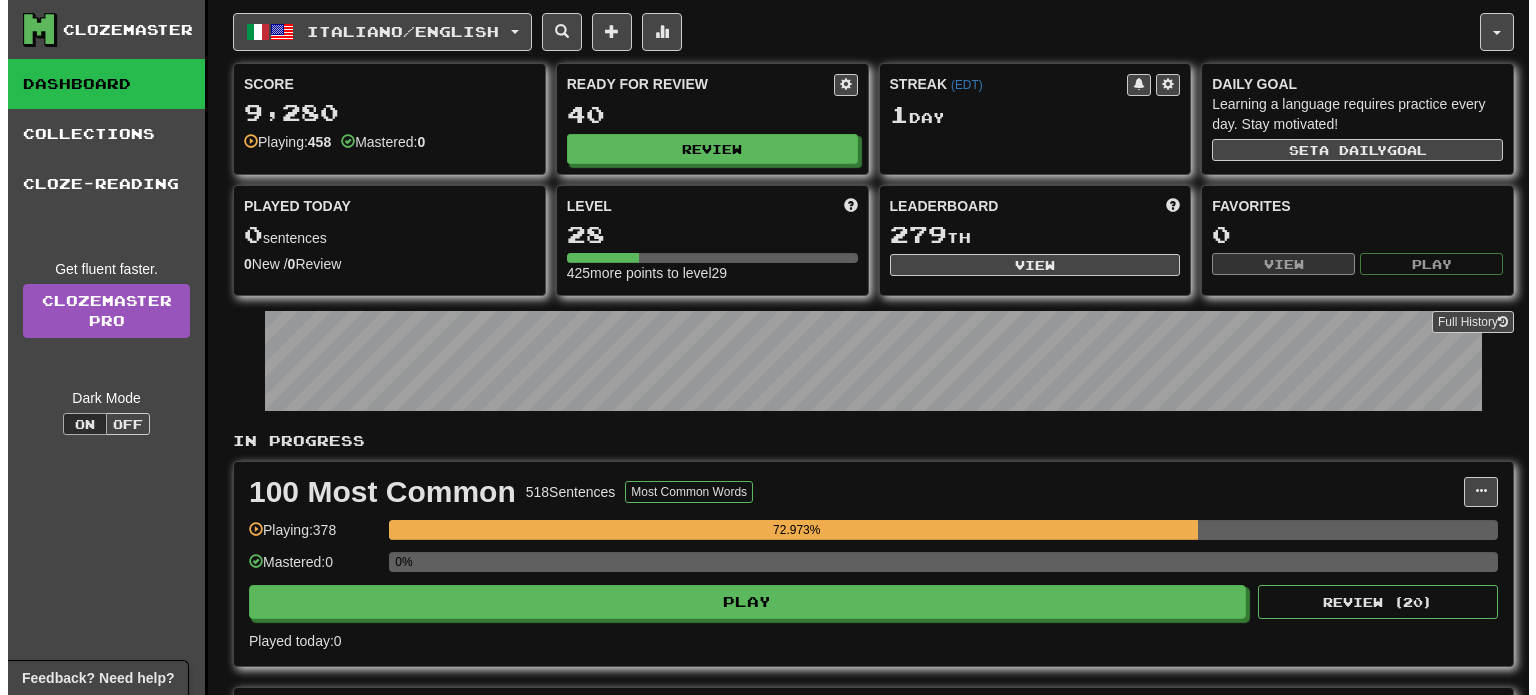 scroll, scrollTop: 0, scrollLeft: 0, axis: both 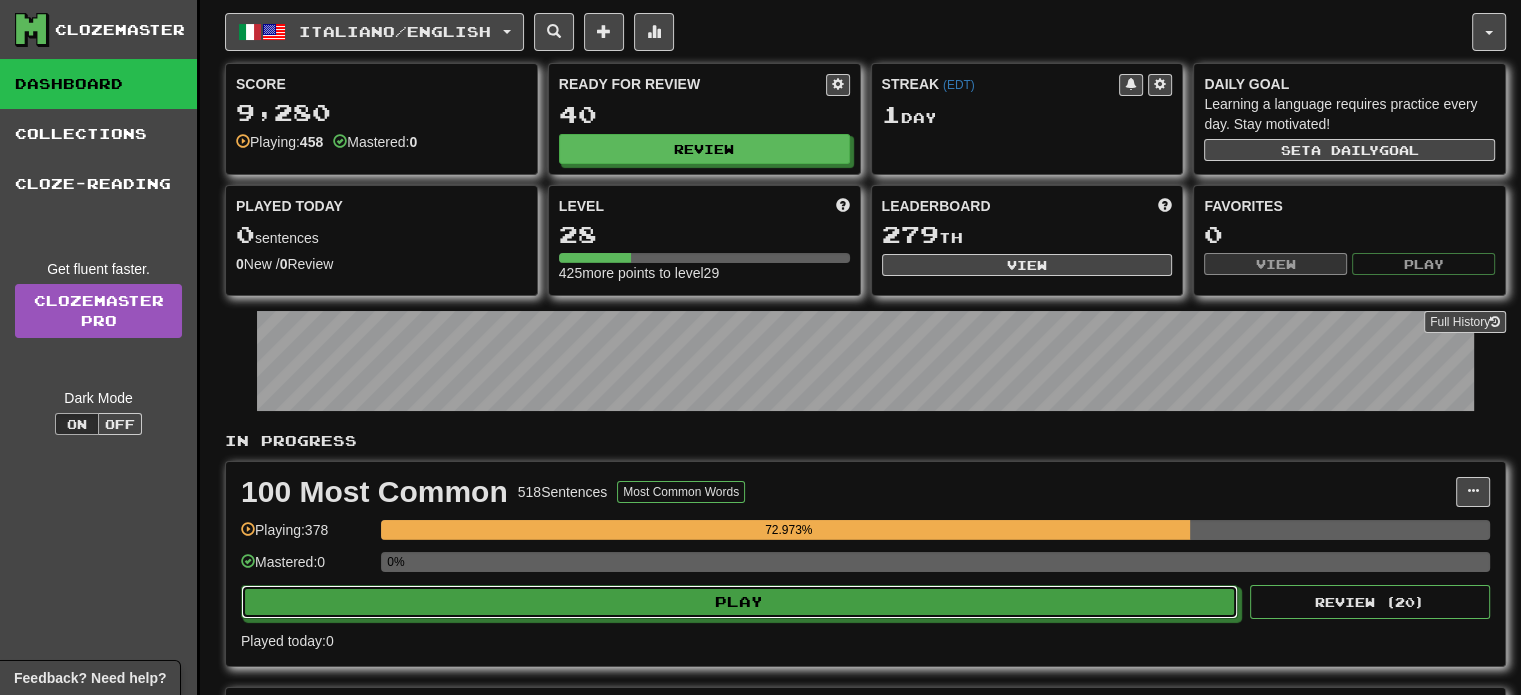 click on "Play" at bounding box center [739, 602] 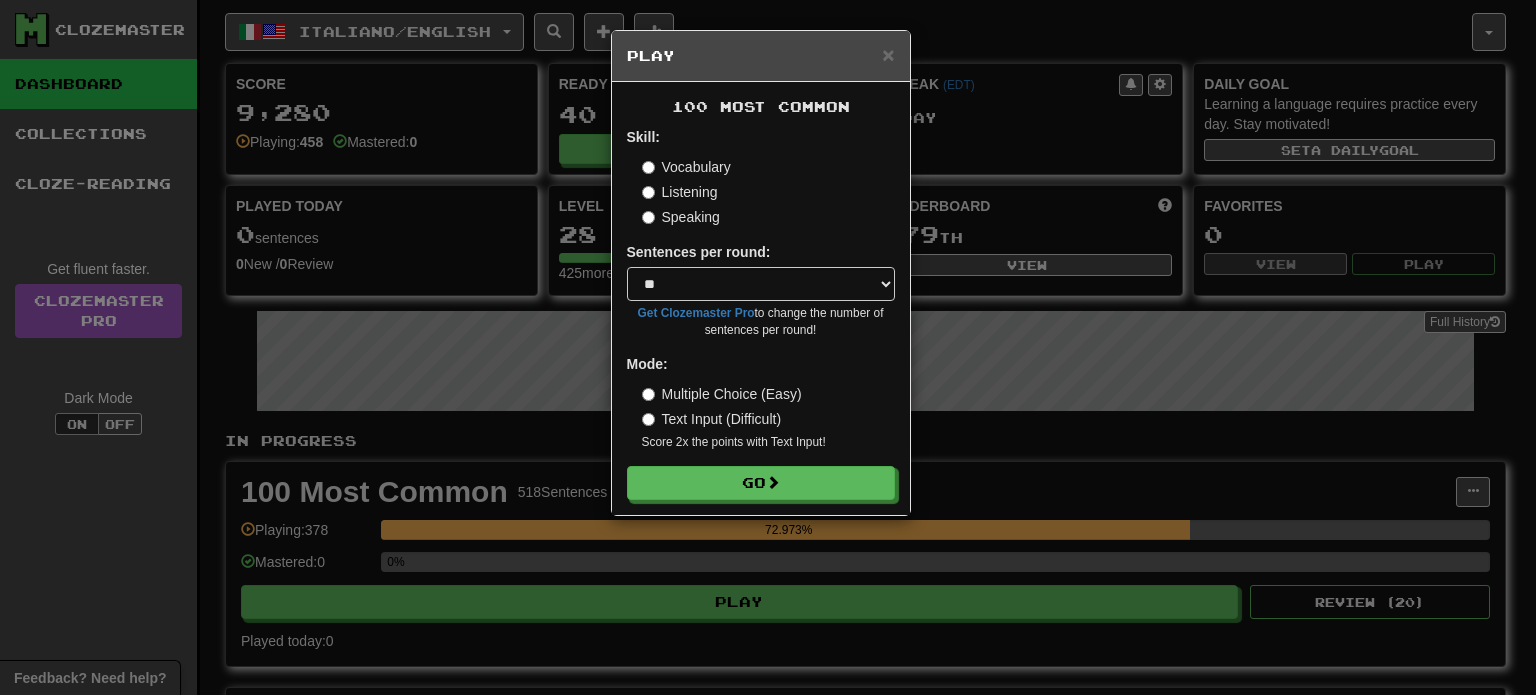 click on "100 Most Common Skill: Vocabulary Listening Speaking Sentences per round: * ** ** ** ** ** *** ******** Get Clozemaster Pro  to change the number of sentences per round! Mode: Multiple Choice (Easy) Text Input (Difficult) Score 2x the points with Text Input ! Go" at bounding box center [761, 298] 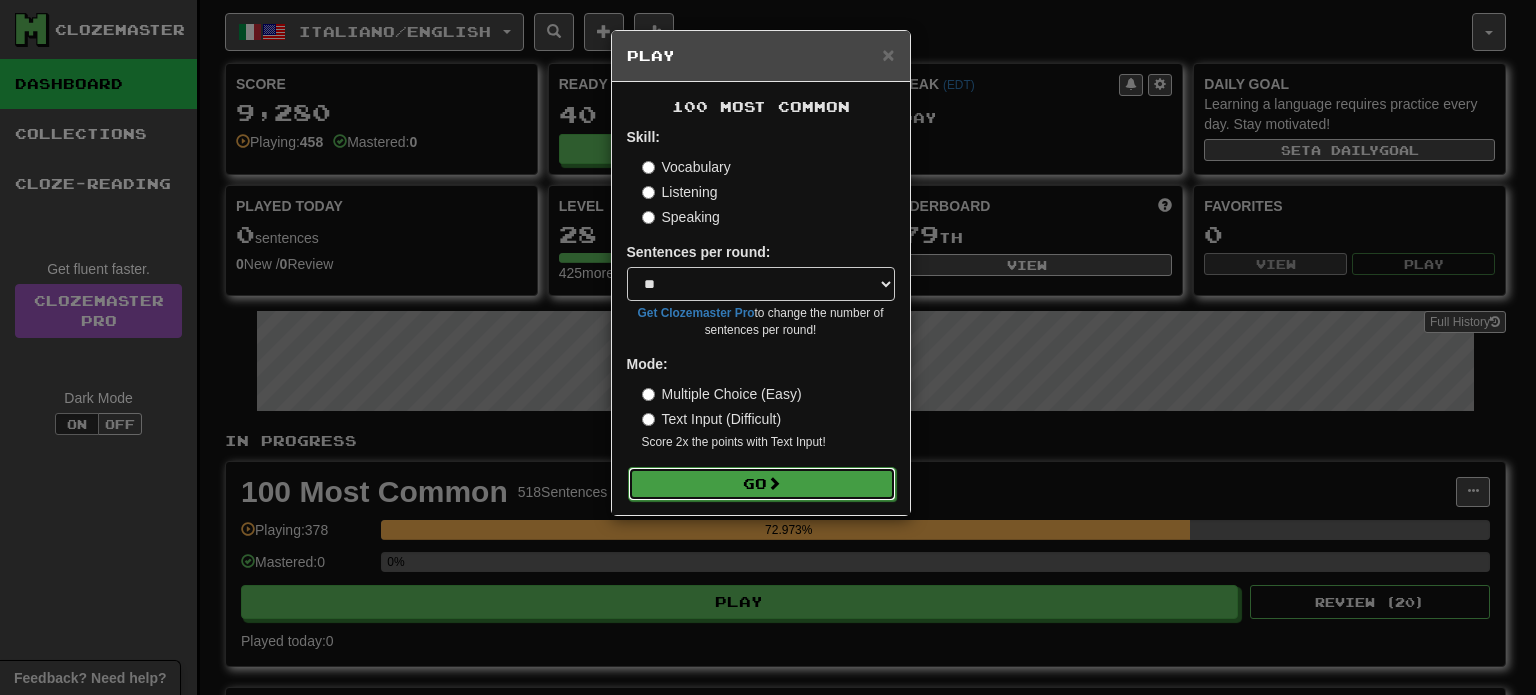 click on "Go" at bounding box center (762, 484) 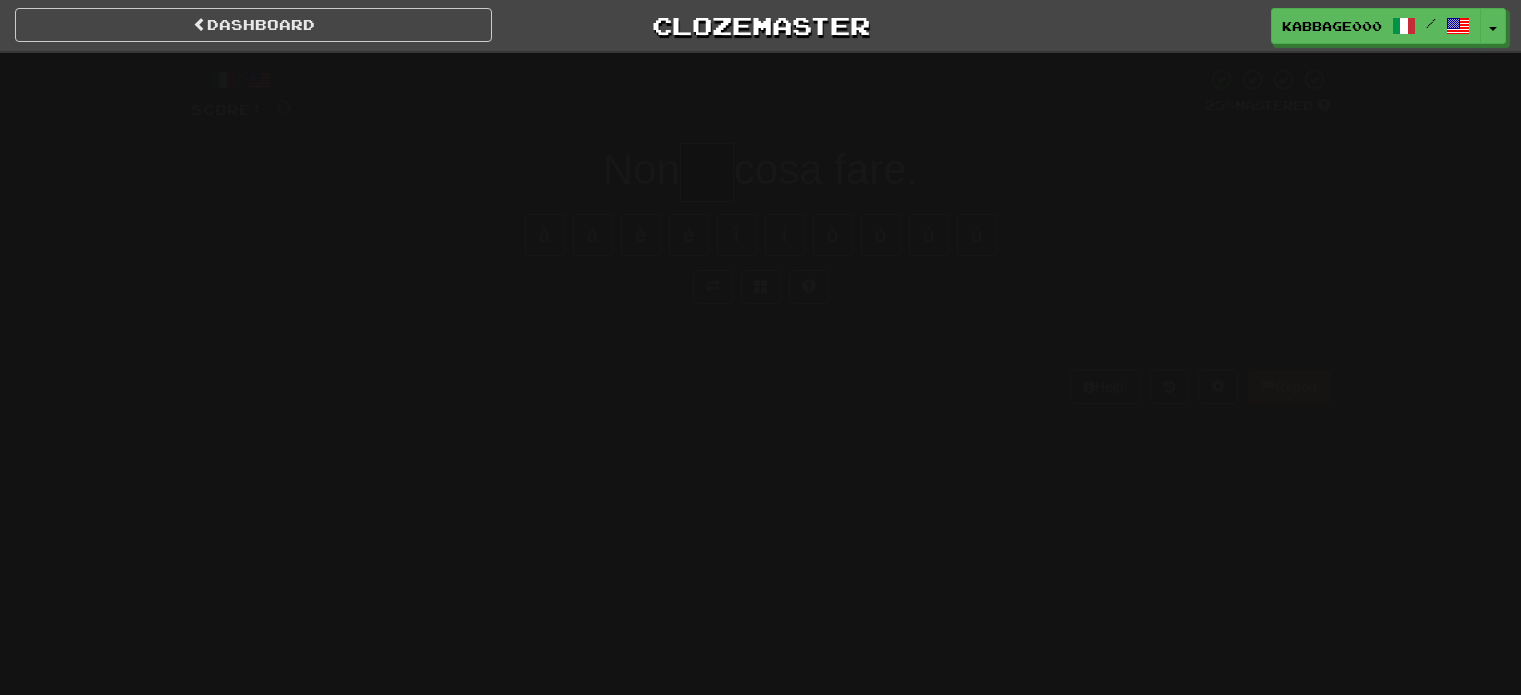 scroll, scrollTop: 0, scrollLeft: 0, axis: both 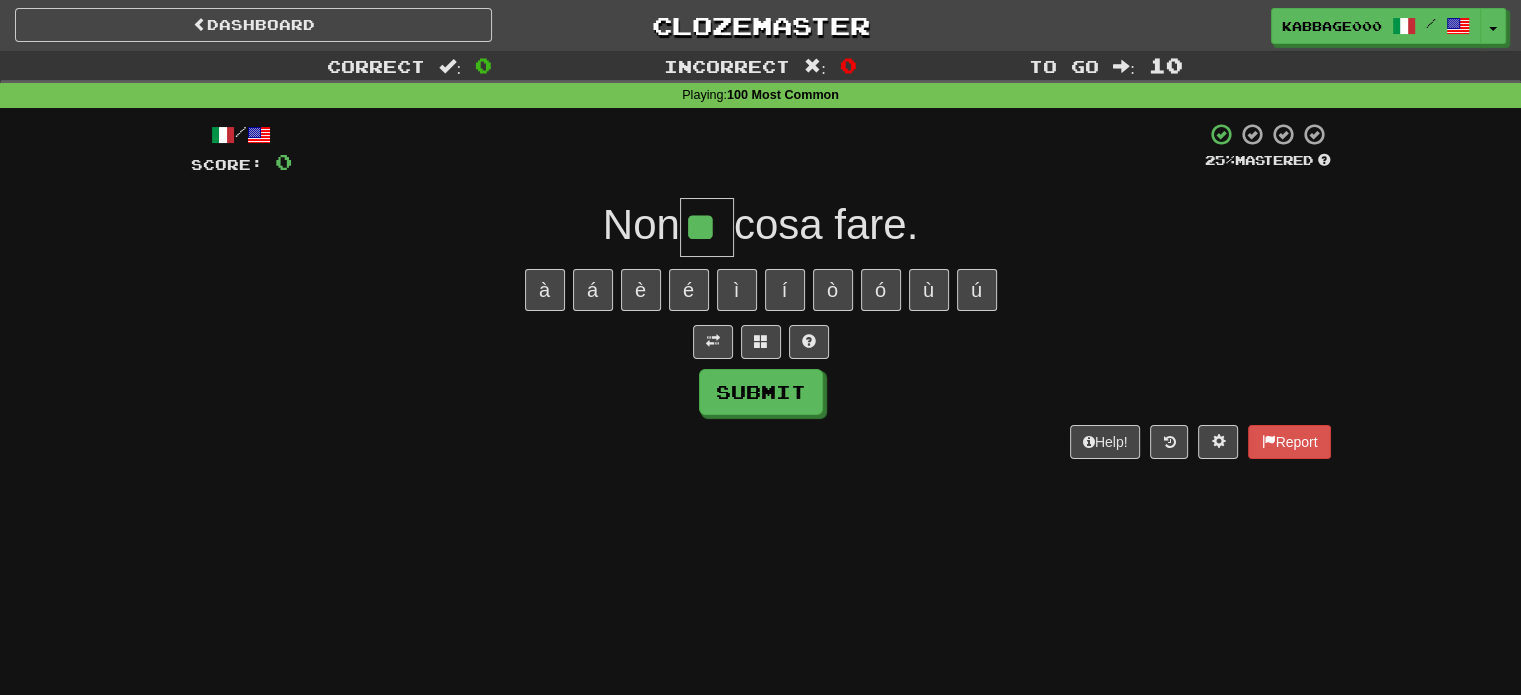 type on "**" 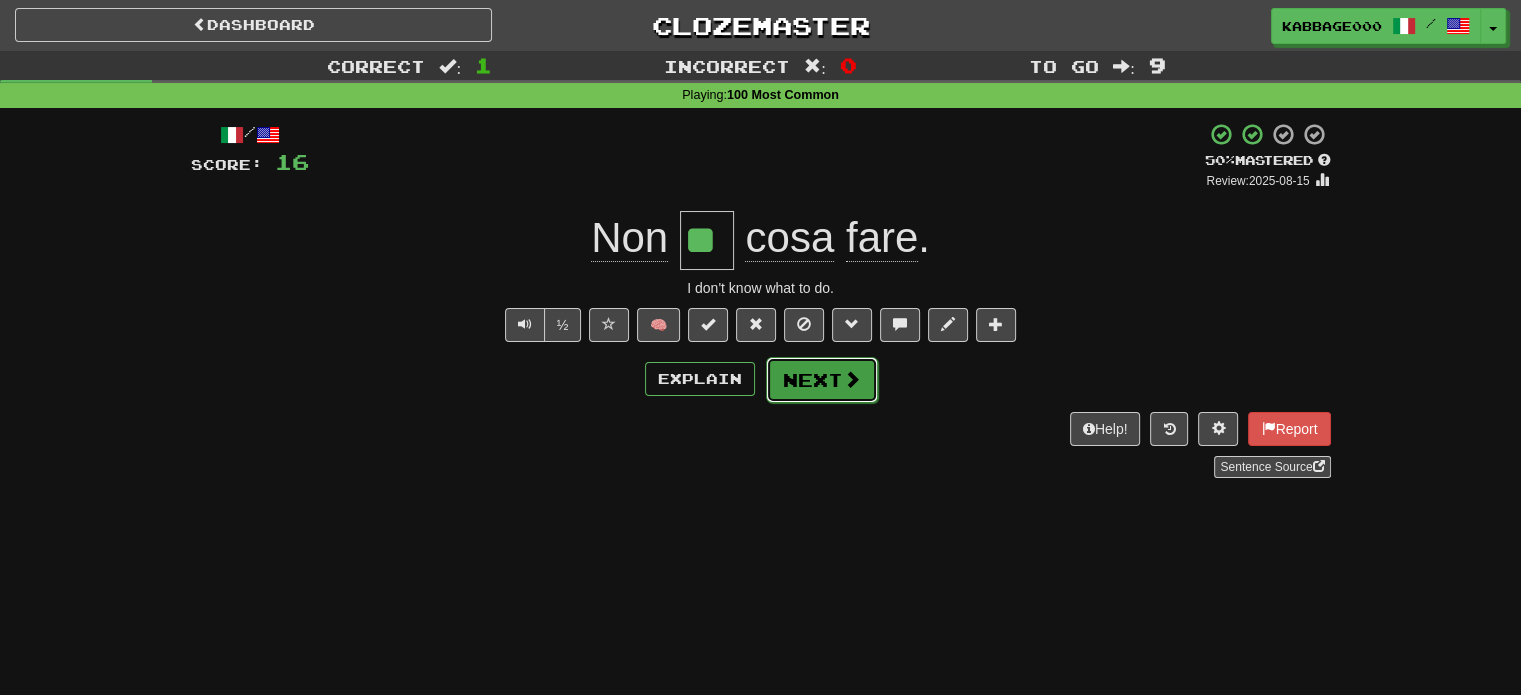 click on "Next" at bounding box center [822, 380] 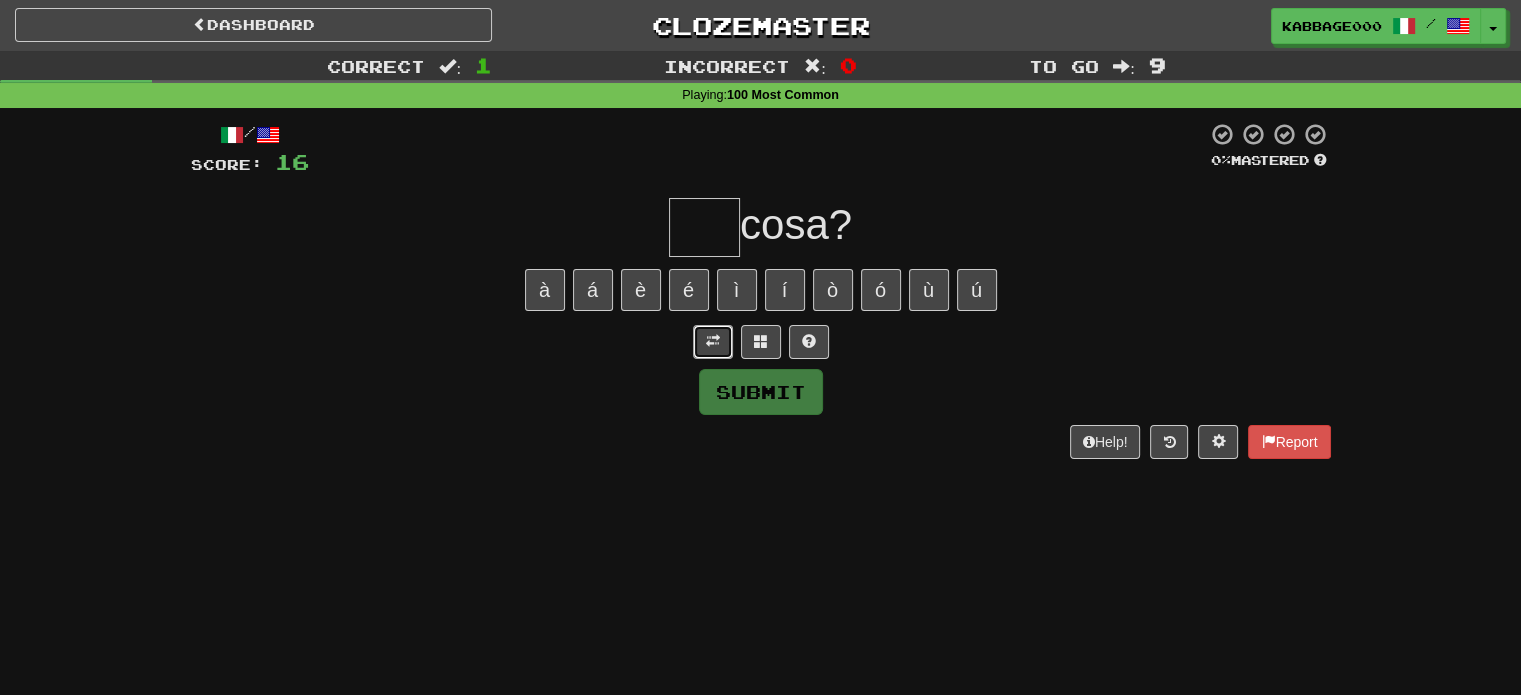 click at bounding box center (713, 342) 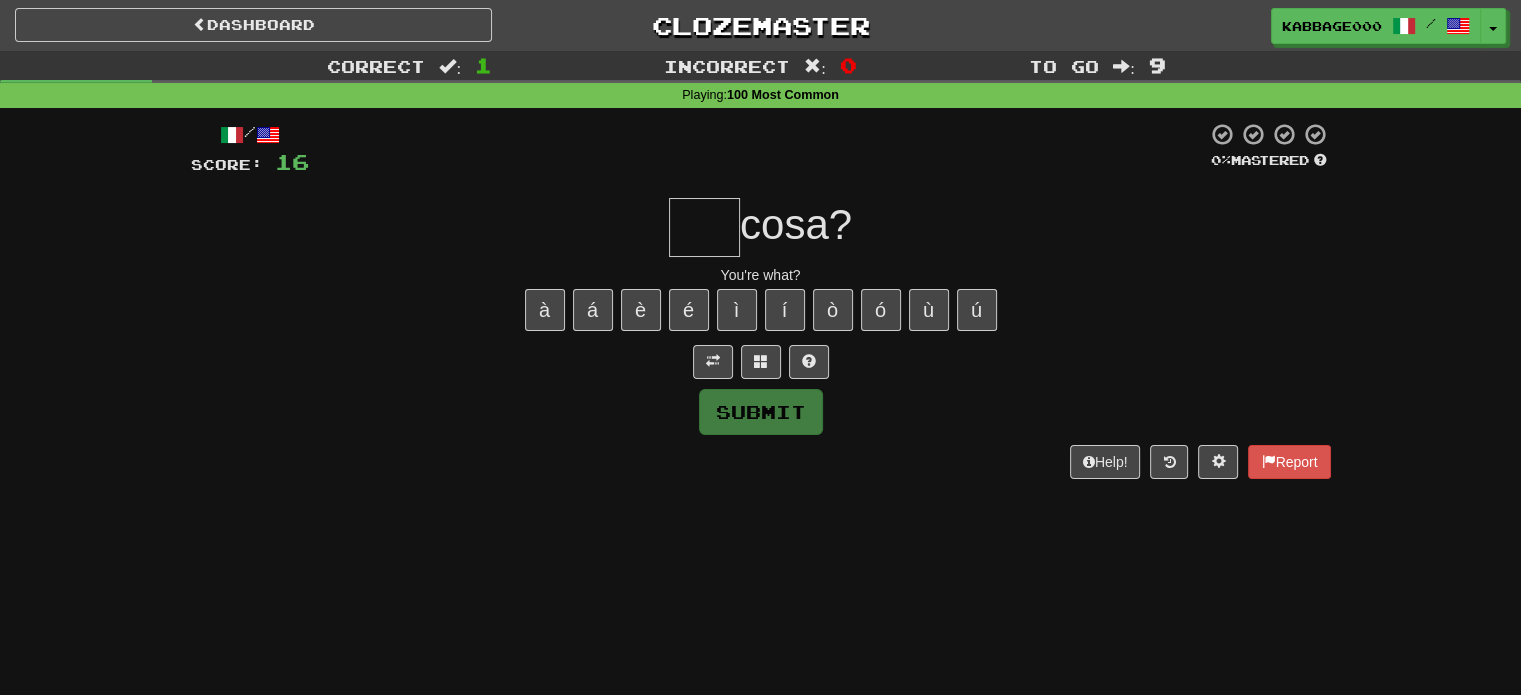 click at bounding box center [704, 227] 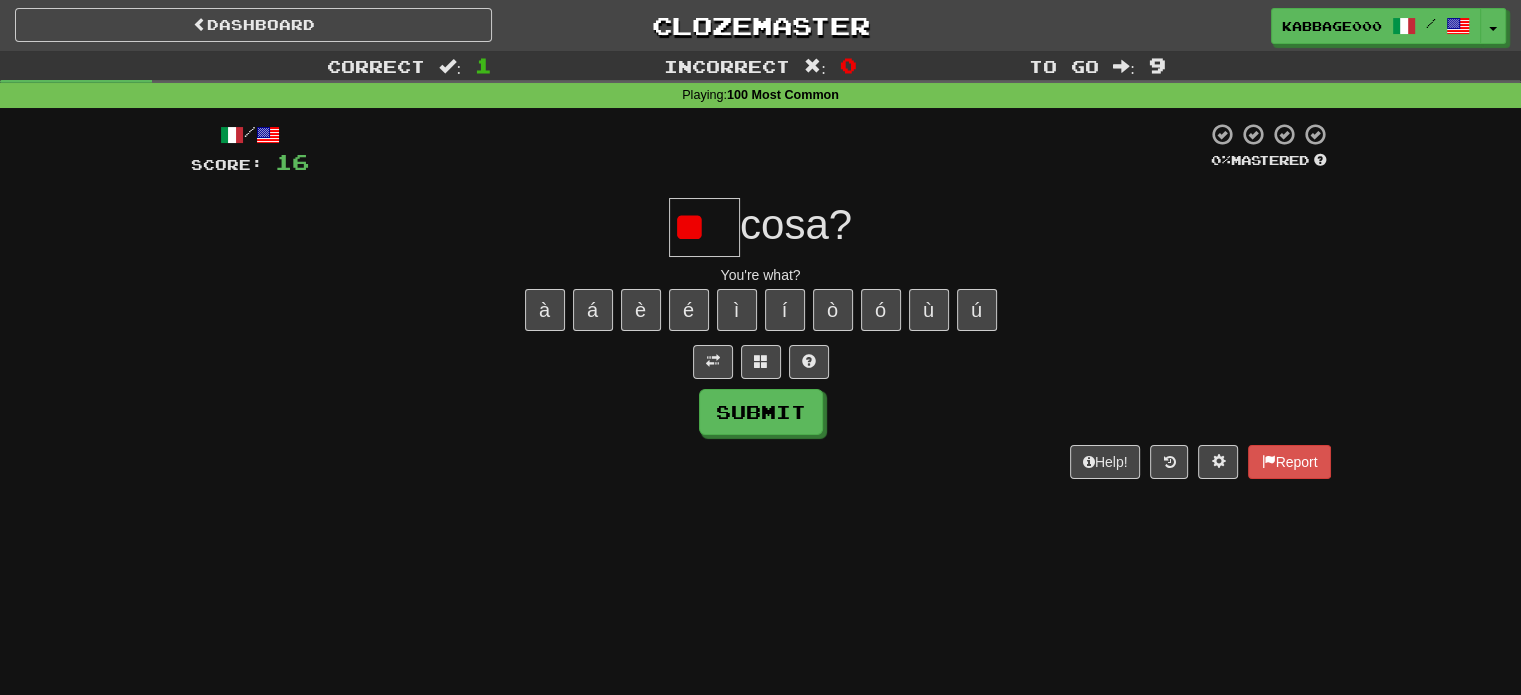 type on "*" 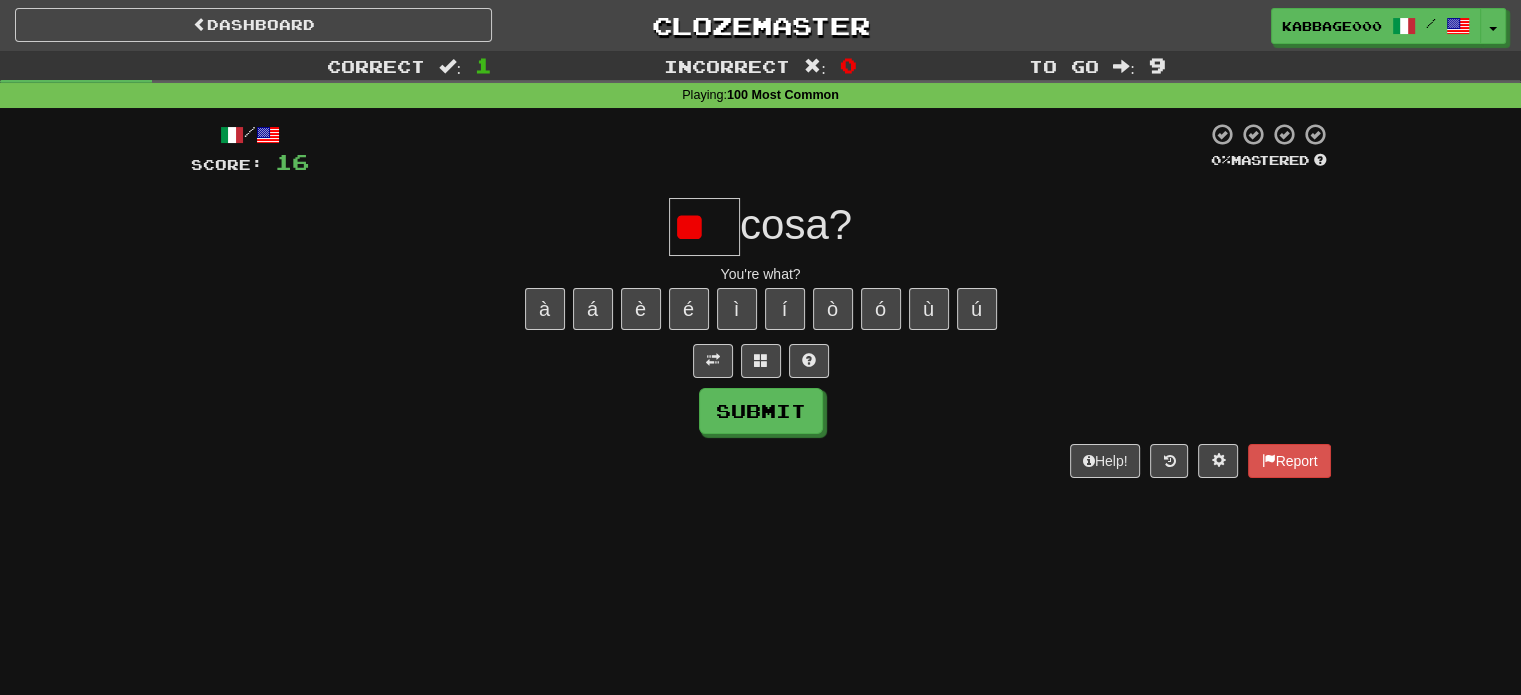 scroll, scrollTop: 0, scrollLeft: 0, axis: both 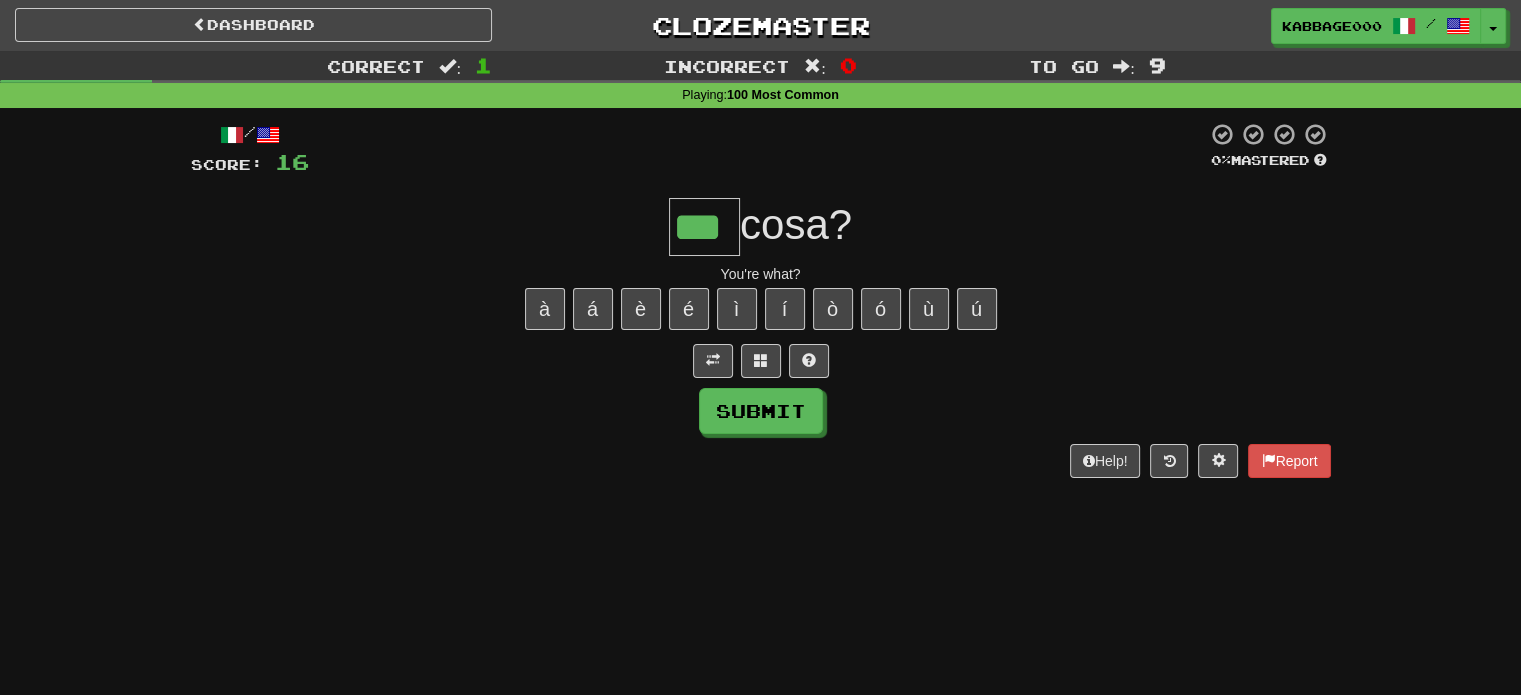 type on "***" 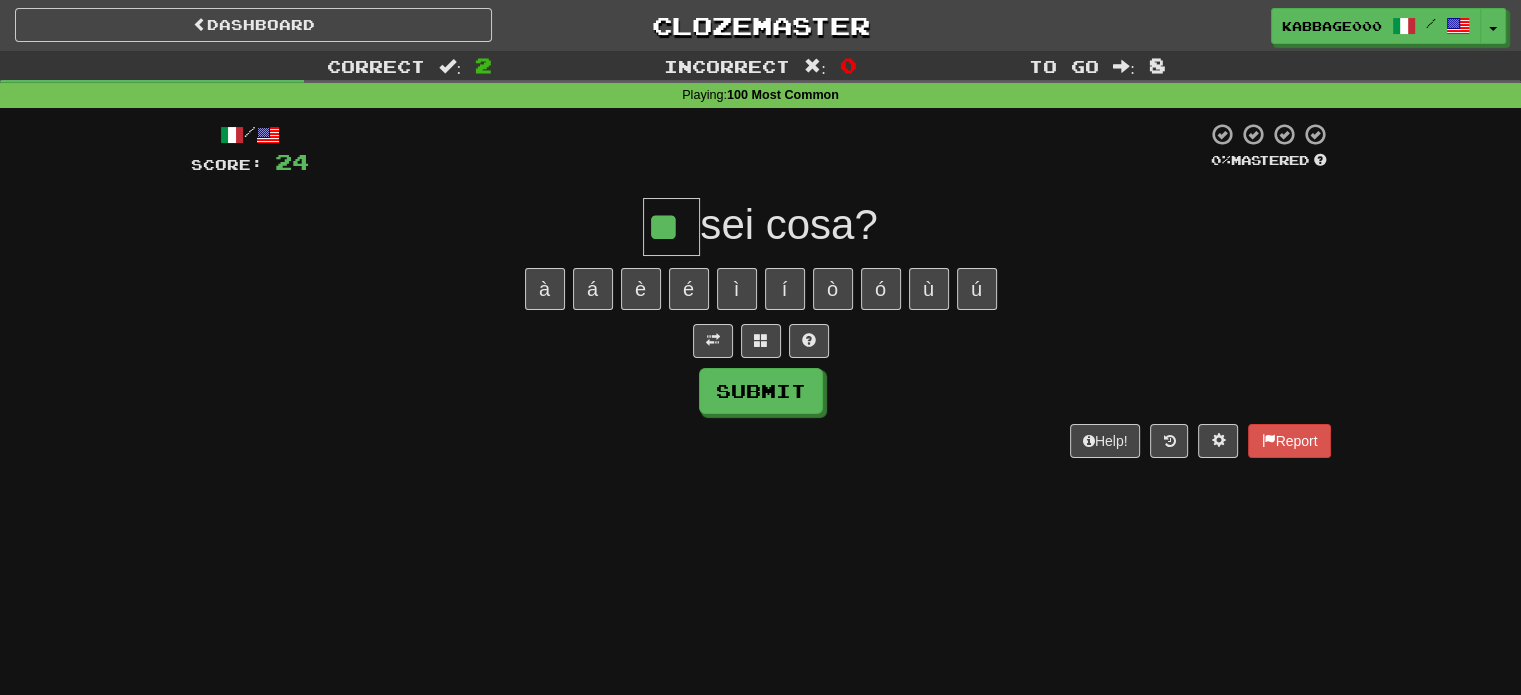 type on "**" 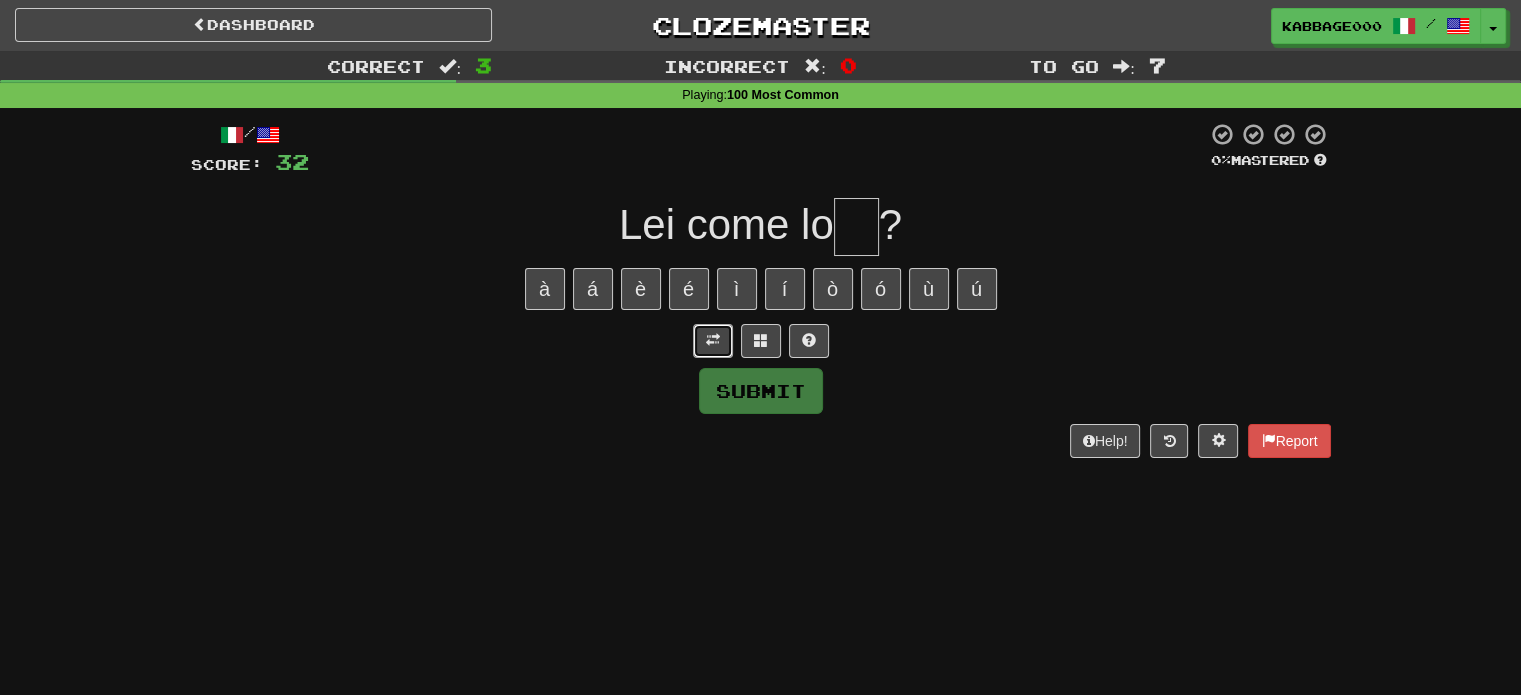 click at bounding box center [713, 340] 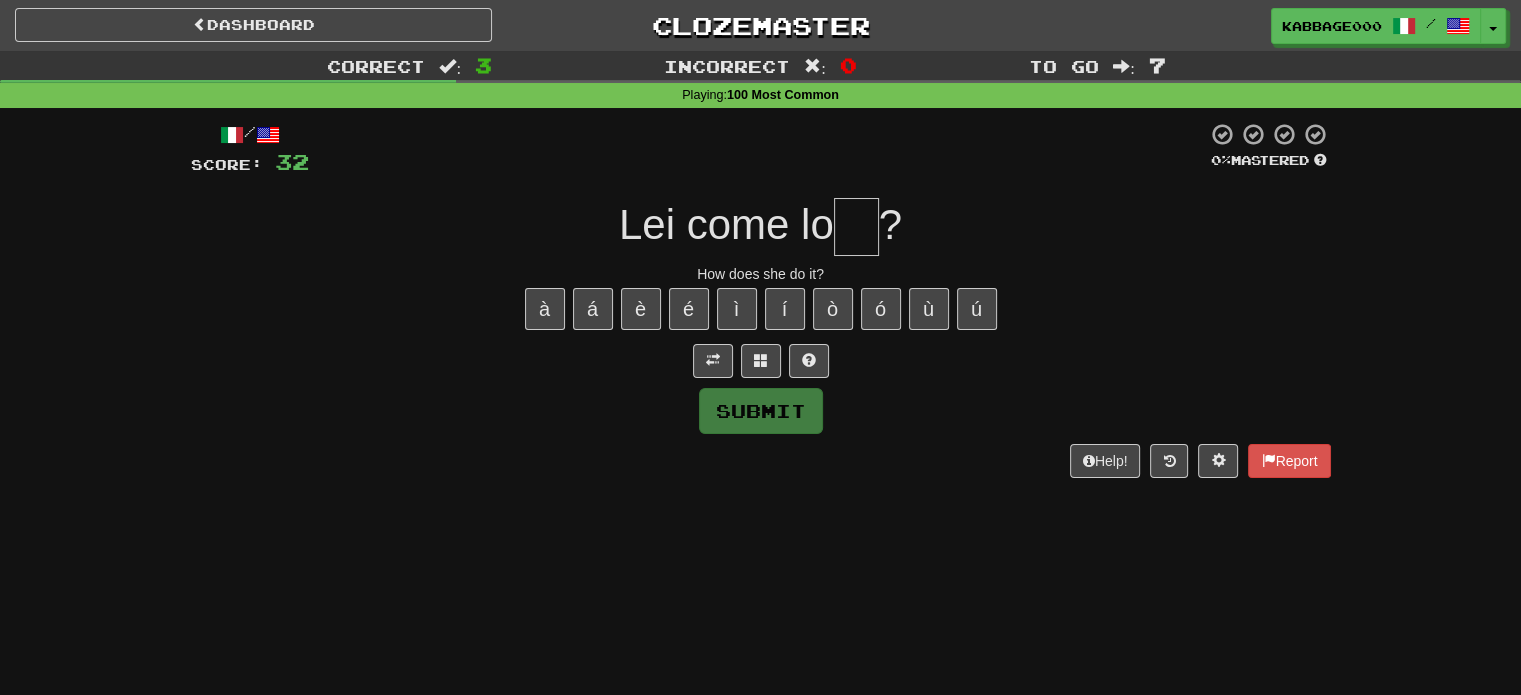 click at bounding box center (856, 227) 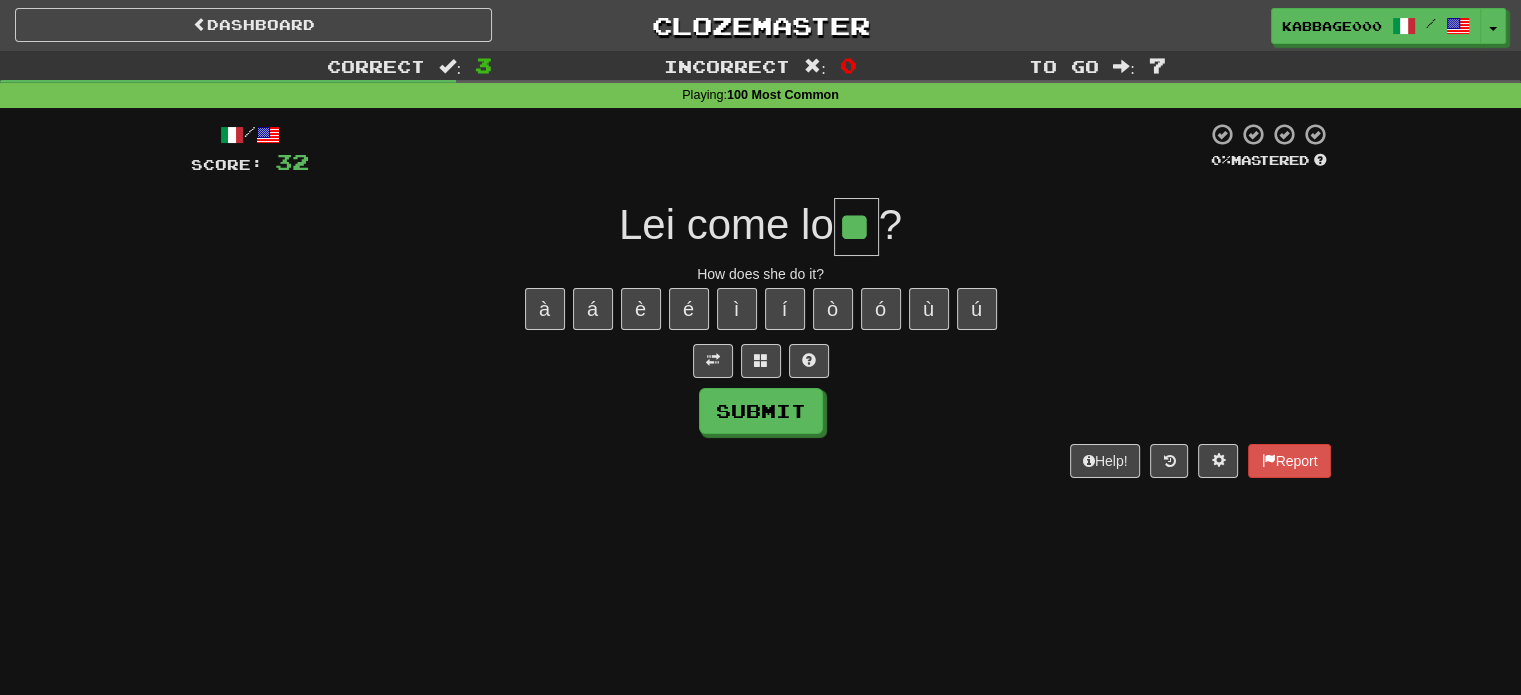 type on "**" 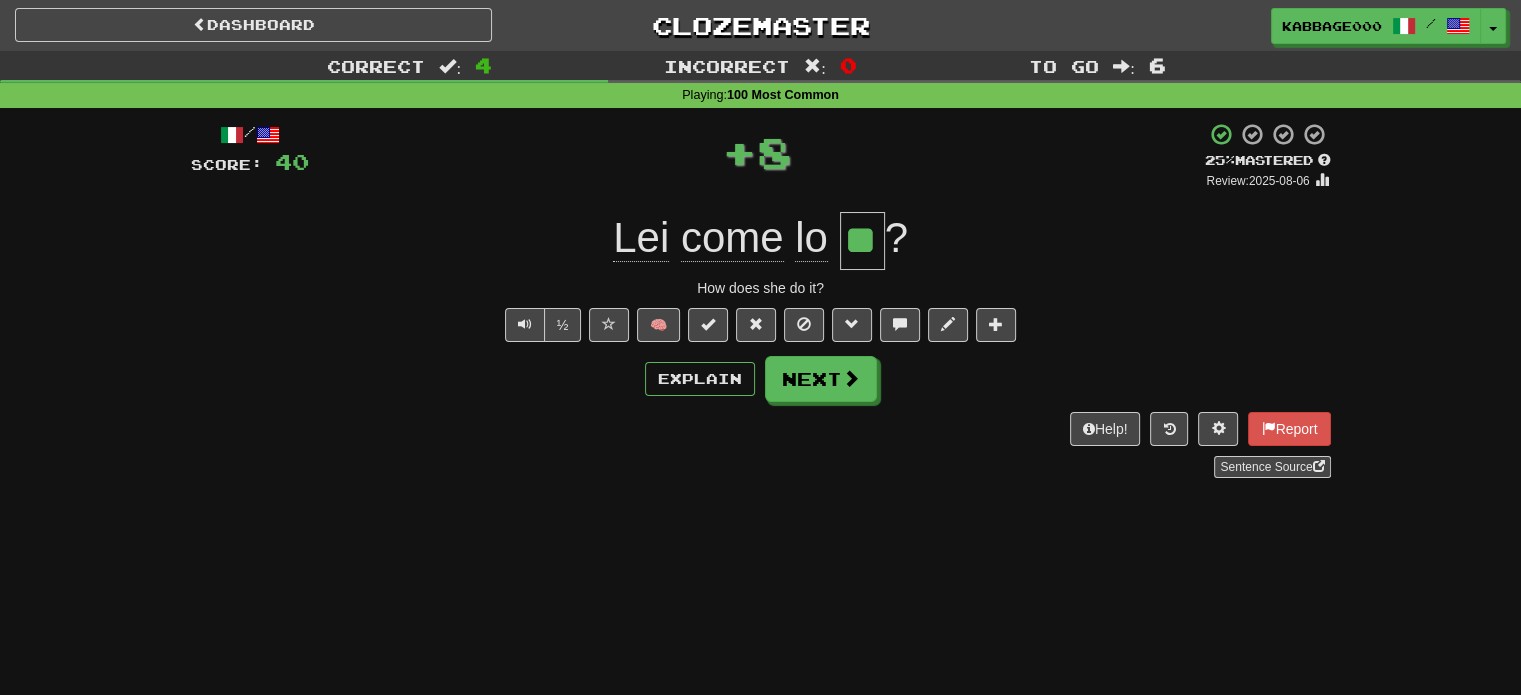 click on "lo" 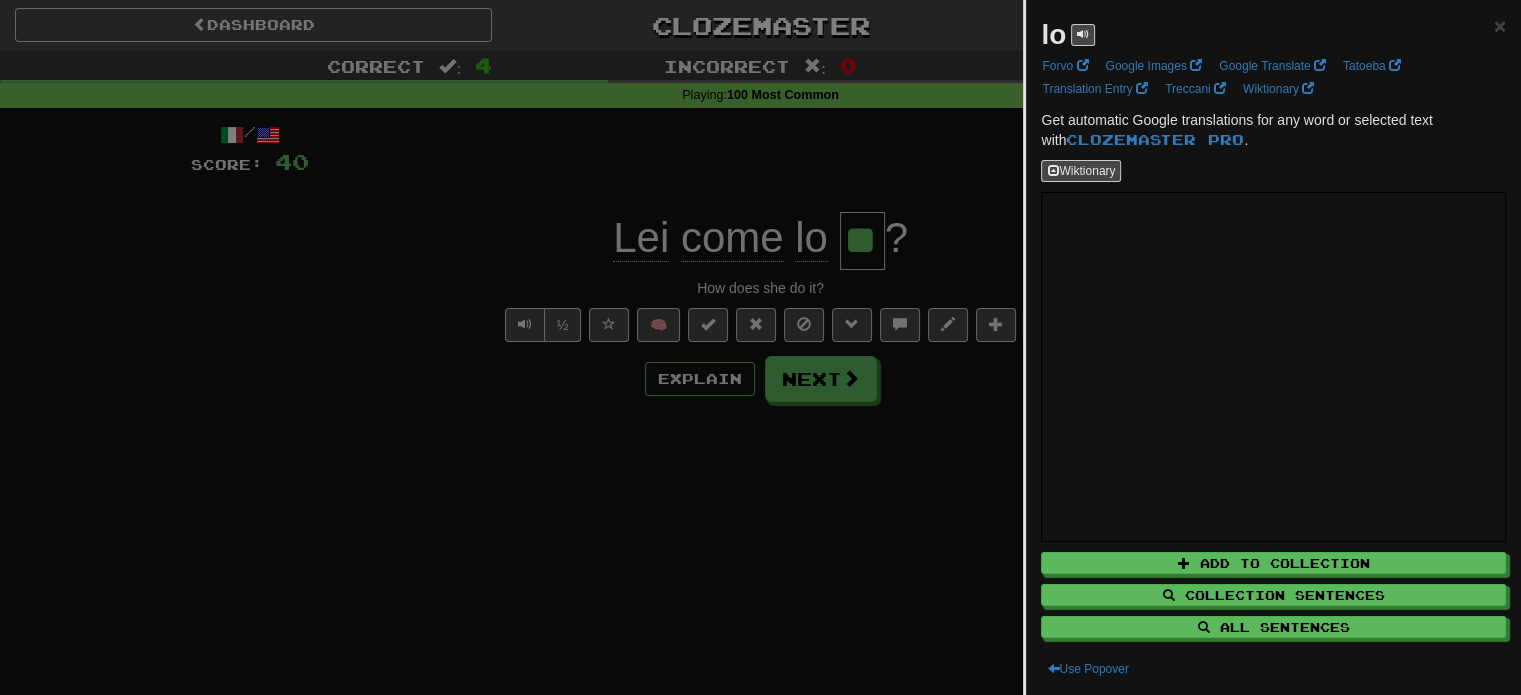 click at bounding box center (760, 347) 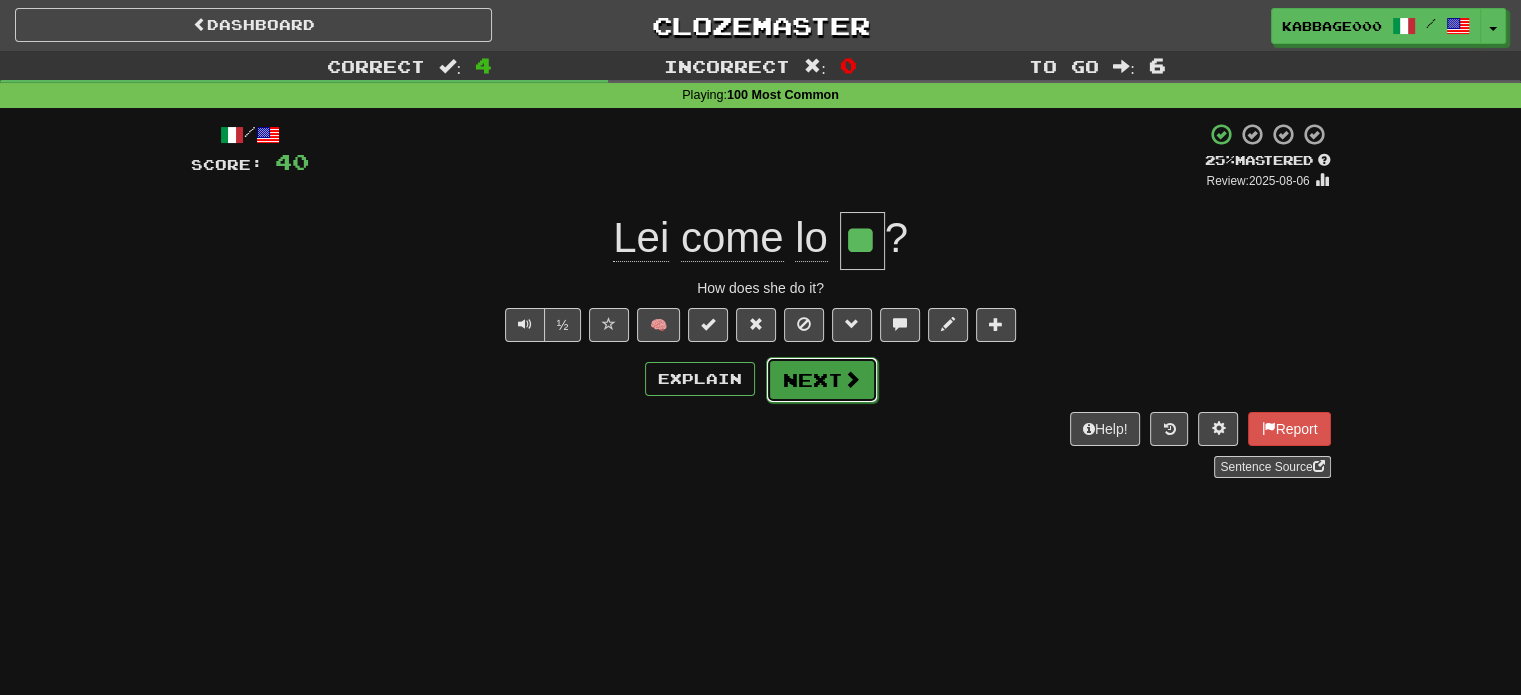 click on "Next" at bounding box center [822, 380] 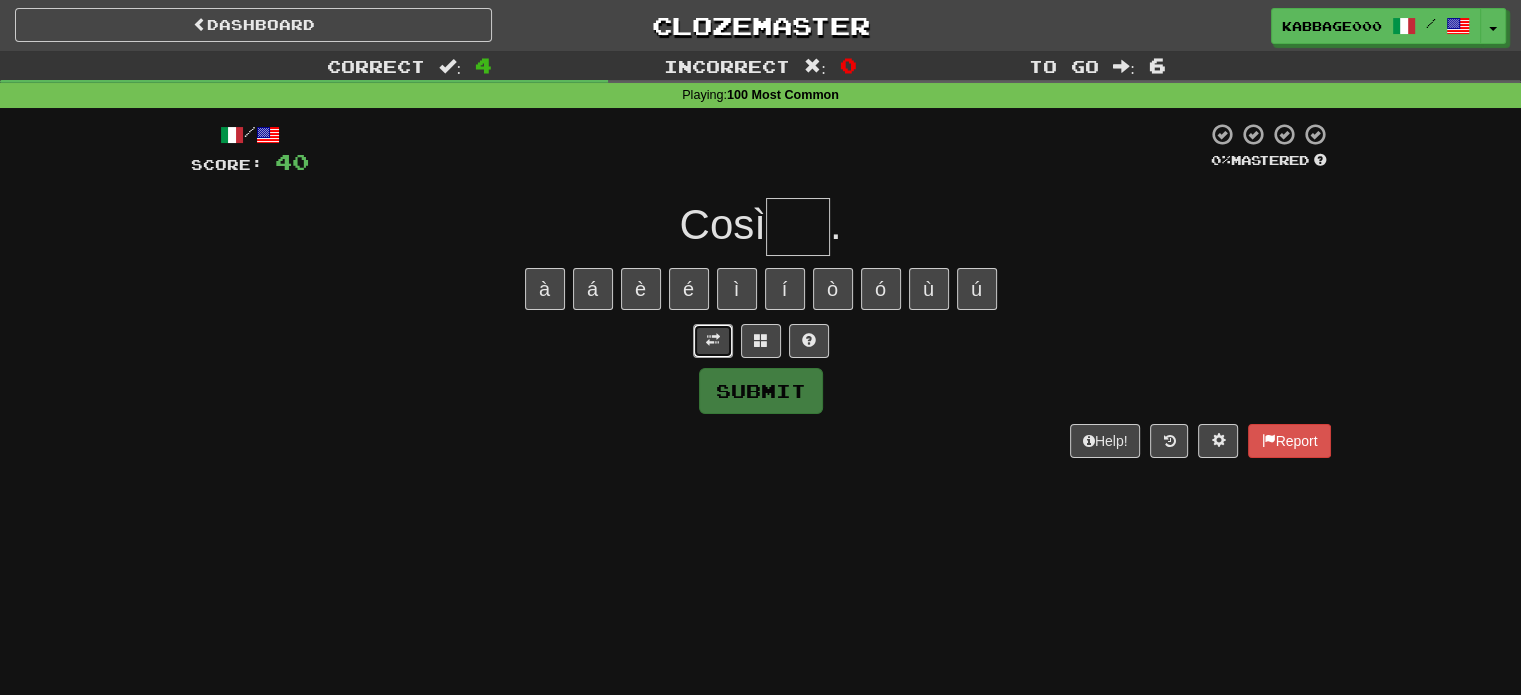 click at bounding box center [713, 341] 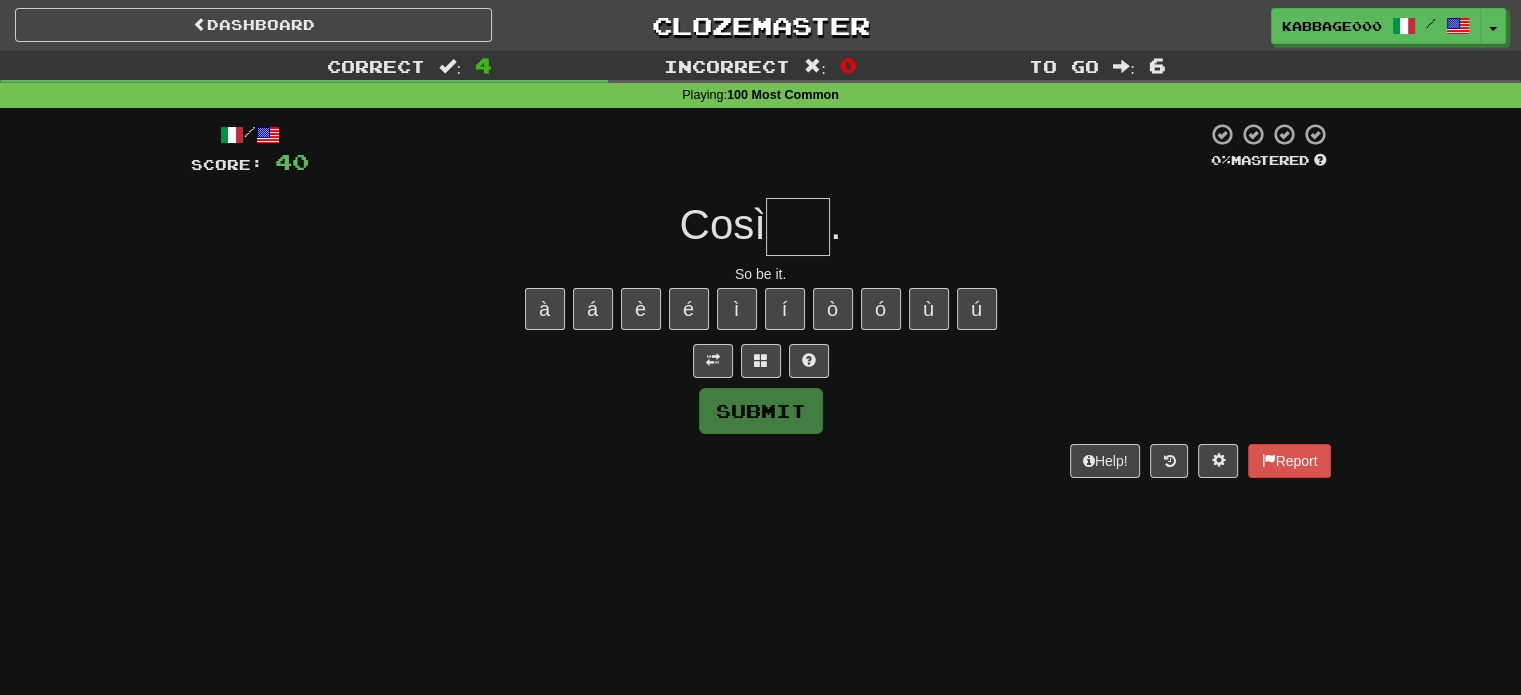click at bounding box center (798, 227) 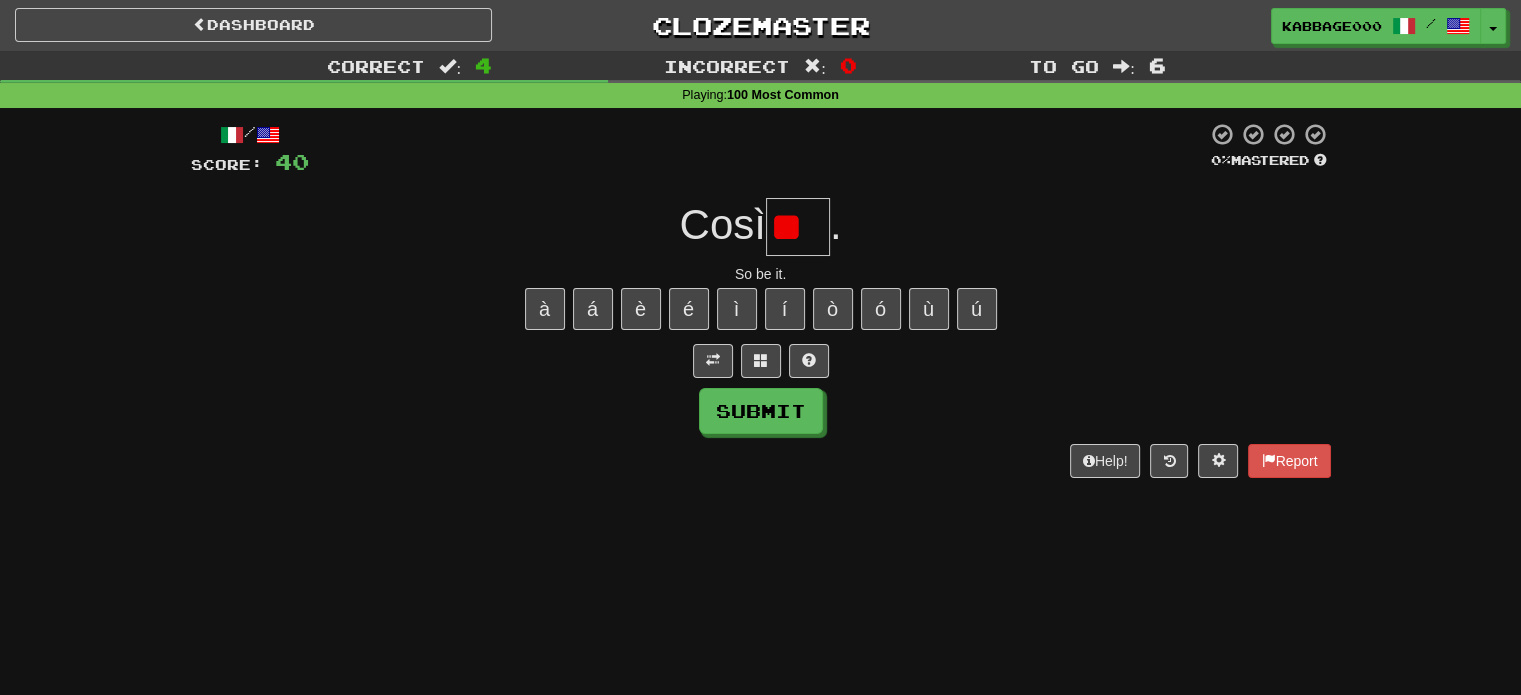 scroll, scrollTop: 0, scrollLeft: 0, axis: both 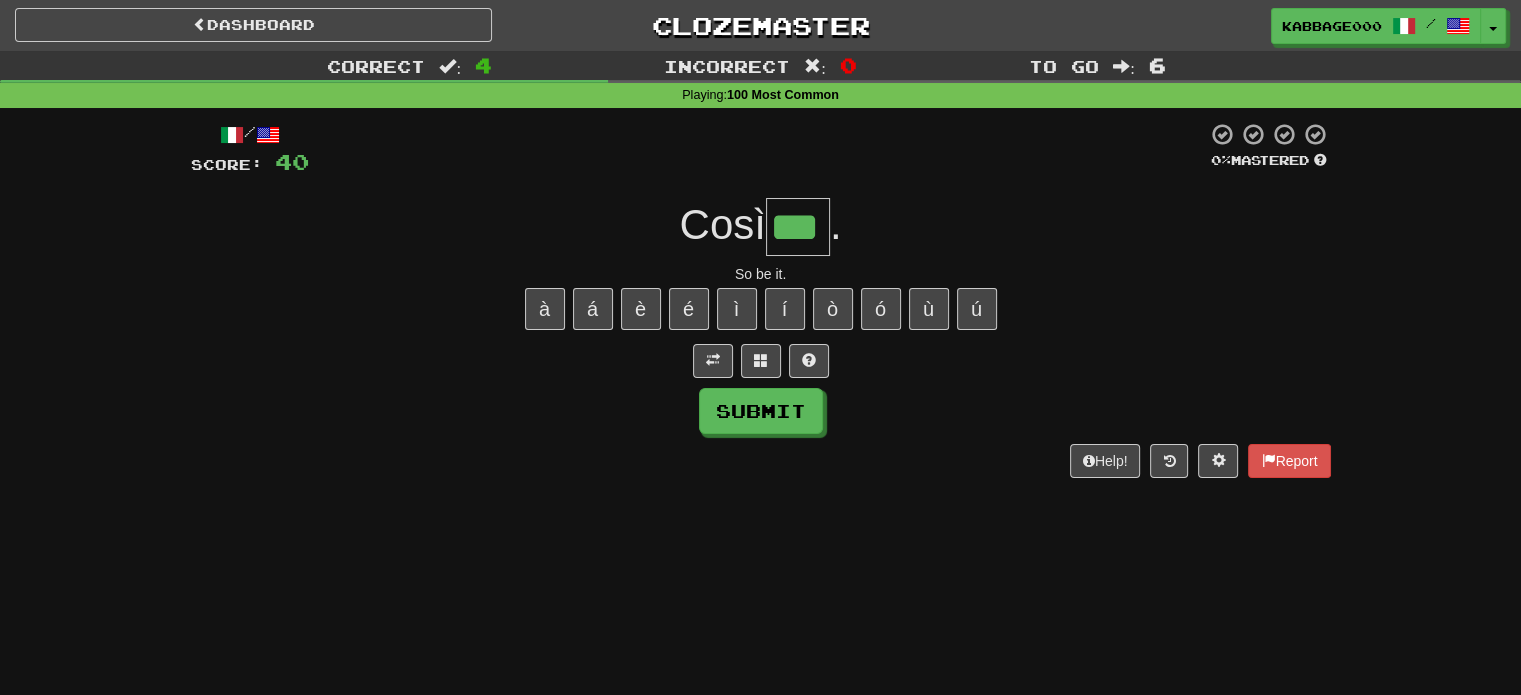 type on "***" 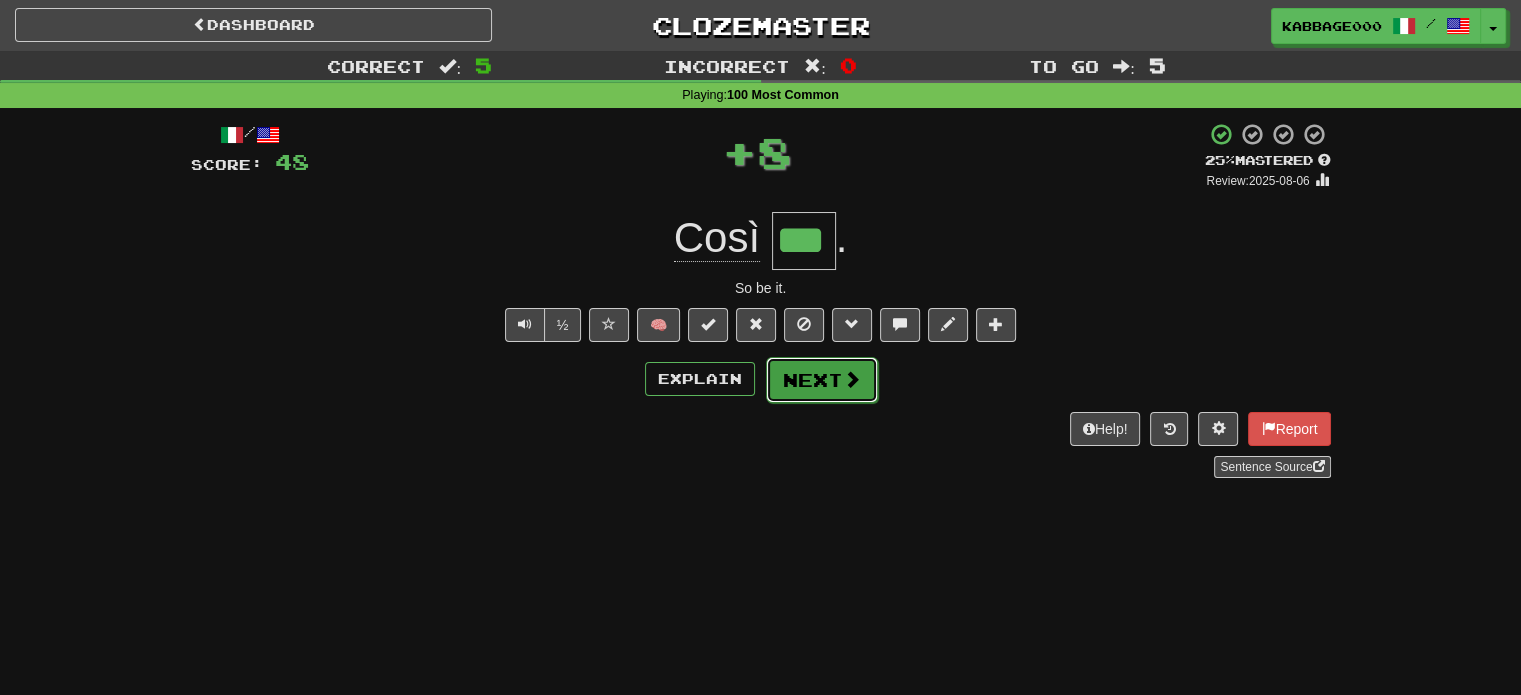 click at bounding box center [852, 379] 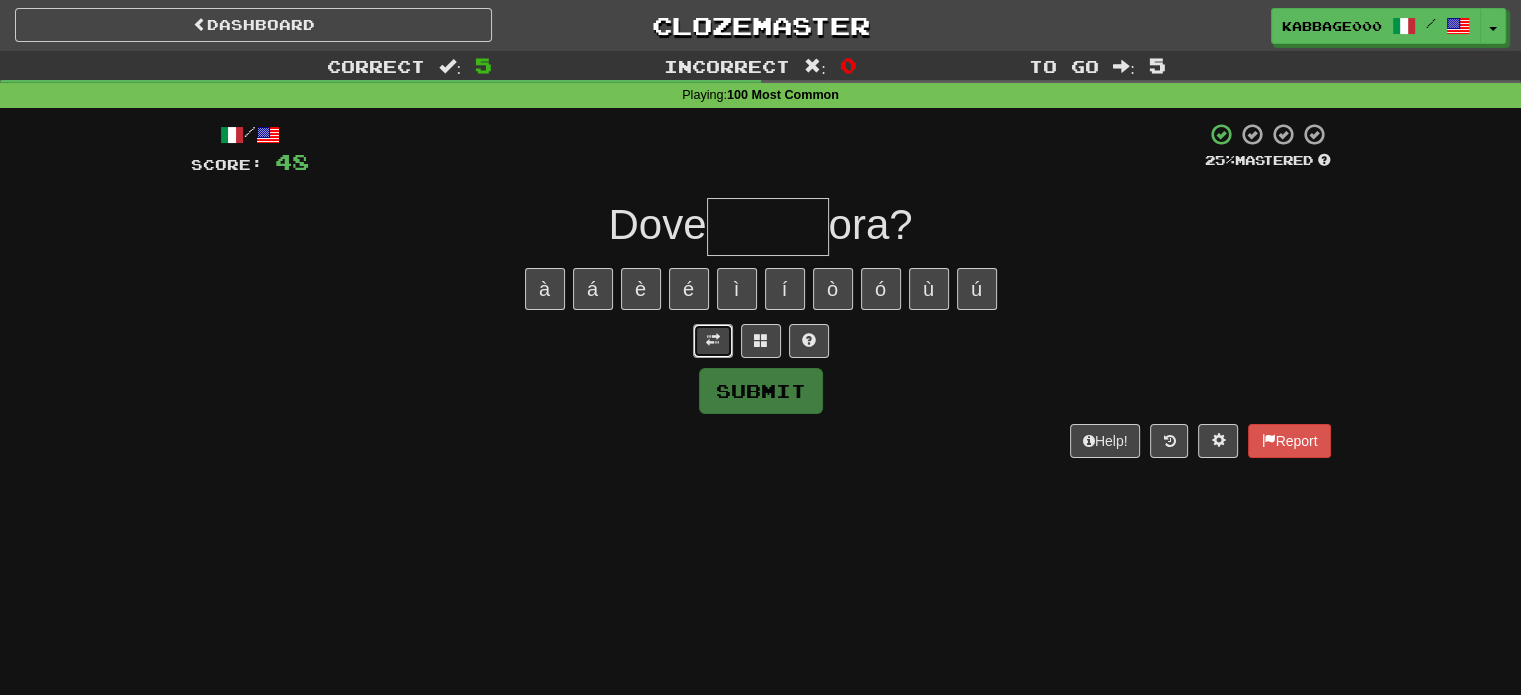 click at bounding box center (713, 341) 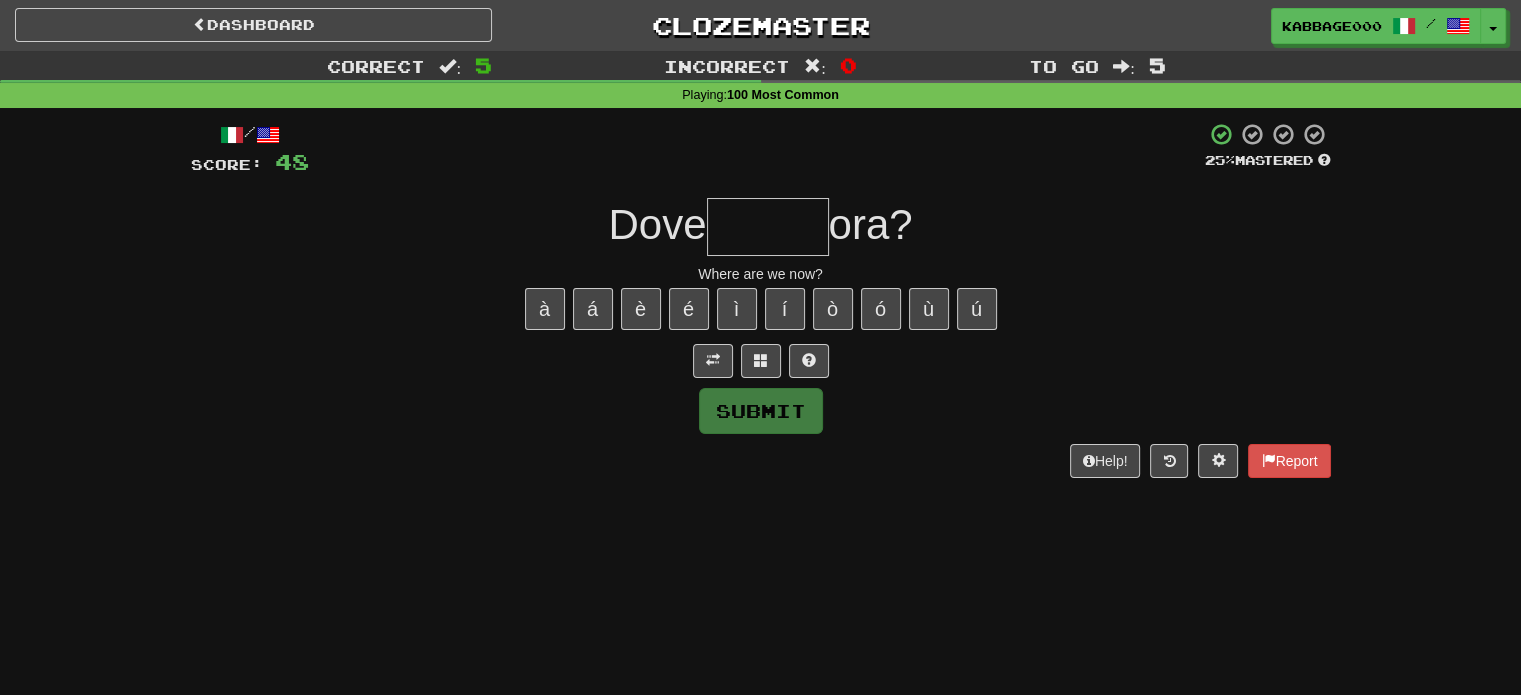 click at bounding box center [768, 227] 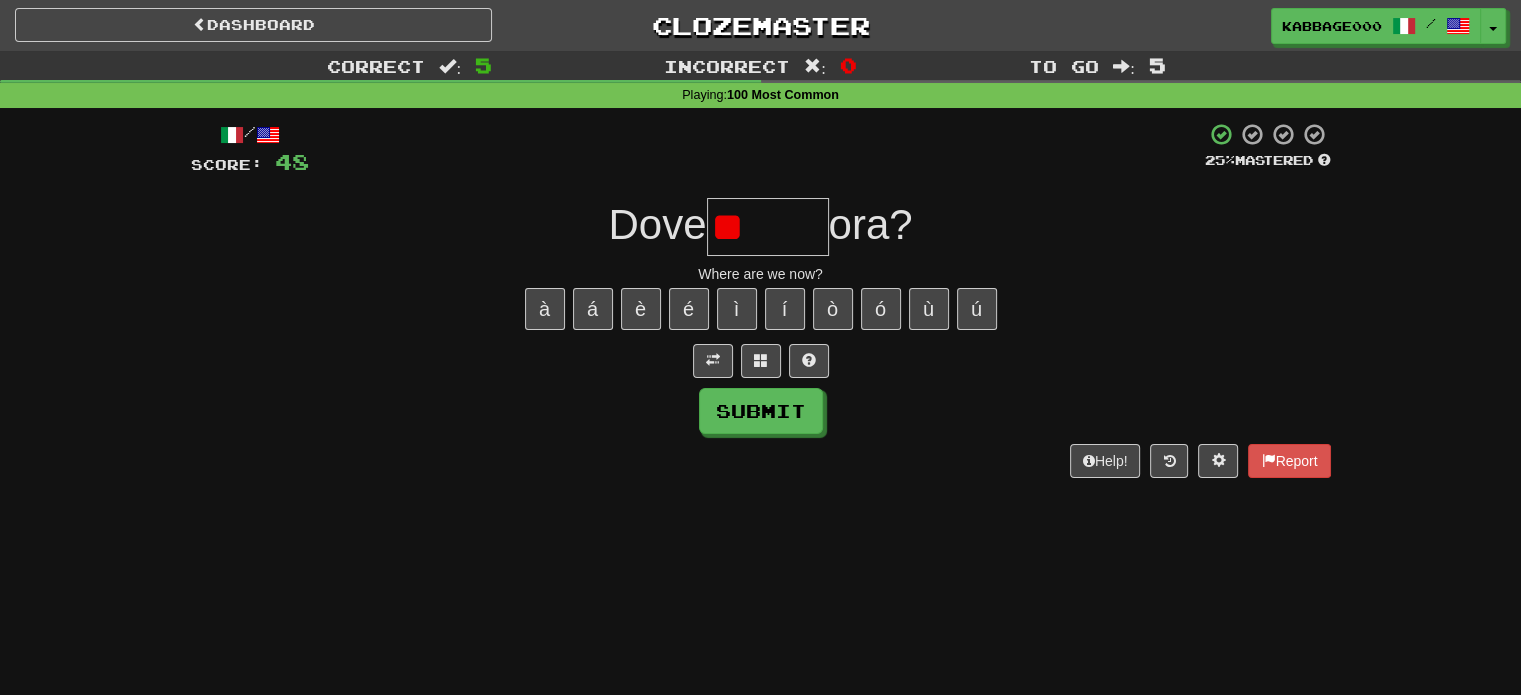 type on "*" 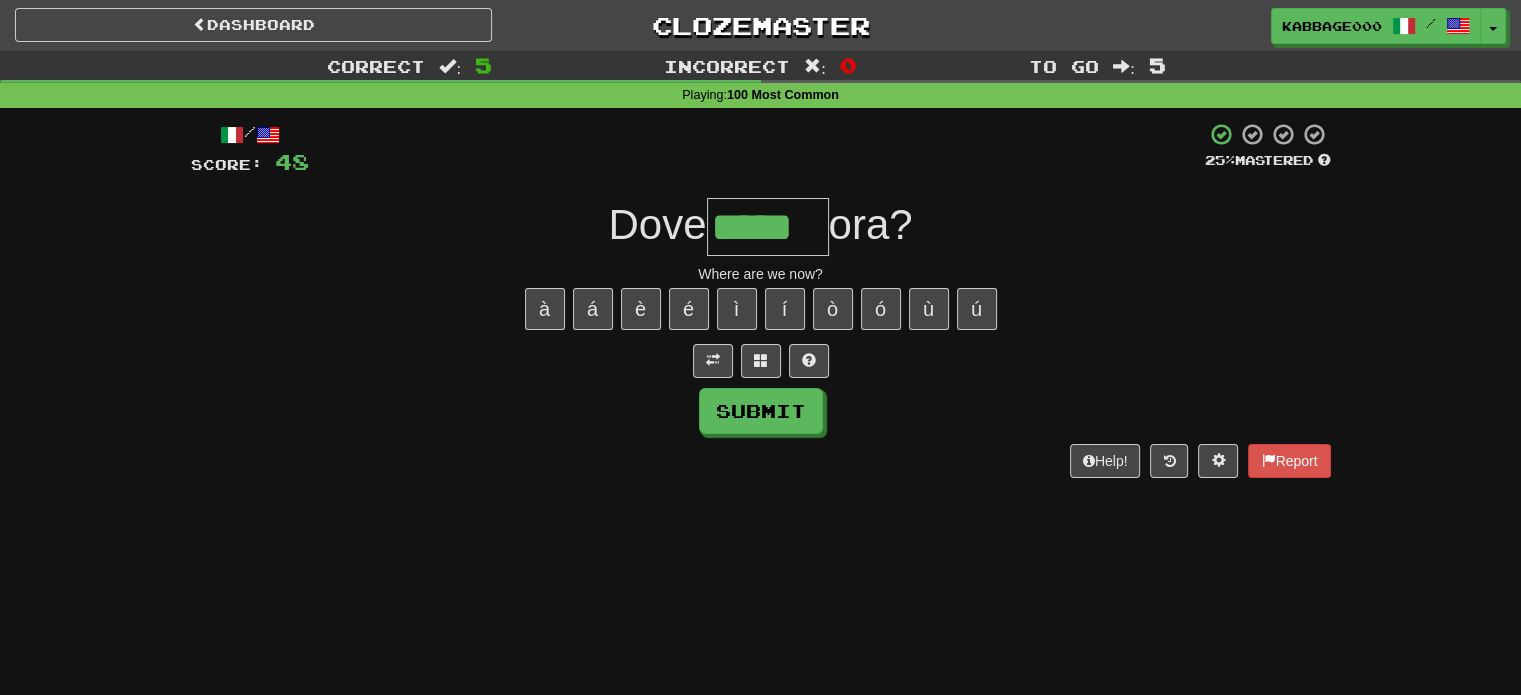 type on "*****" 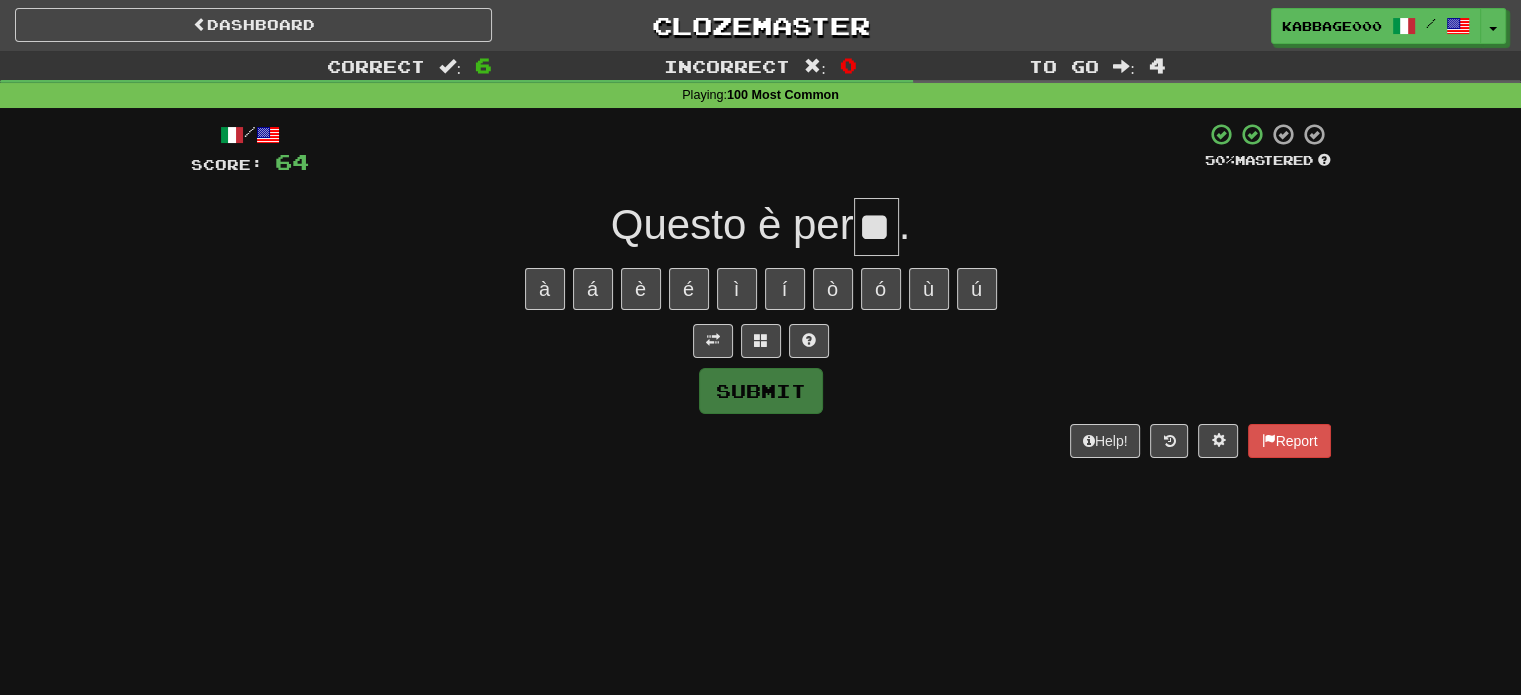 scroll, scrollTop: 0, scrollLeft: 20, axis: horizontal 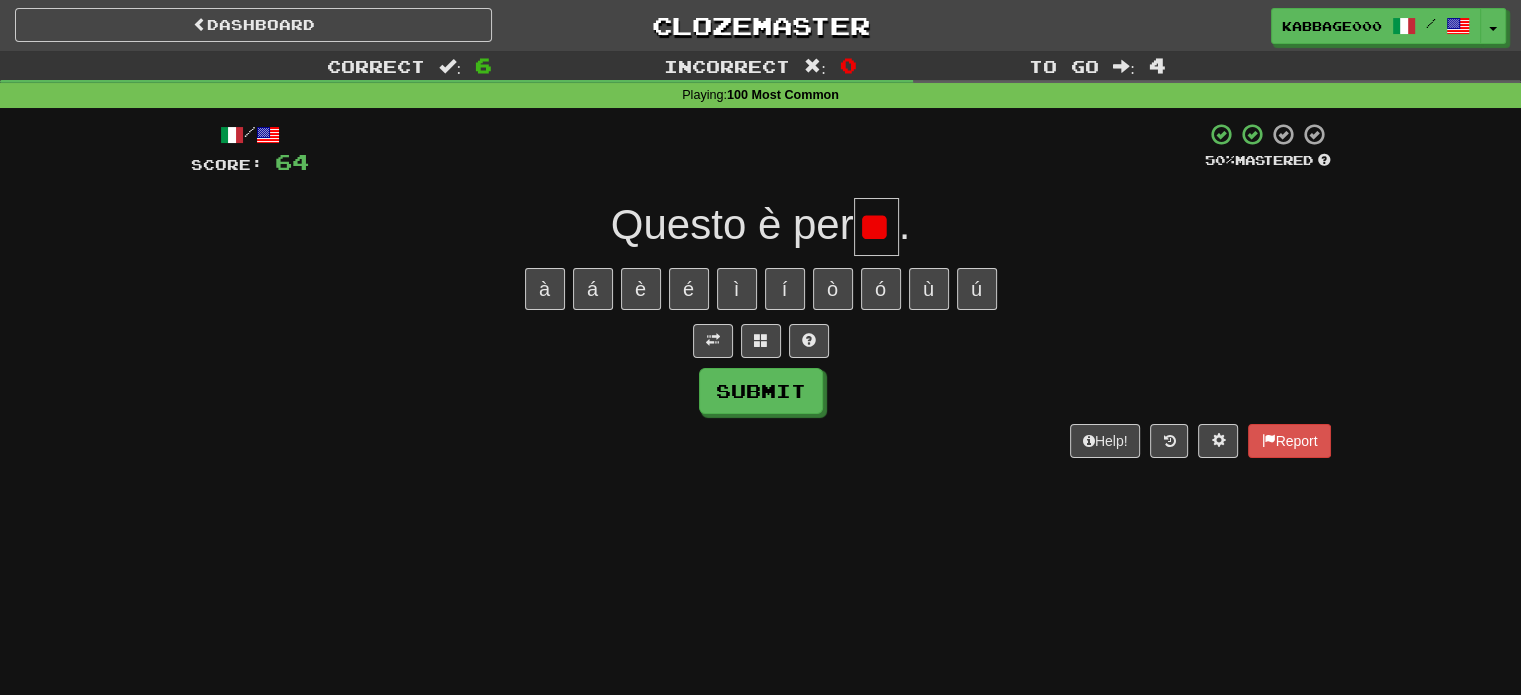 type on "*" 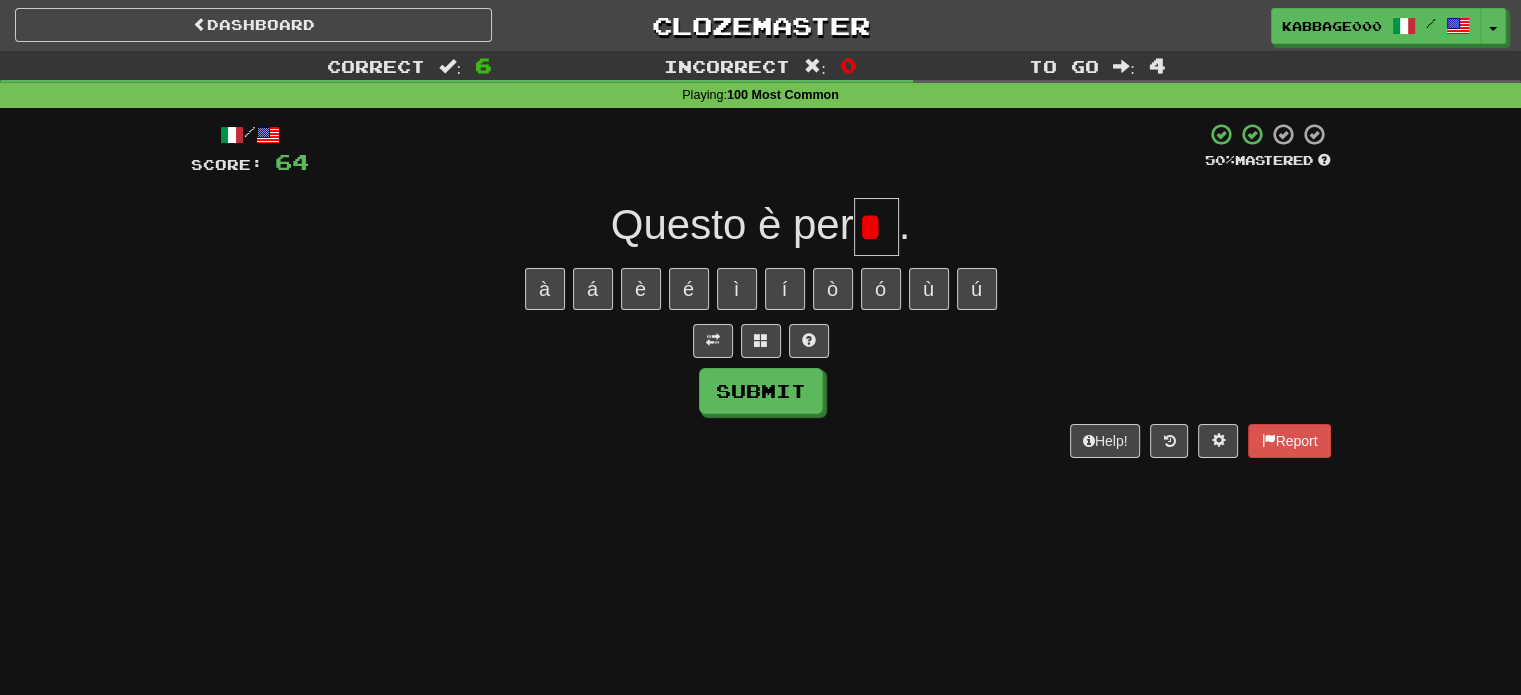 scroll, scrollTop: 0, scrollLeft: 0, axis: both 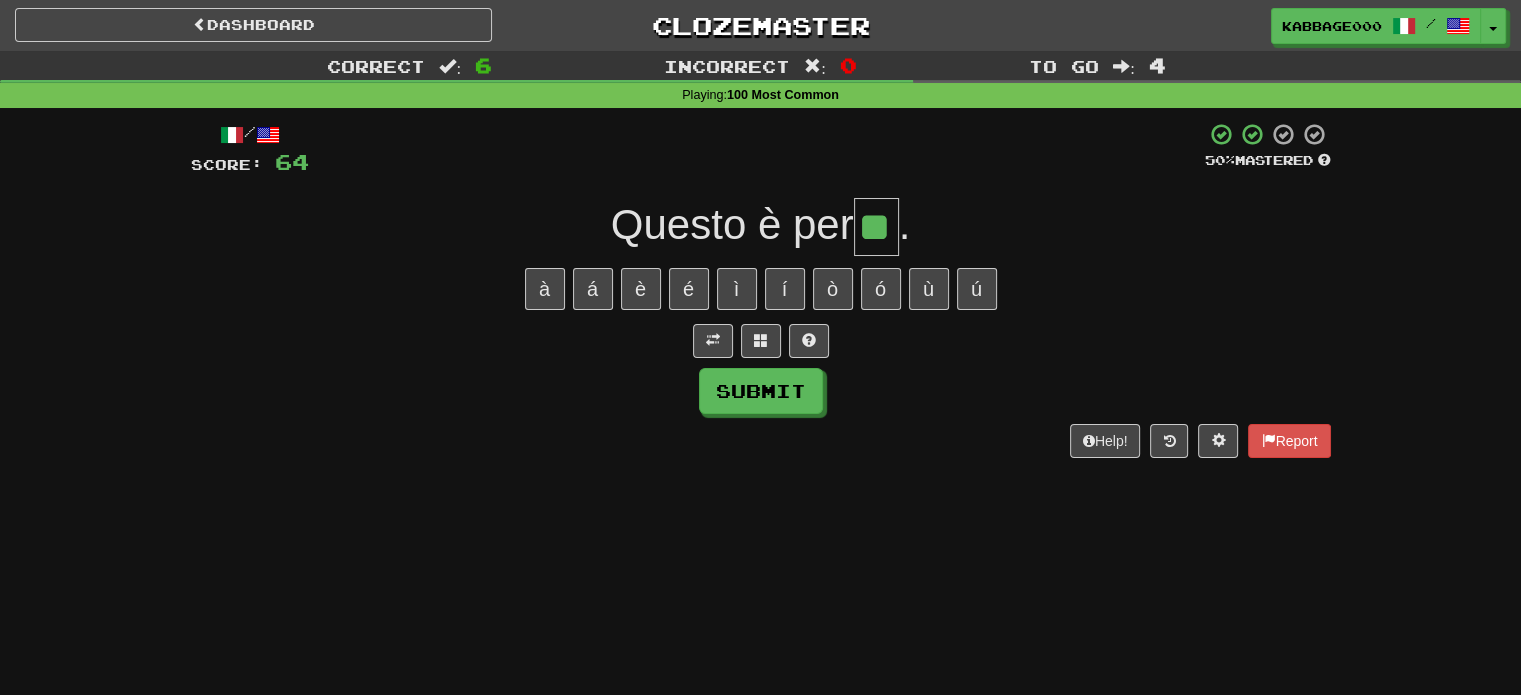 type on "**" 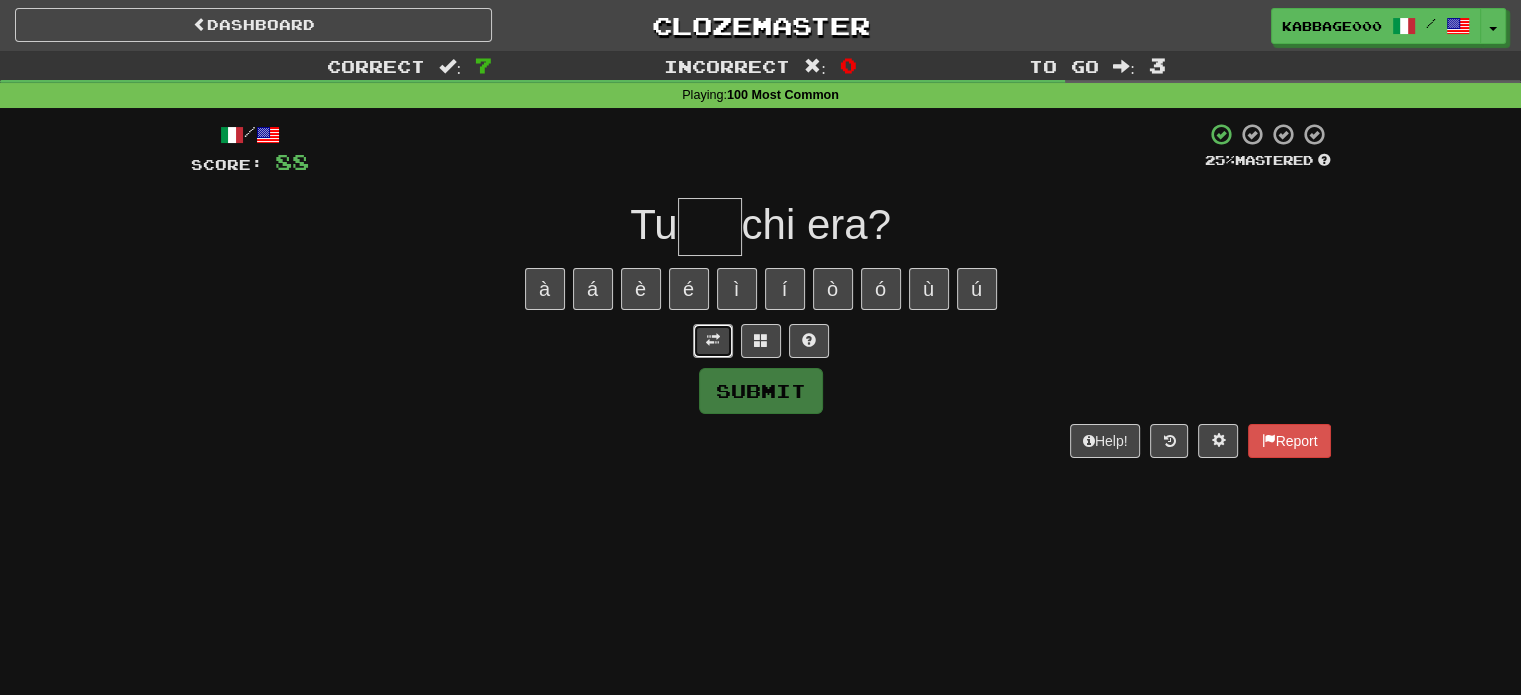 click at bounding box center [713, 341] 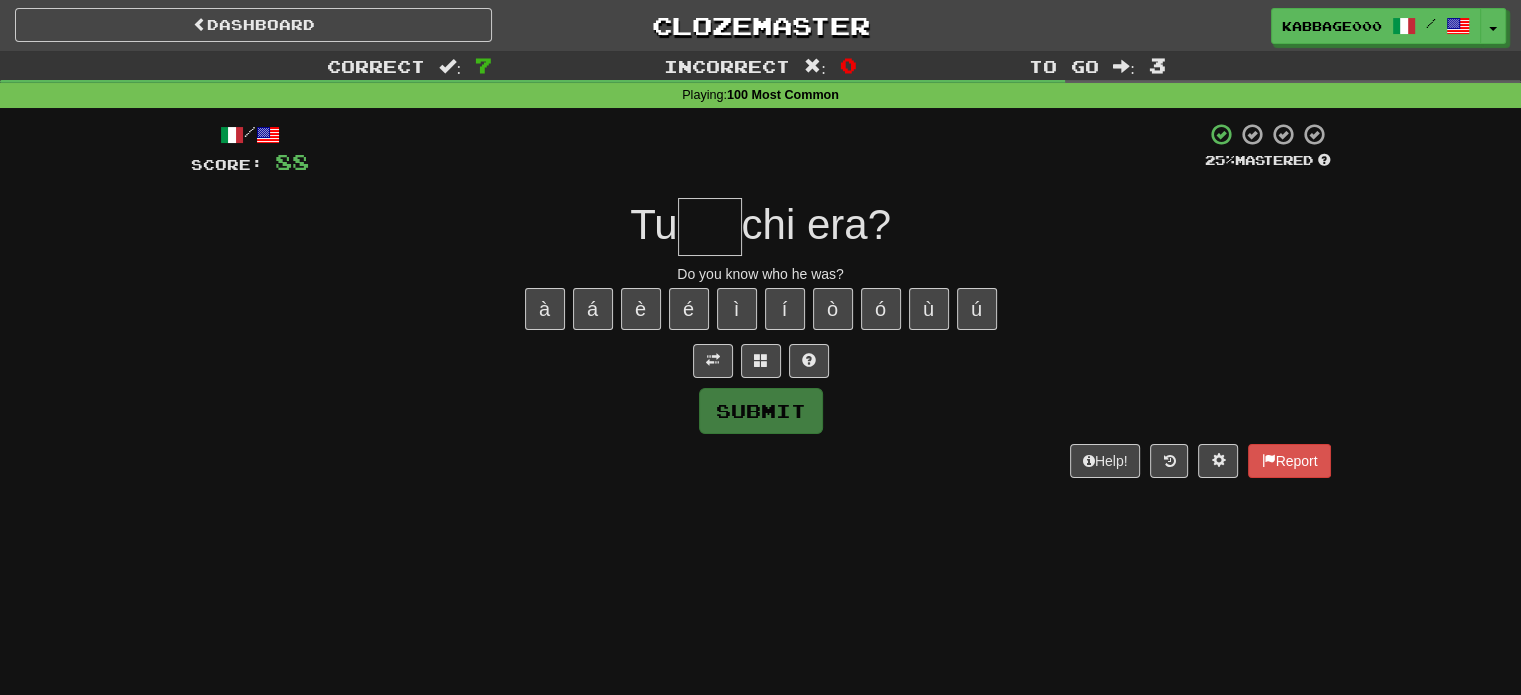 click at bounding box center [710, 227] 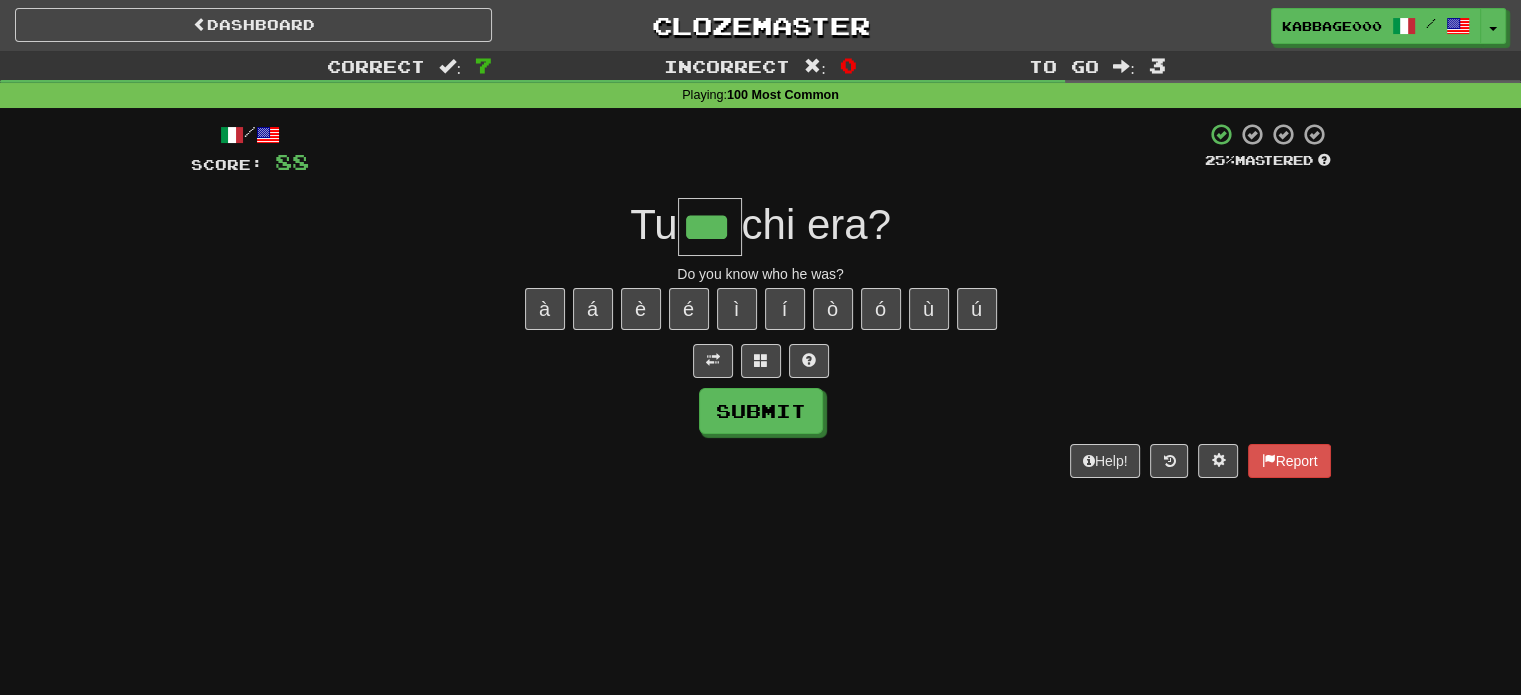 type on "***" 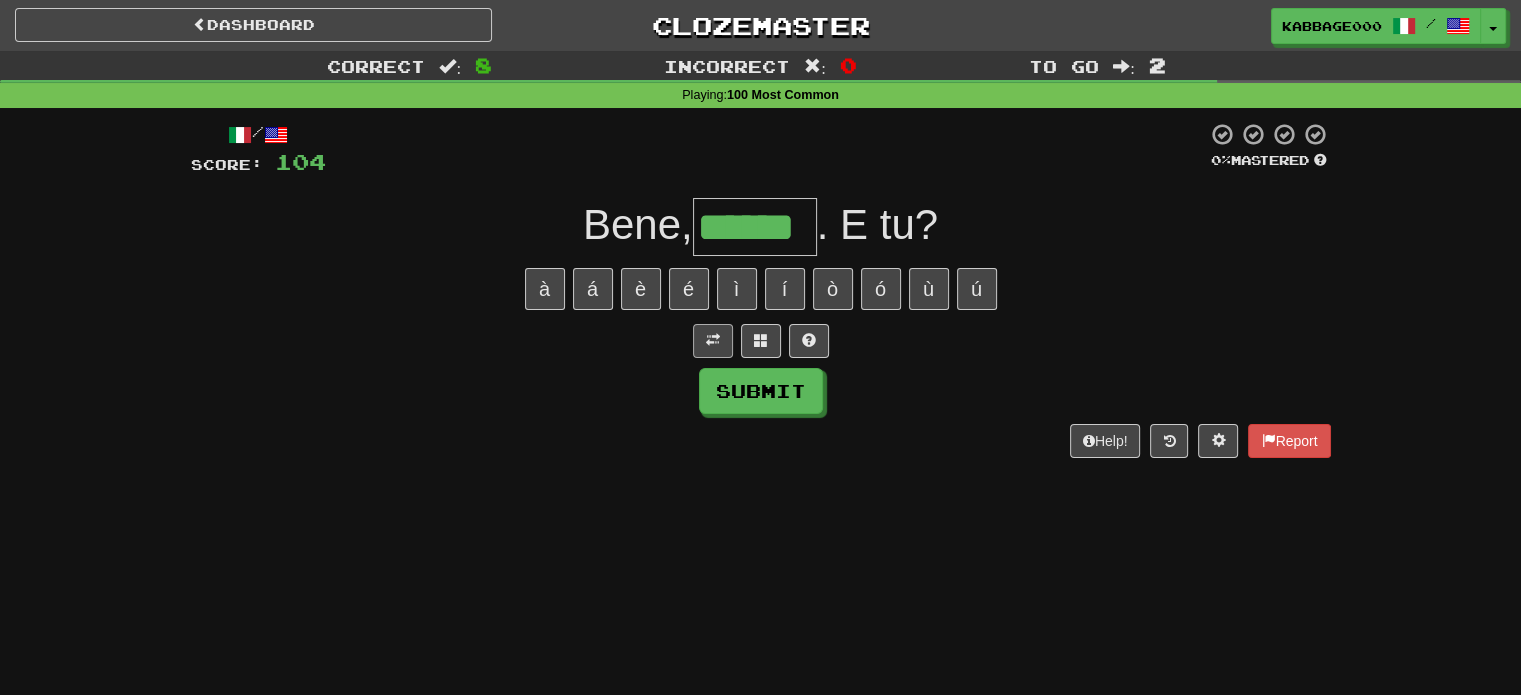 type on "******" 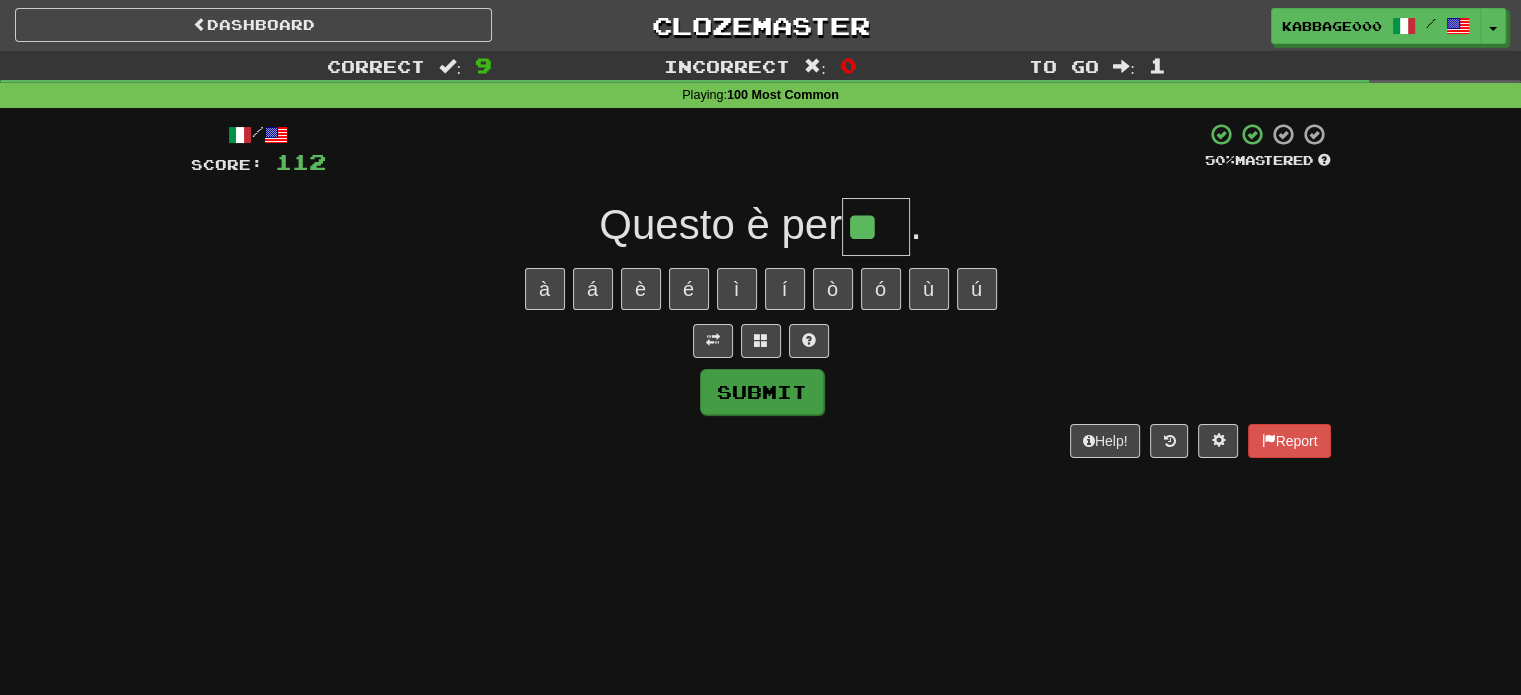 type on "**" 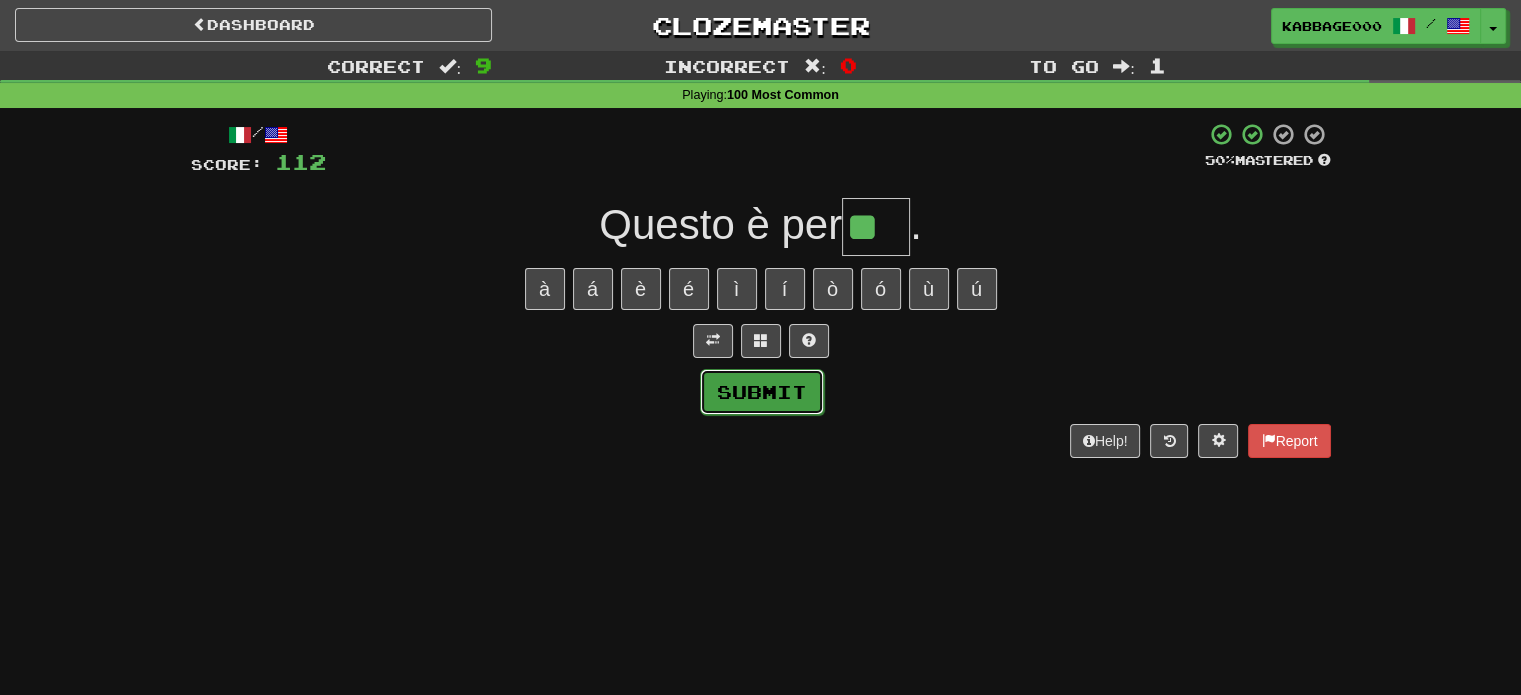 click on "Submit" at bounding box center [762, 392] 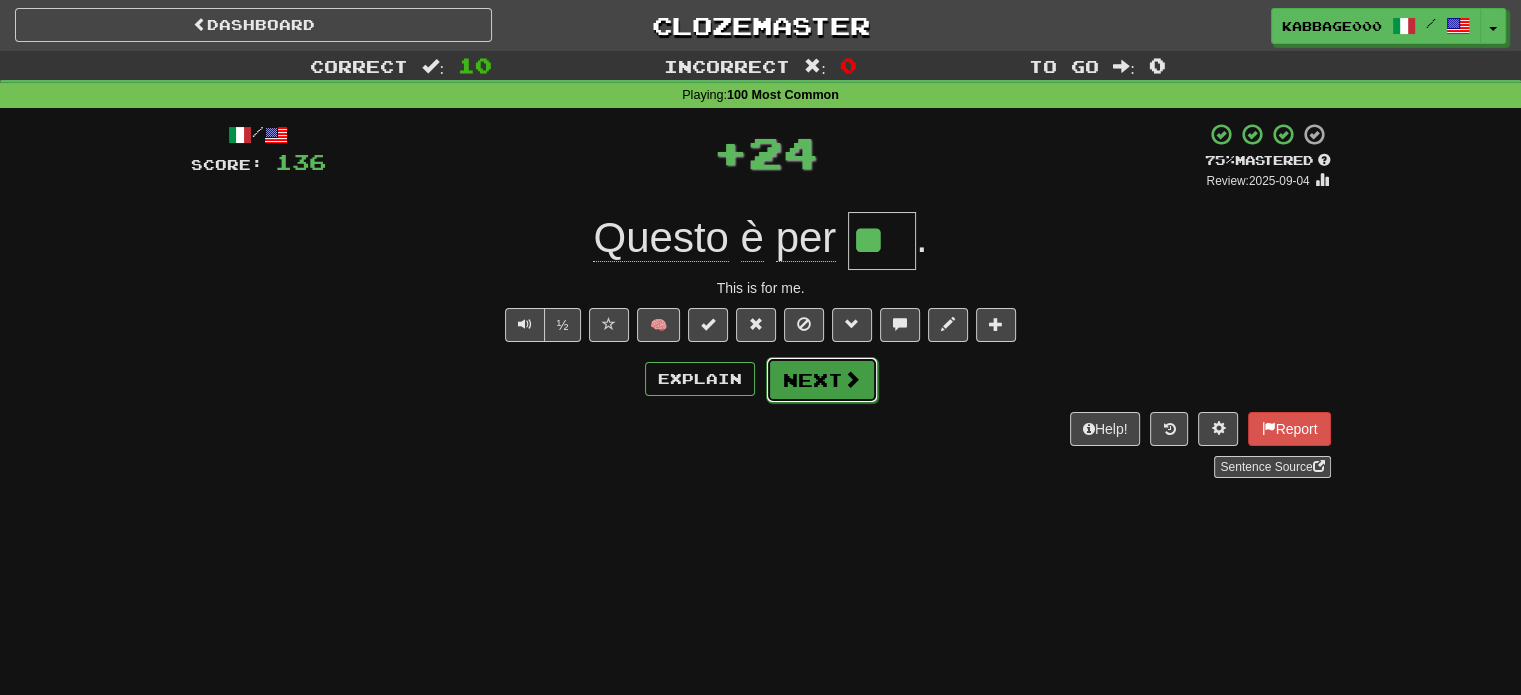 click on "Next" at bounding box center [822, 380] 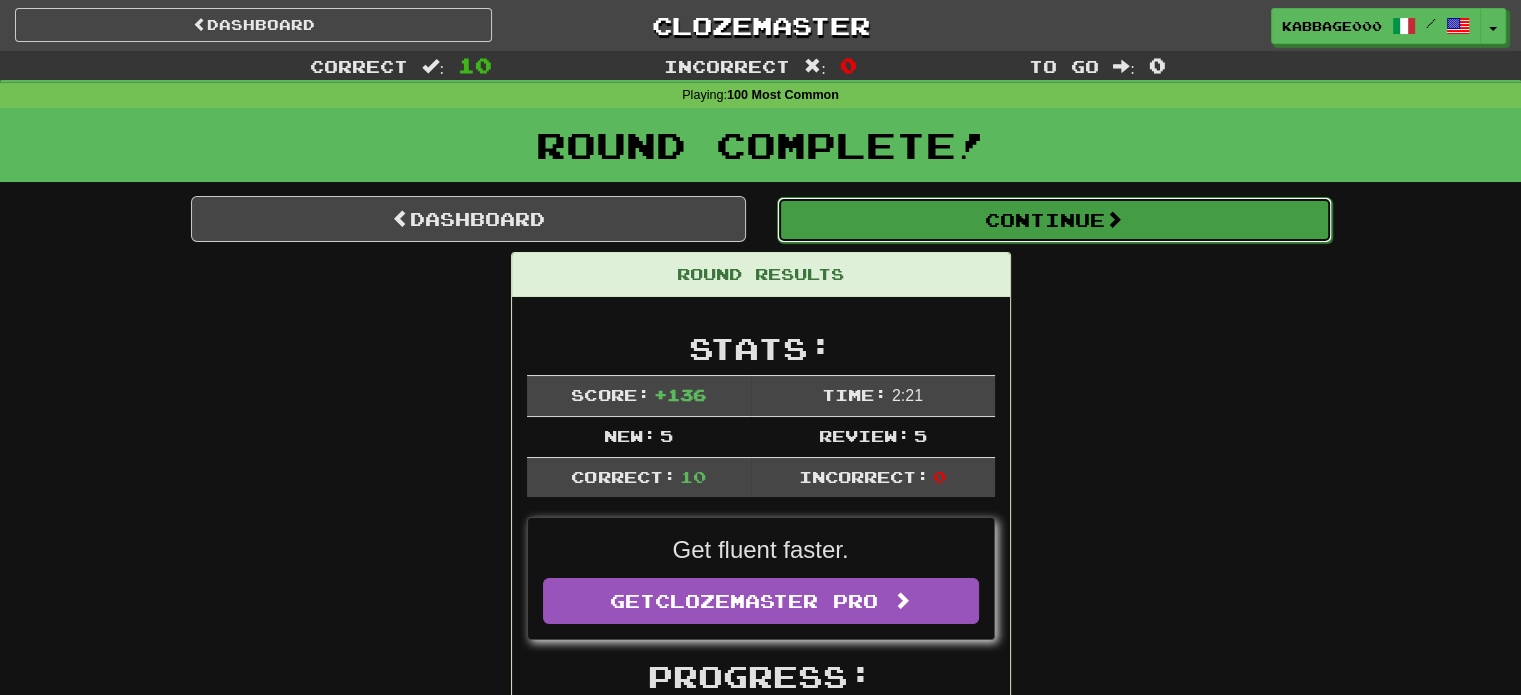 click on "Continue" at bounding box center (1054, 220) 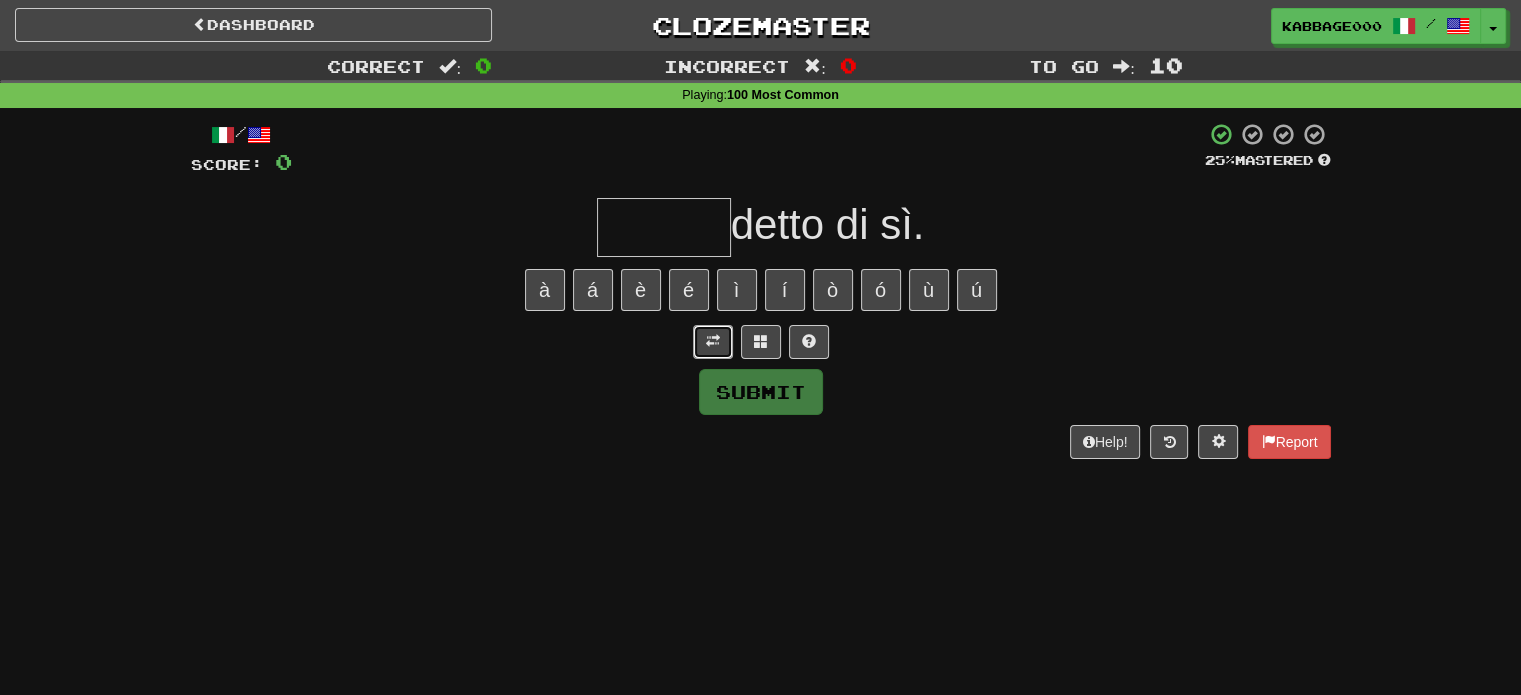 click at bounding box center [713, 342] 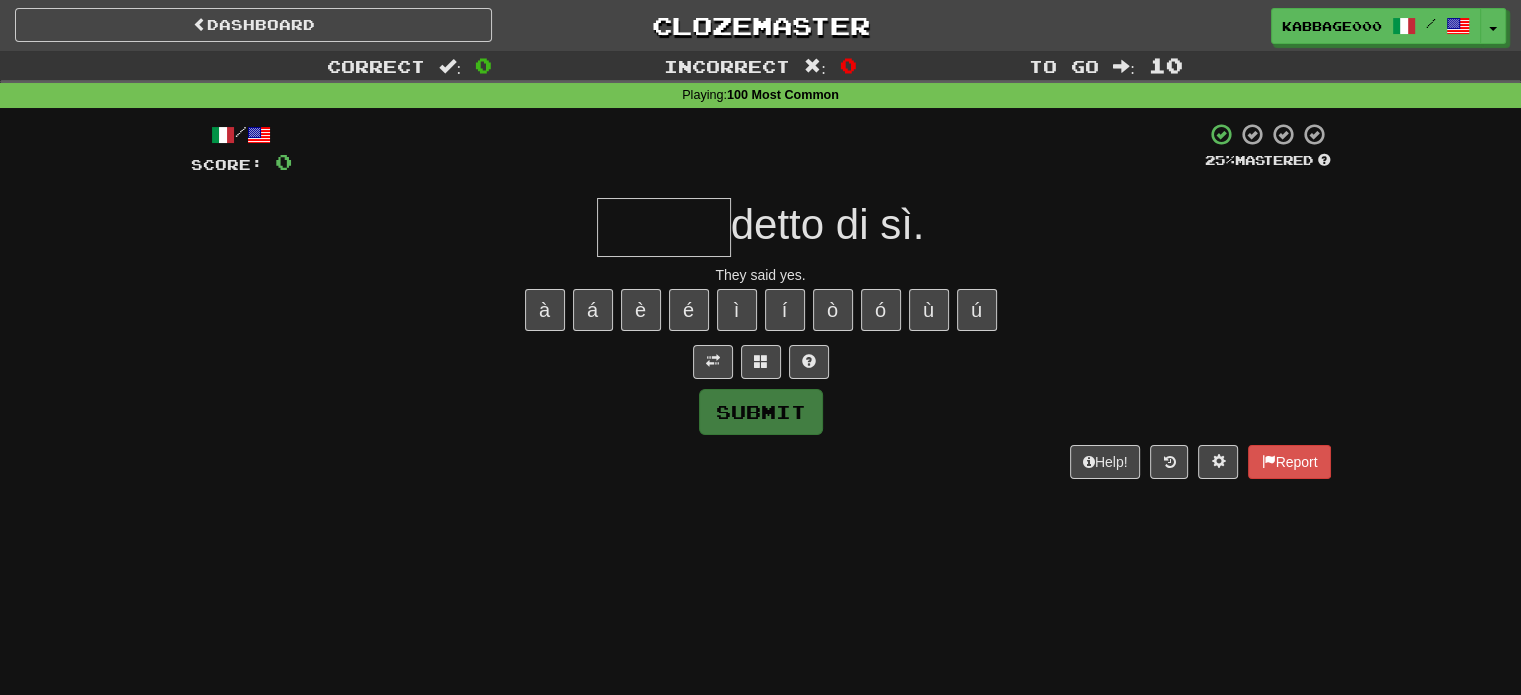 click at bounding box center (664, 227) 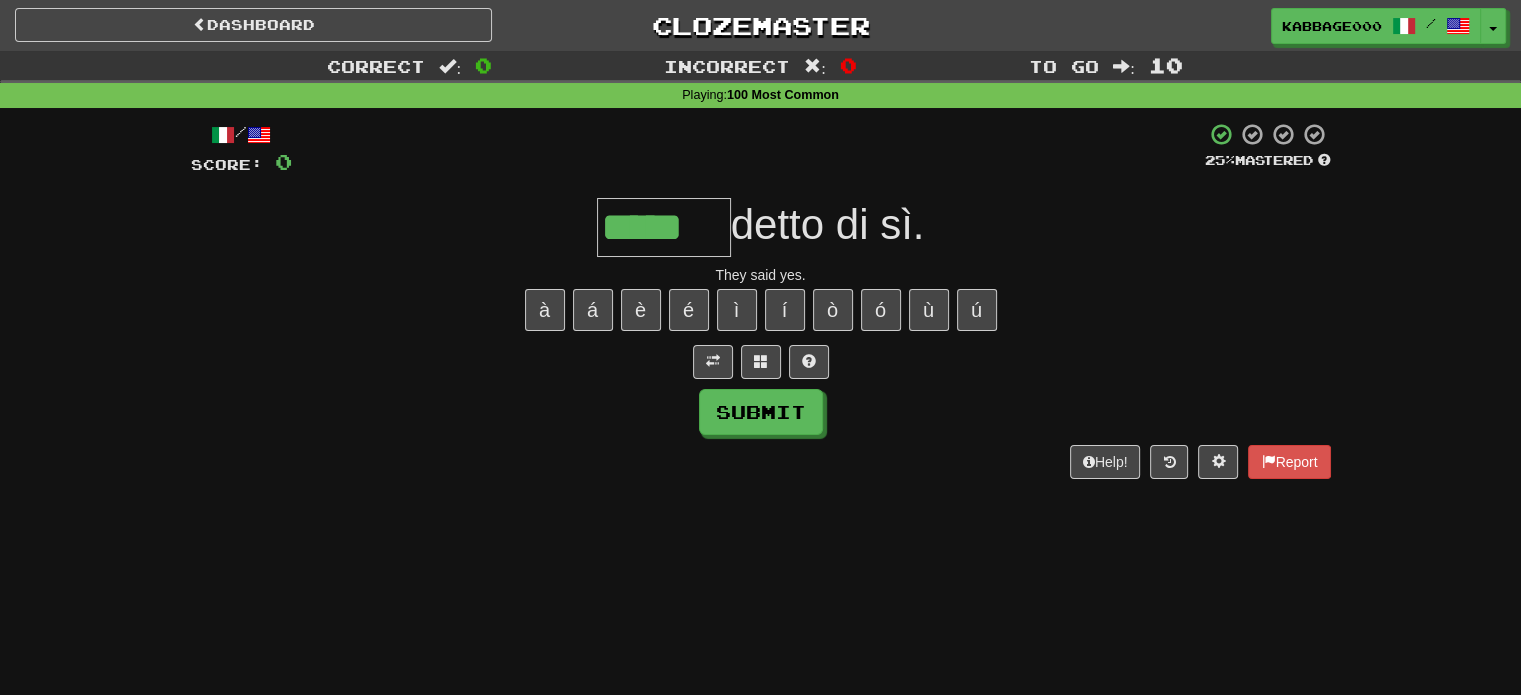 type on "*****" 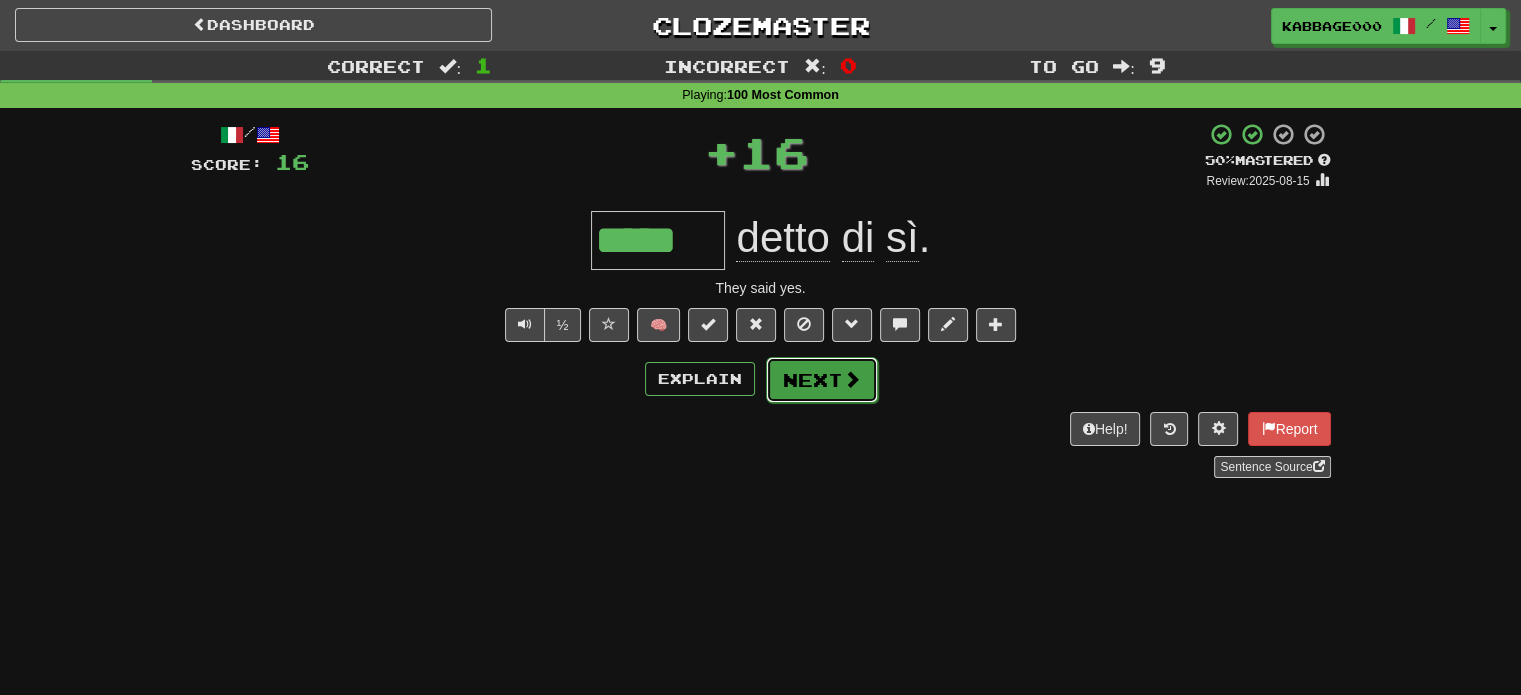 click on "Next" at bounding box center (822, 380) 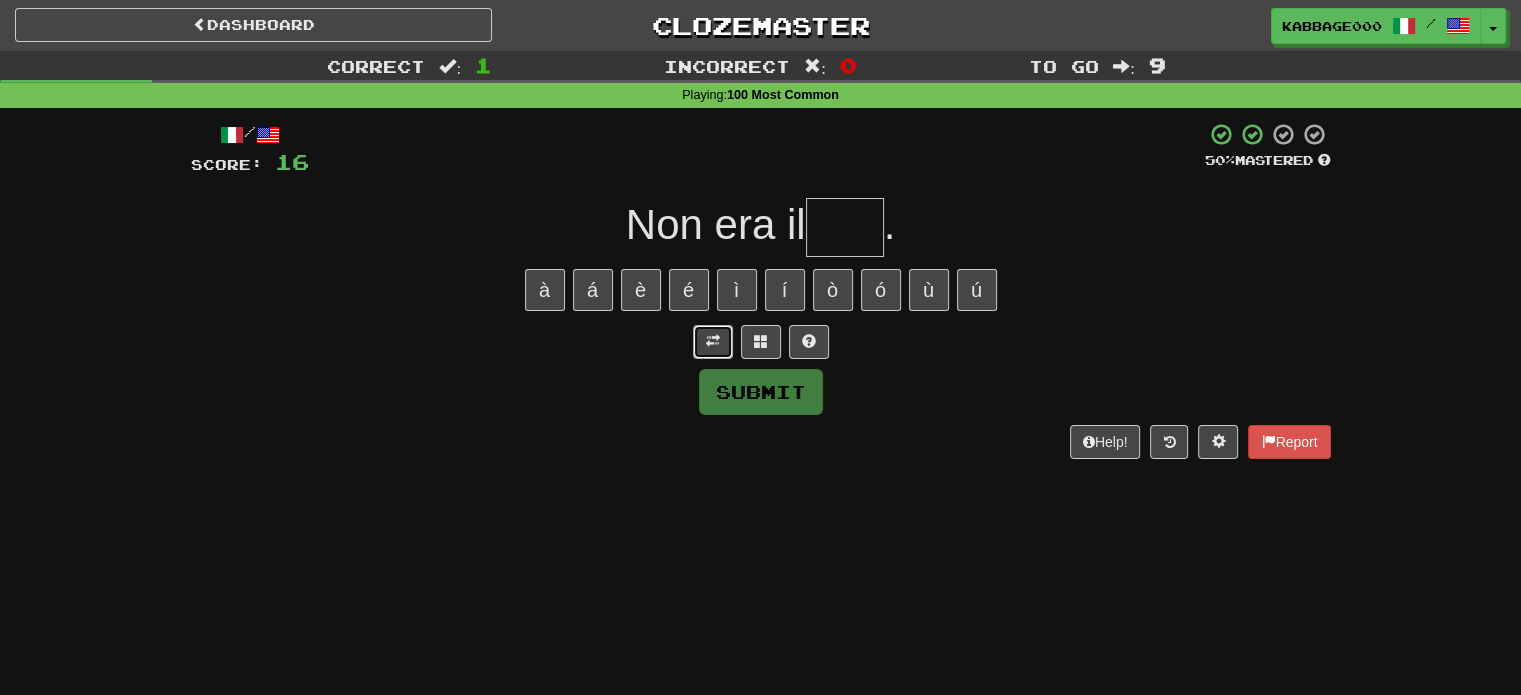 click at bounding box center (713, 342) 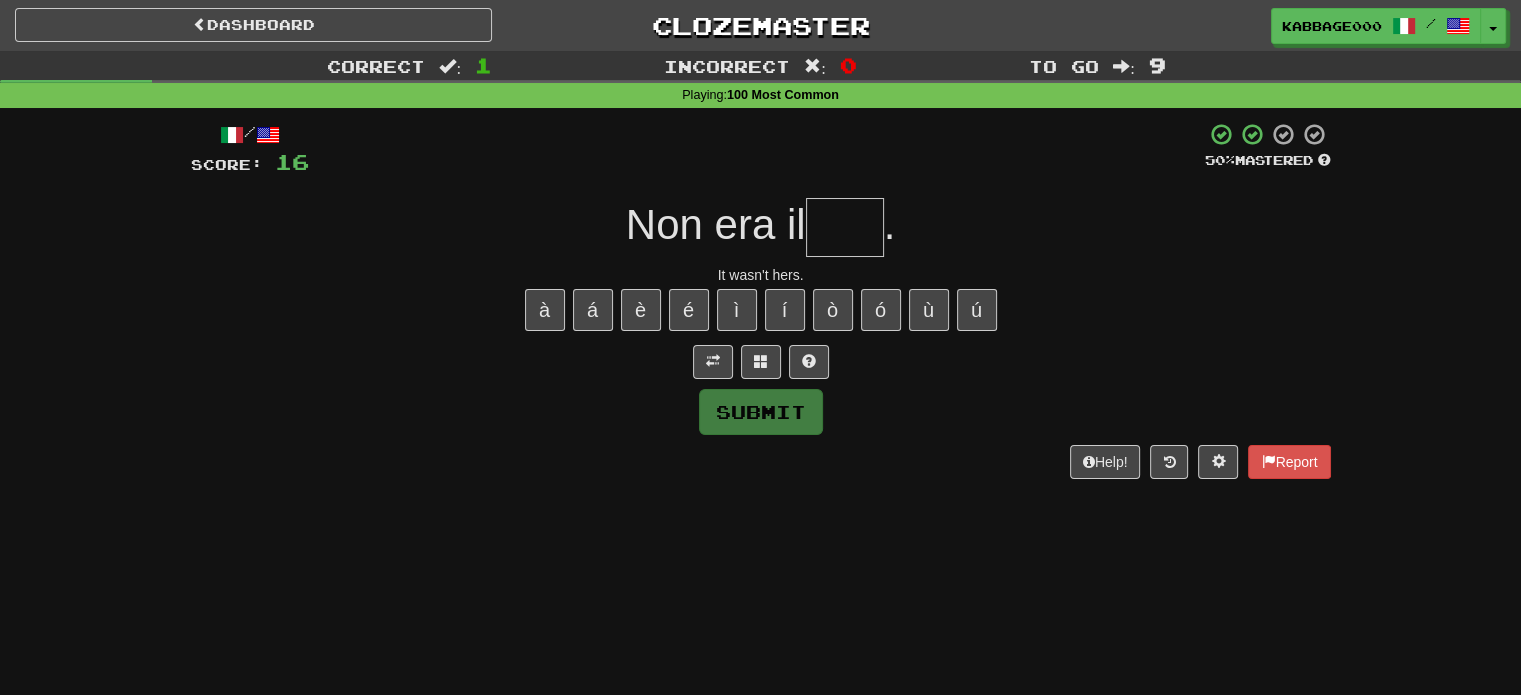 click at bounding box center (845, 227) 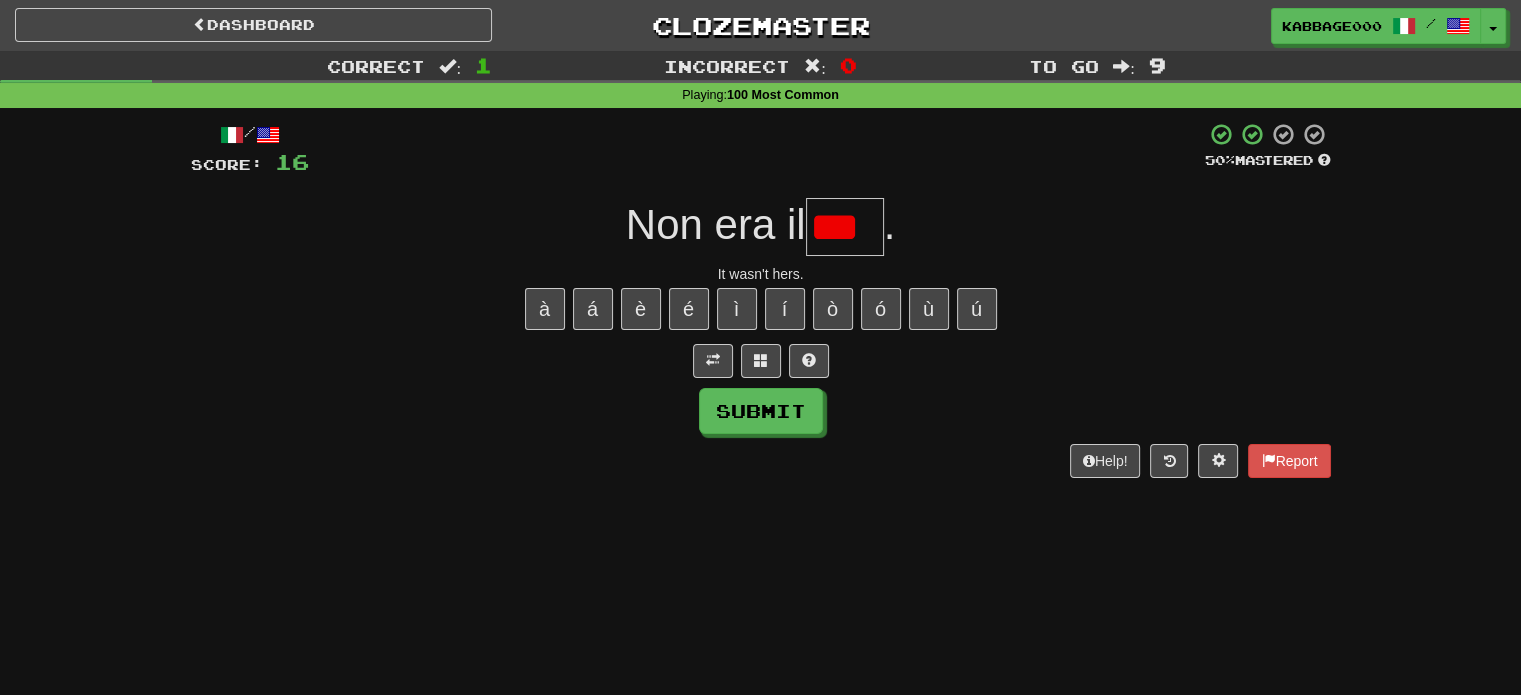 scroll, scrollTop: 0, scrollLeft: 0, axis: both 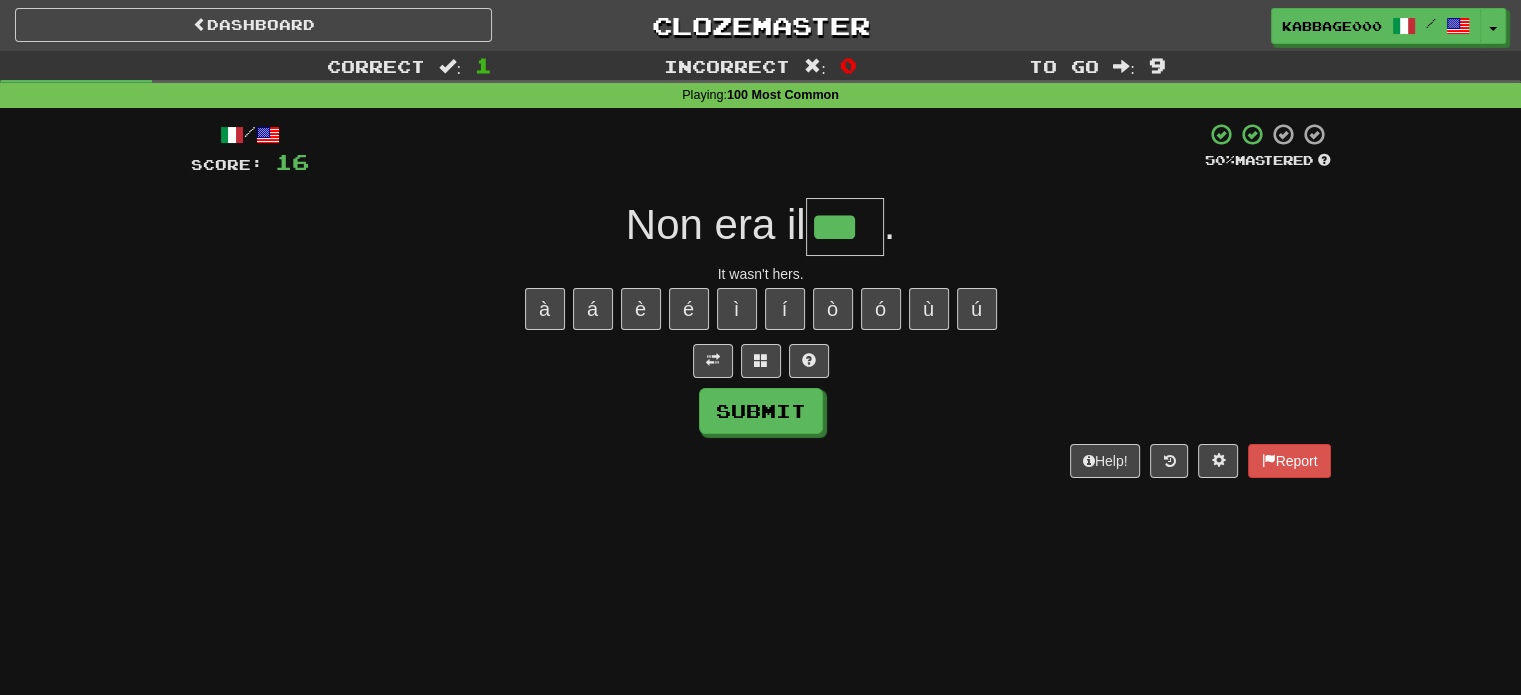 type on "***" 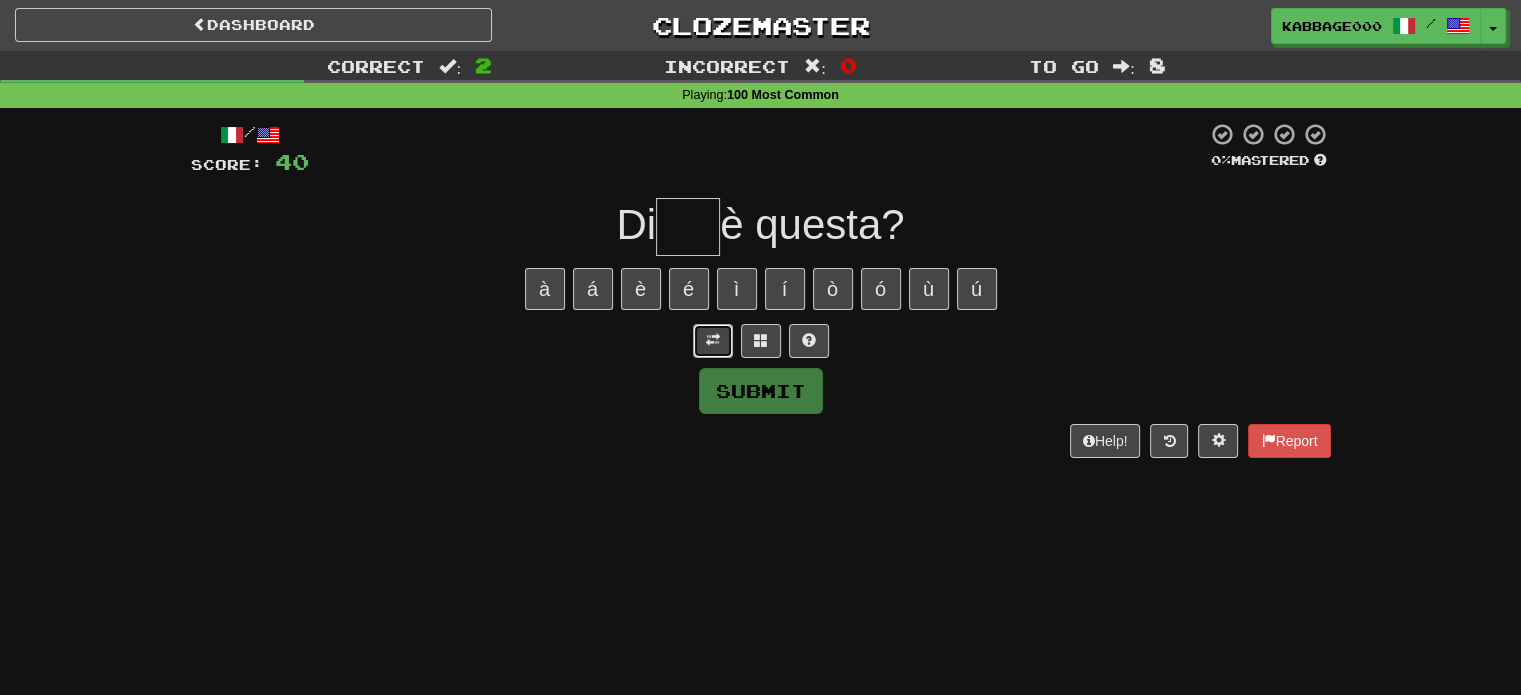 click at bounding box center [713, 341] 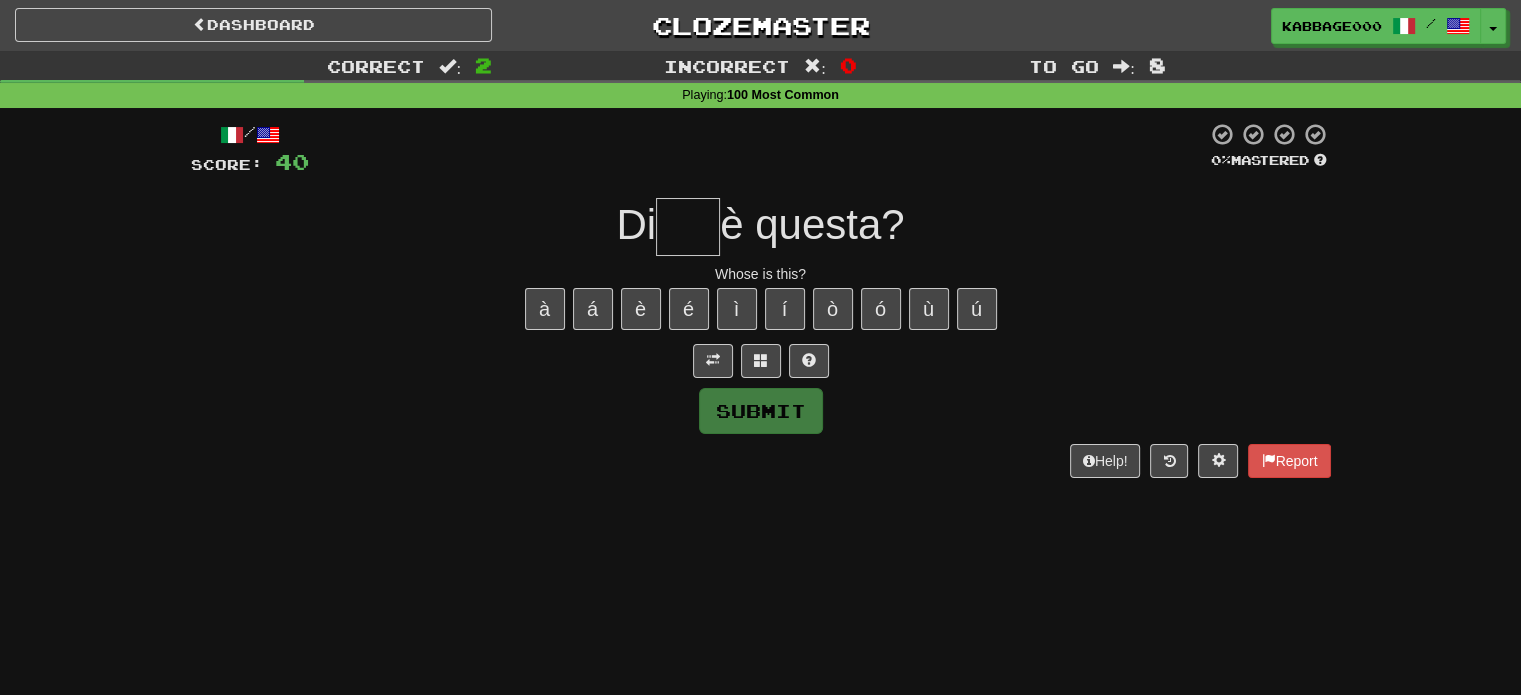 click on "è questa?" at bounding box center [812, 224] 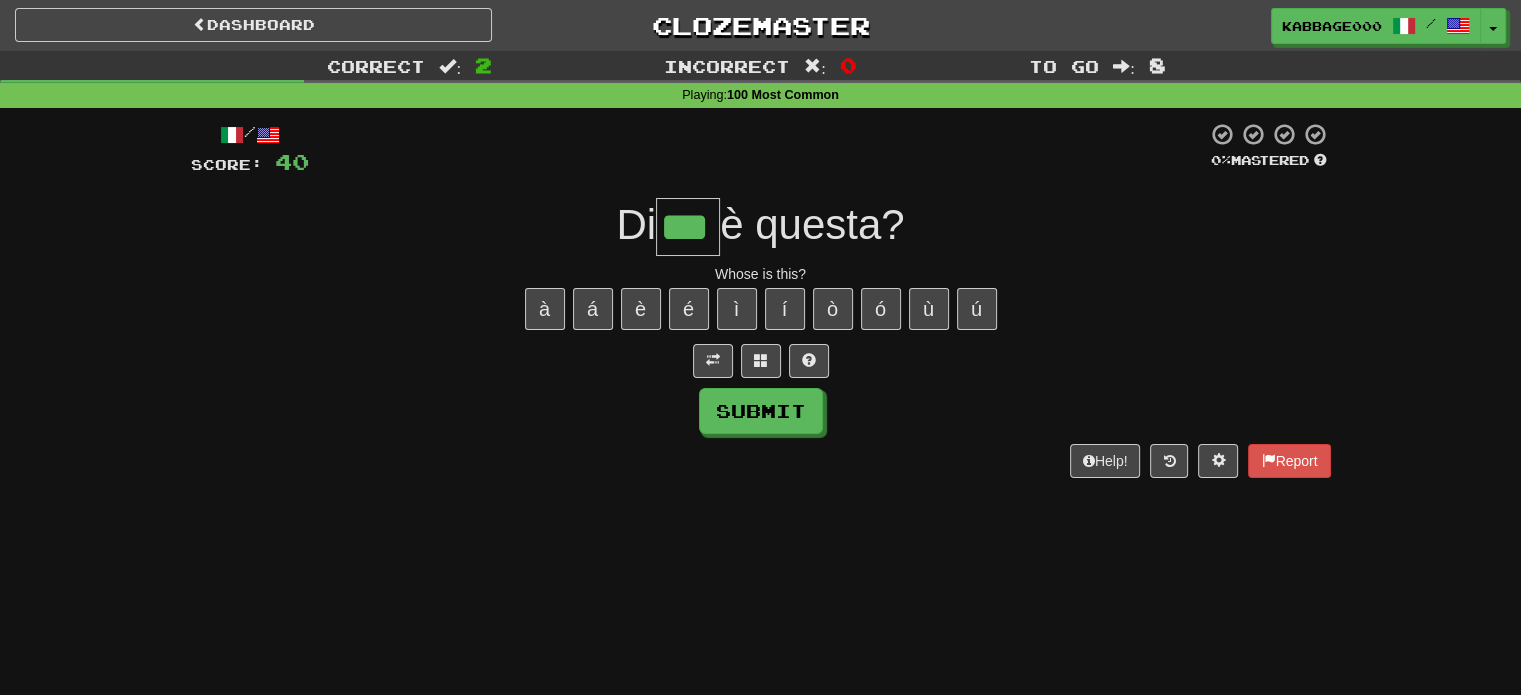 type on "***" 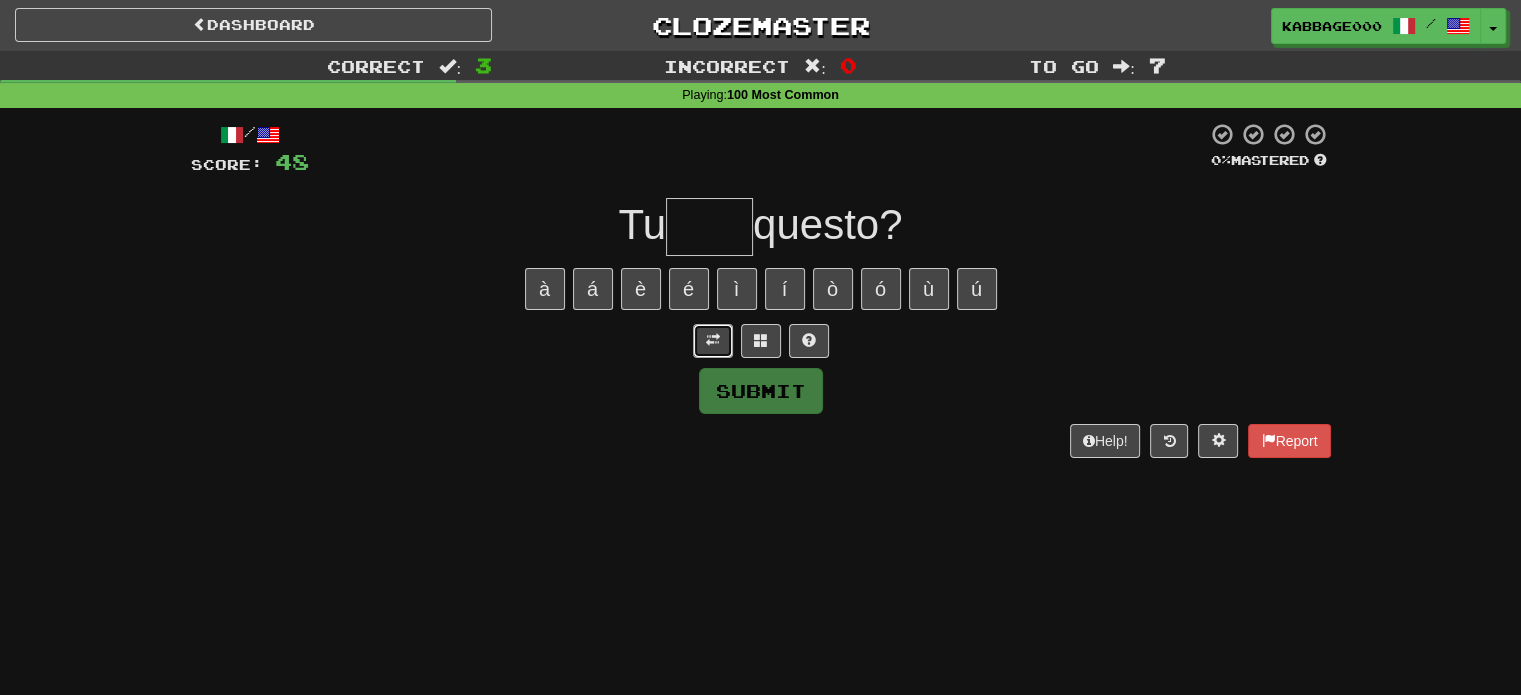 click at bounding box center (713, 340) 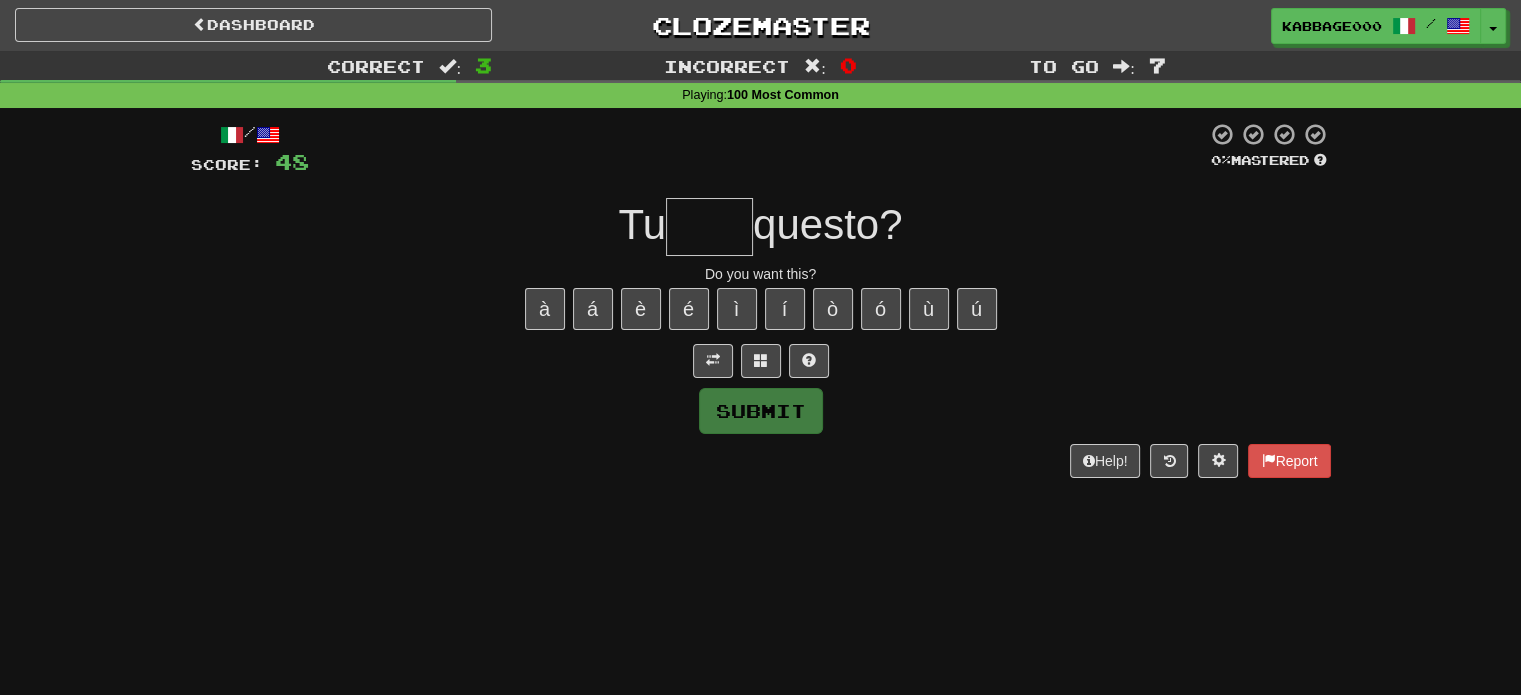 click at bounding box center [709, 227] 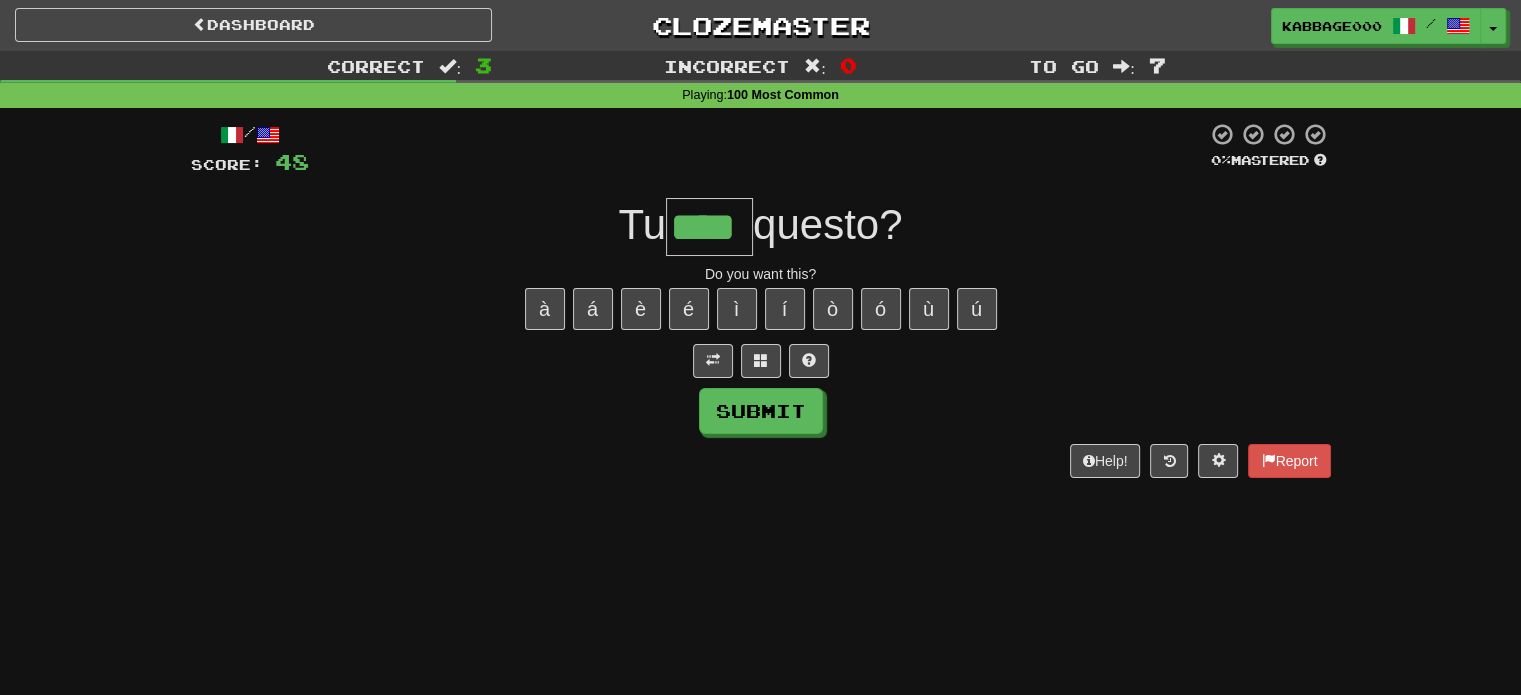 type on "****" 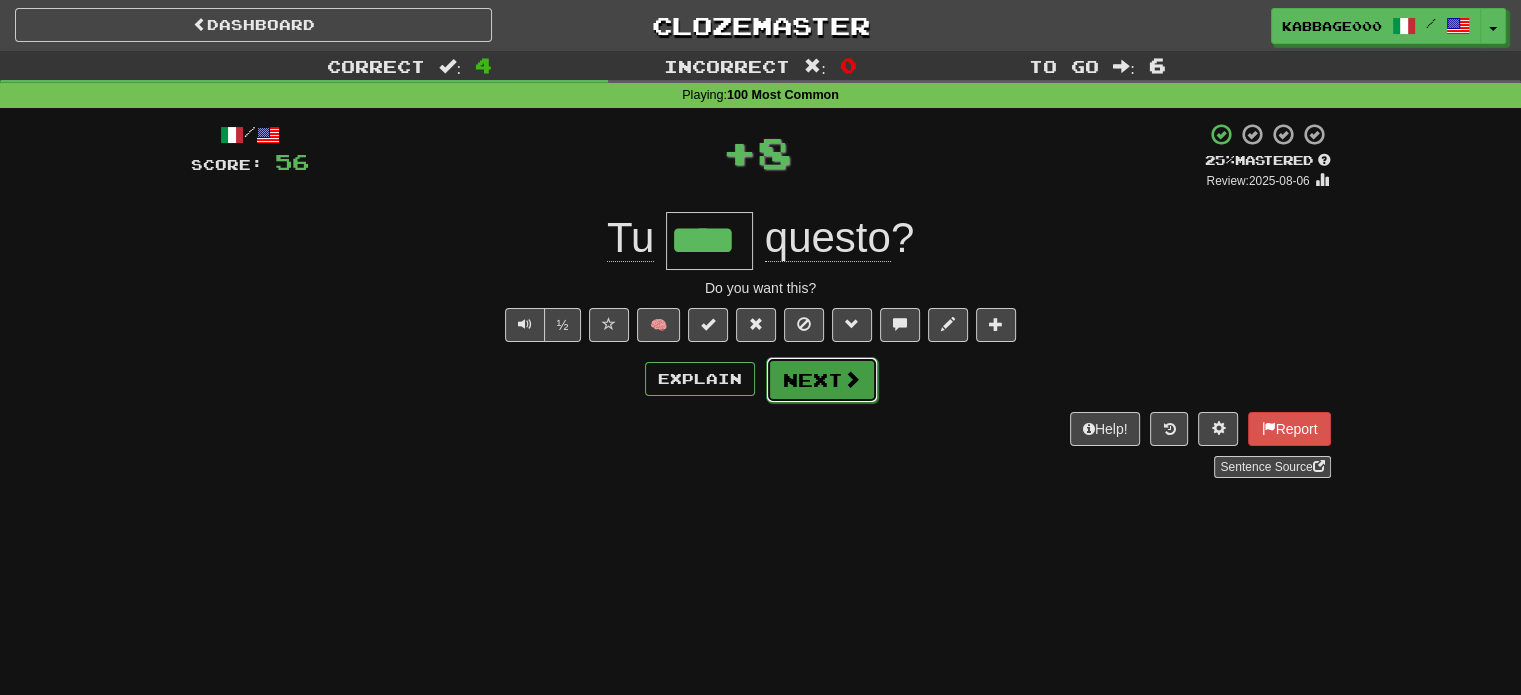 click on "Next" at bounding box center (822, 380) 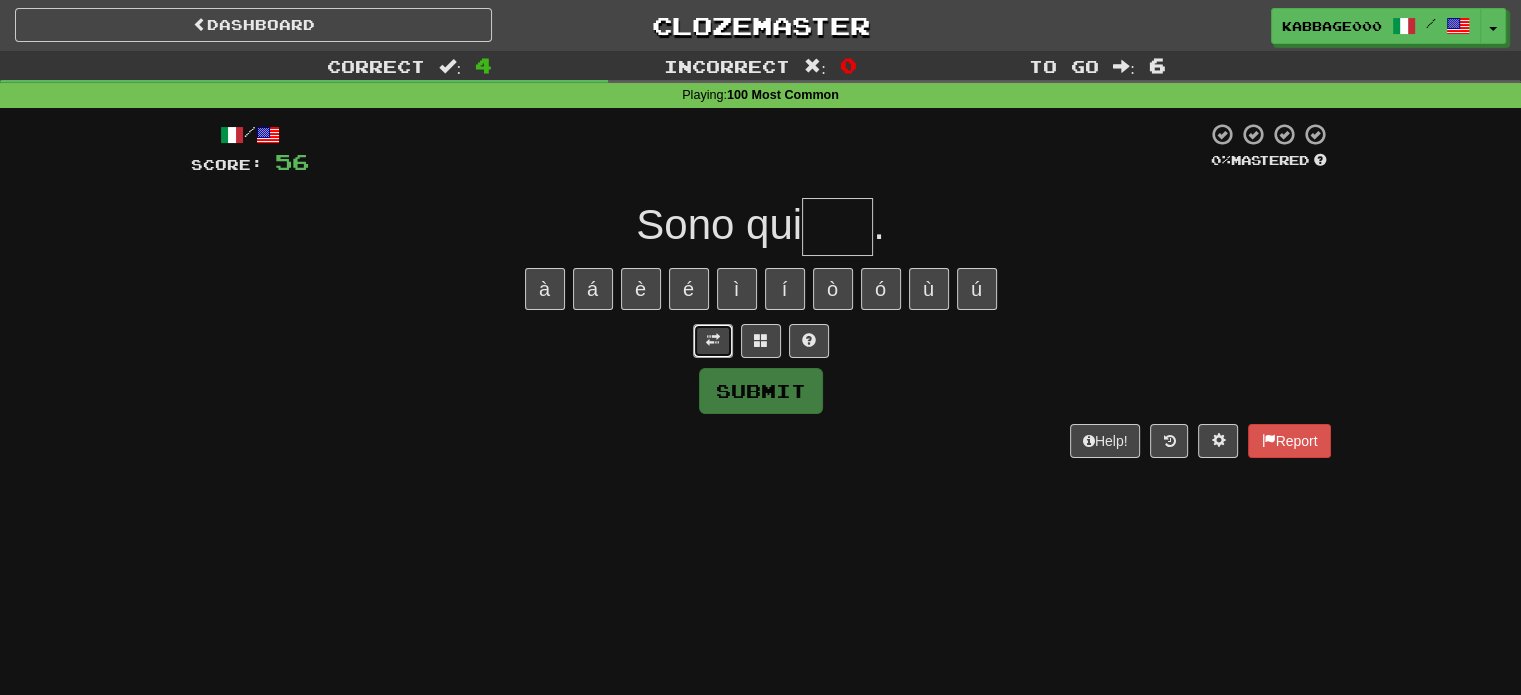 click at bounding box center (713, 340) 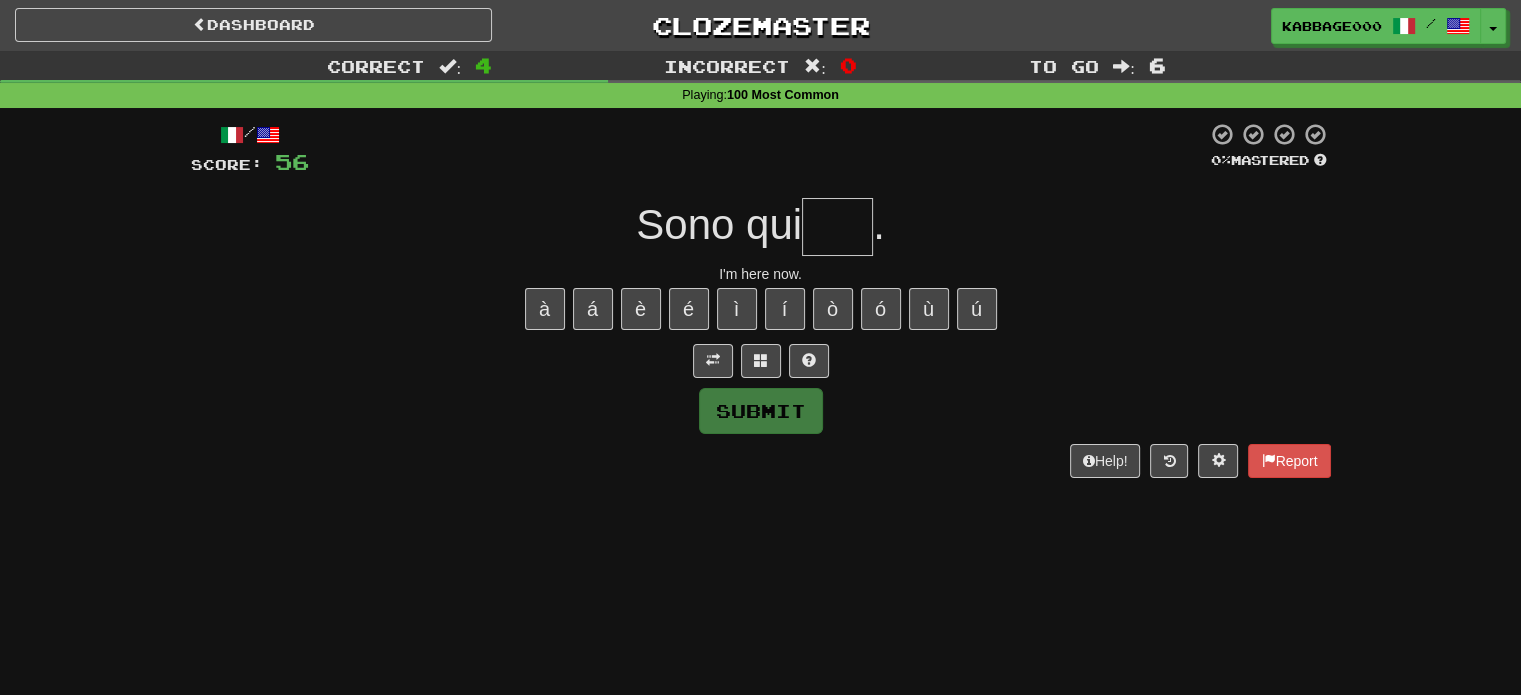 click at bounding box center (837, 227) 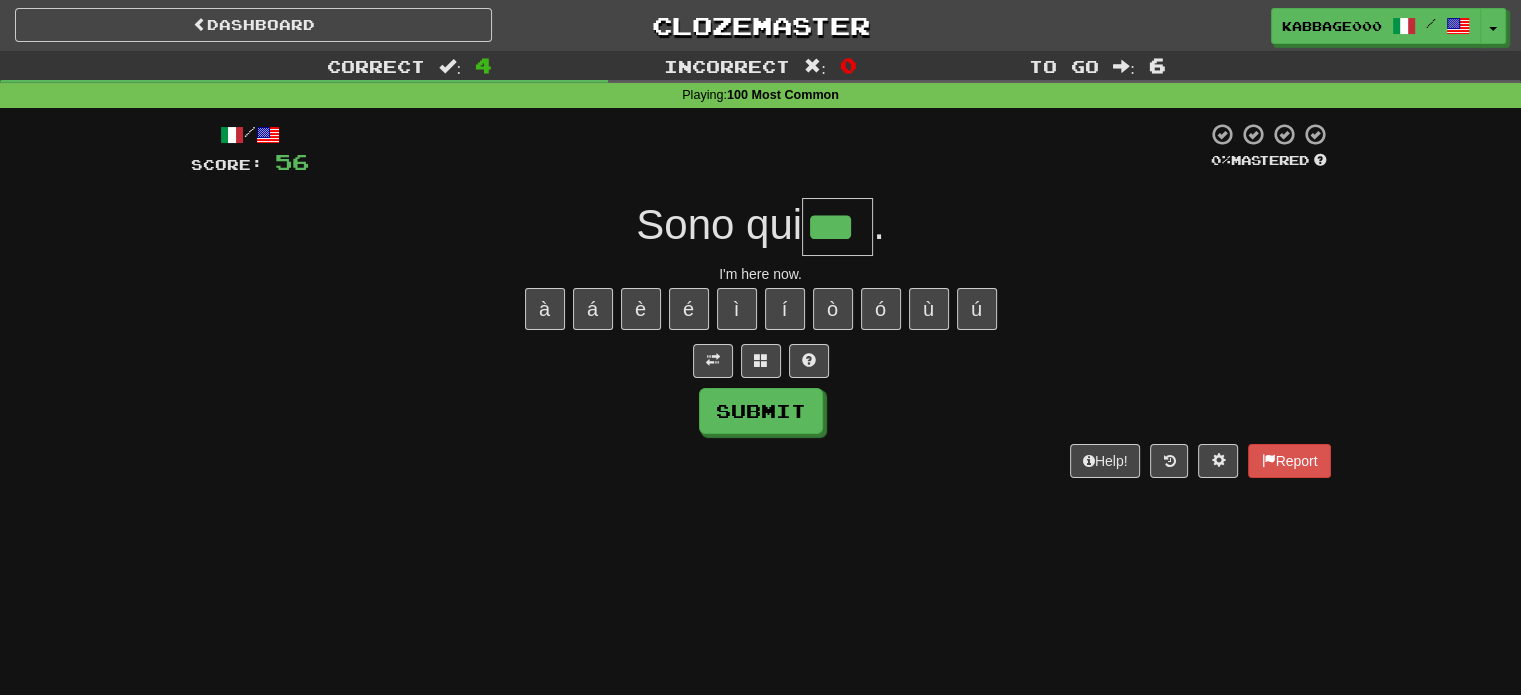 type on "***" 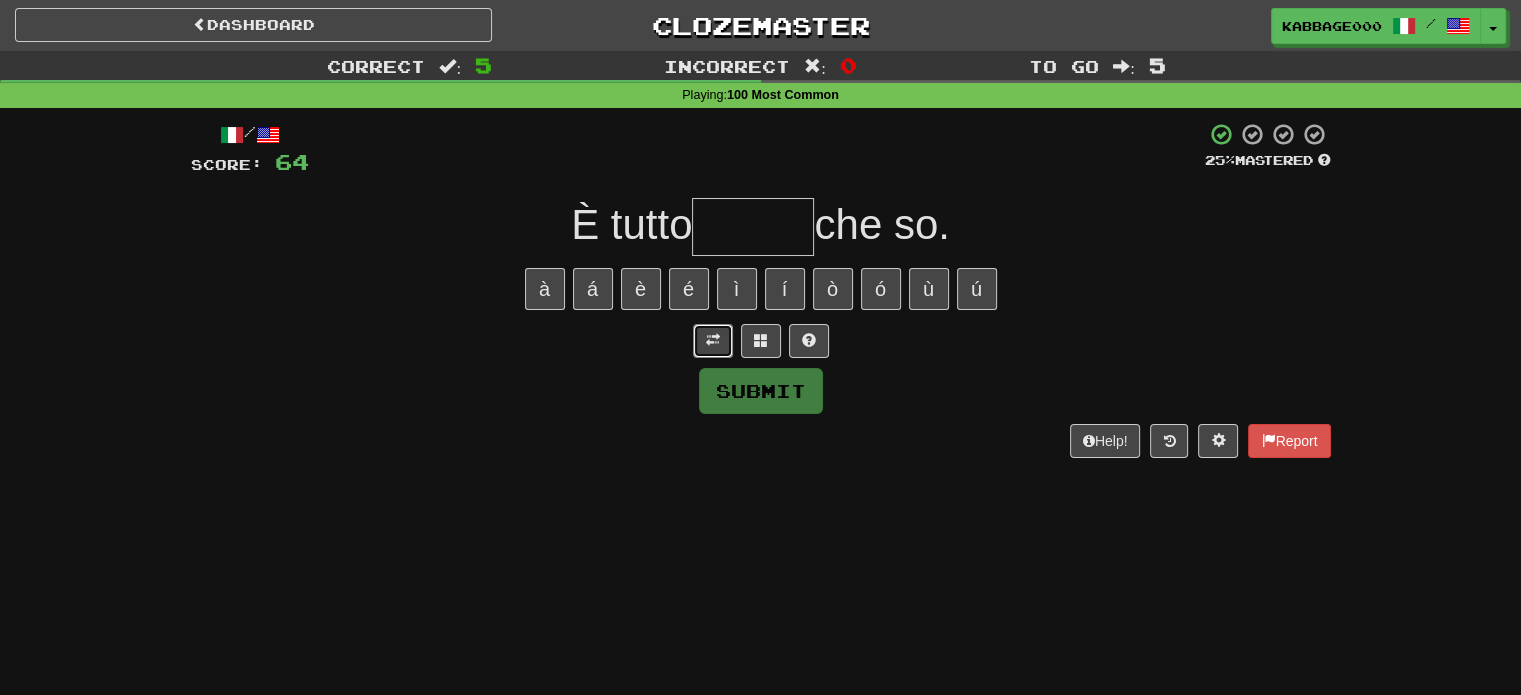 click at bounding box center (713, 340) 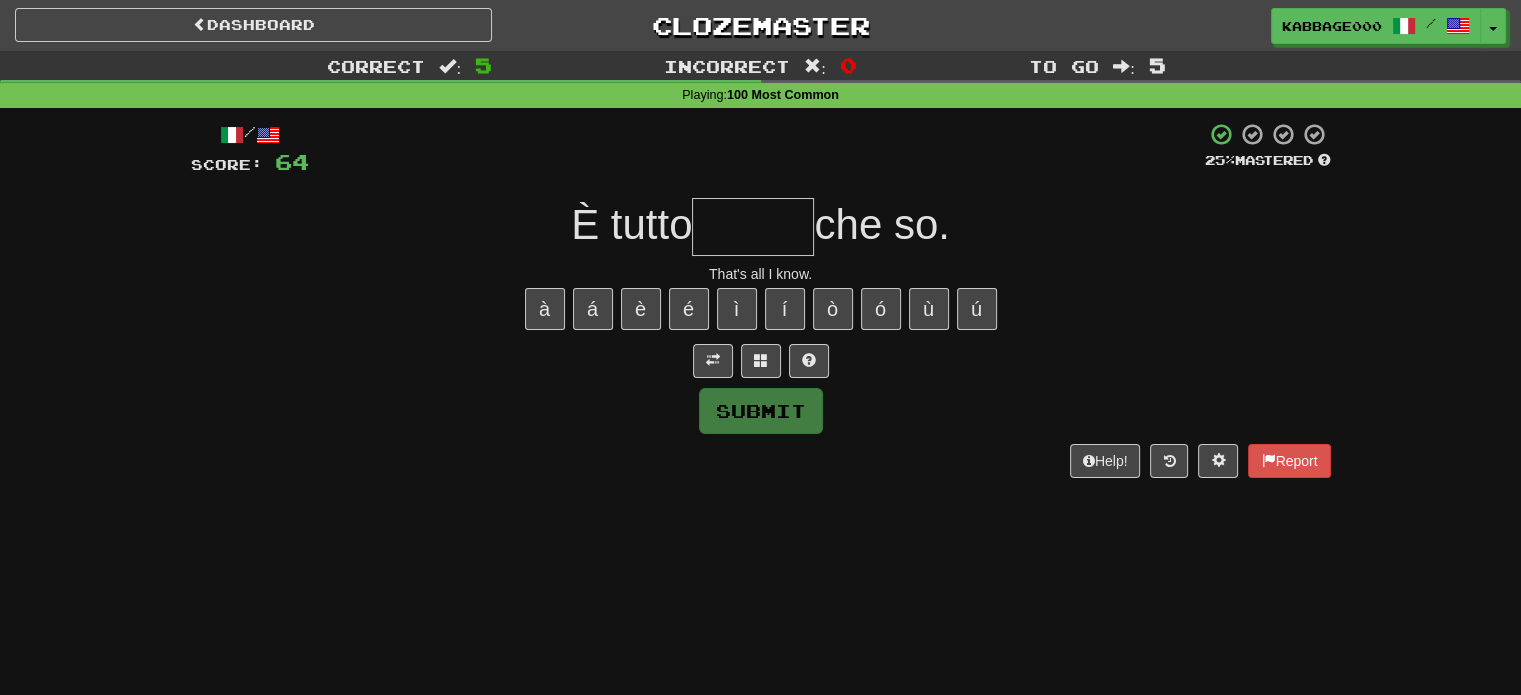 click at bounding box center (753, 227) 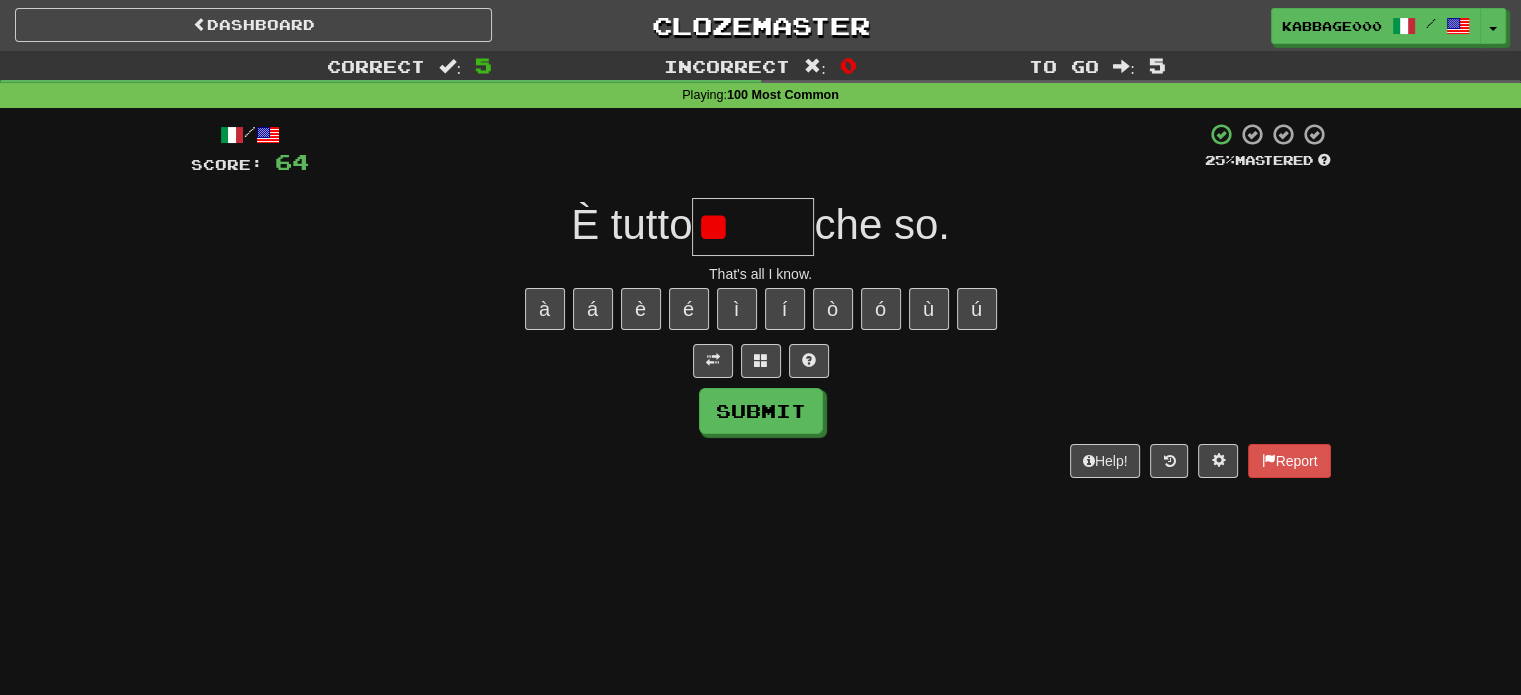 type on "*" 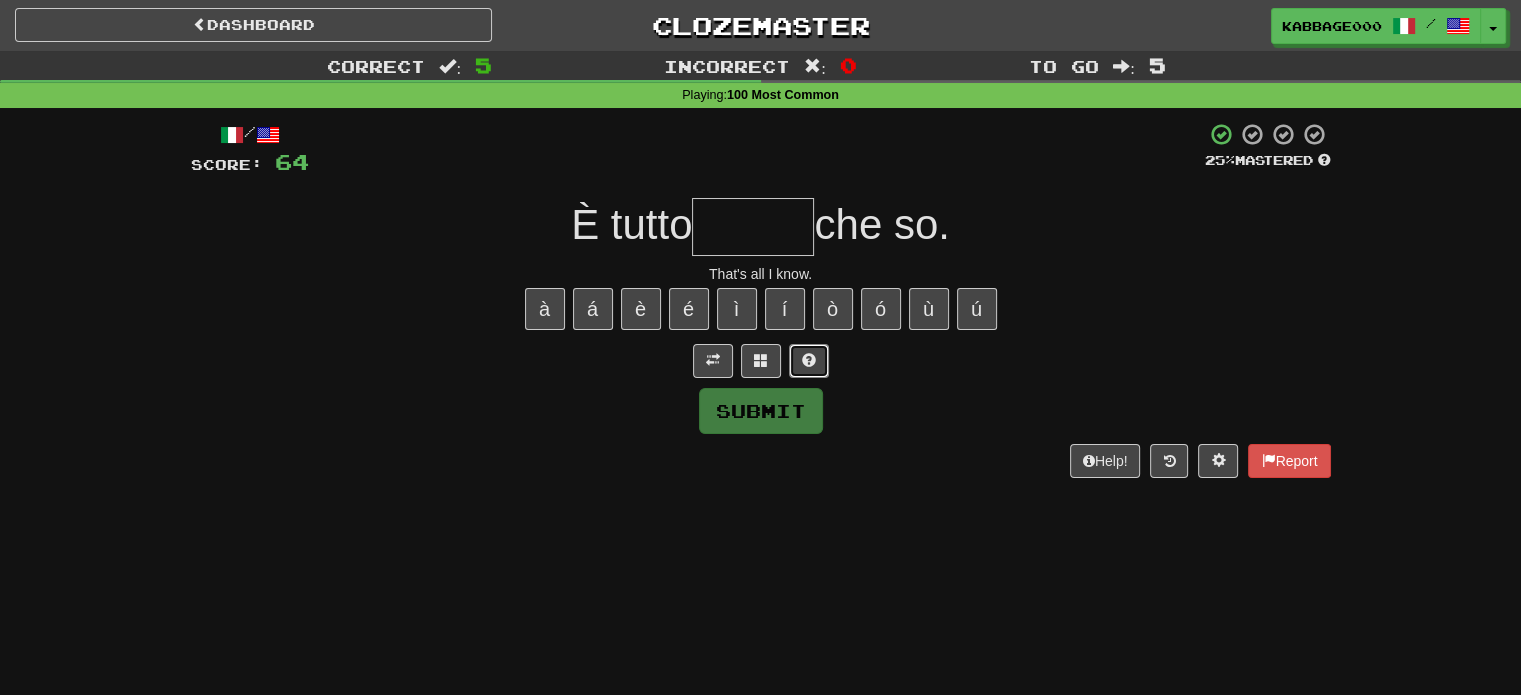 click at bounding box center [809, 361] 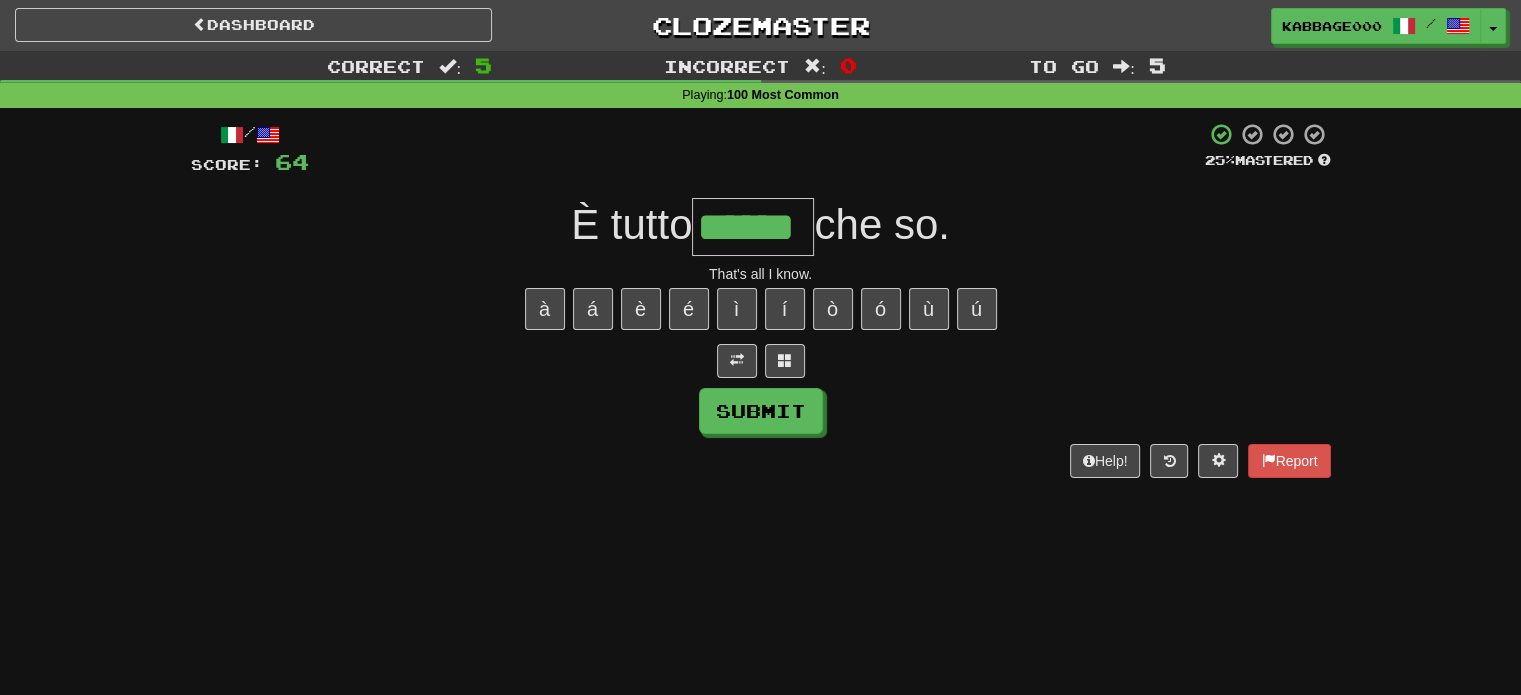 type on "******" 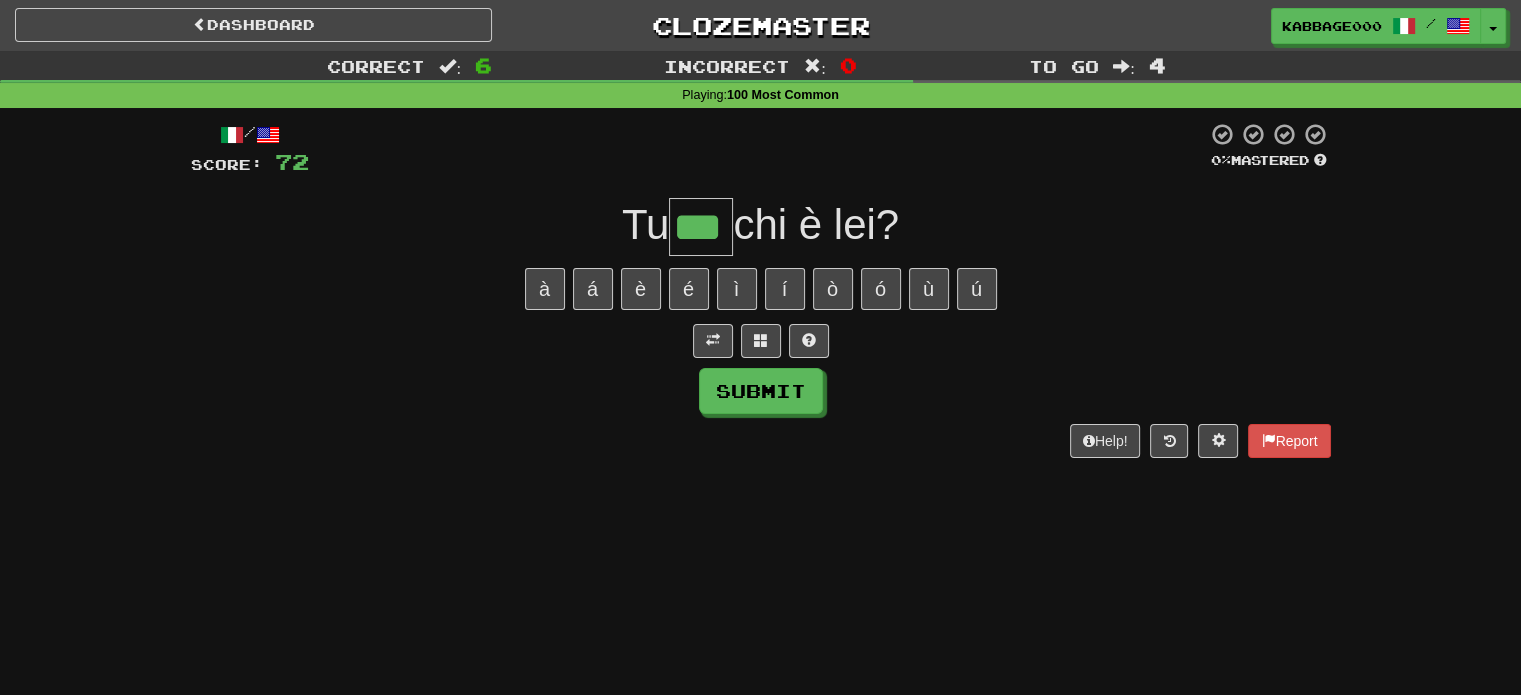 type on "***" 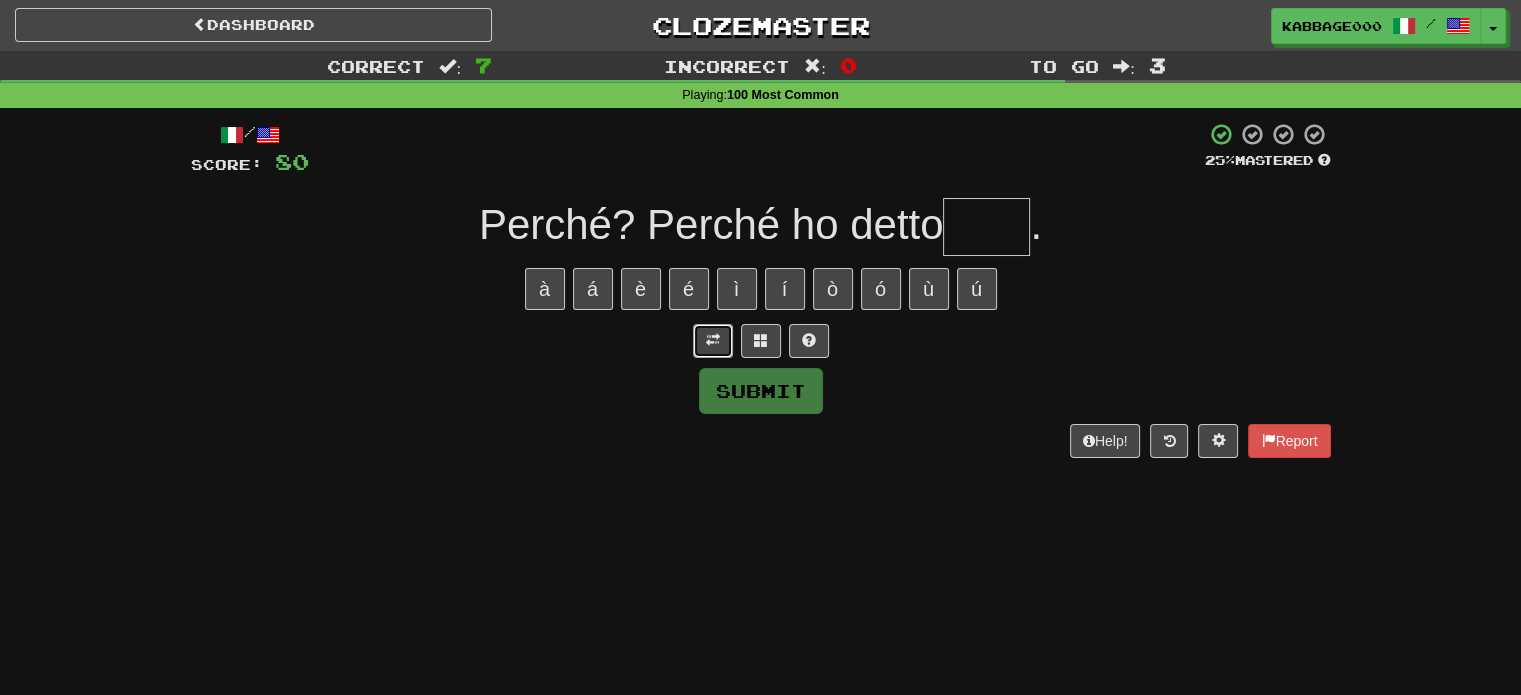click at bounding box center (713, 340) 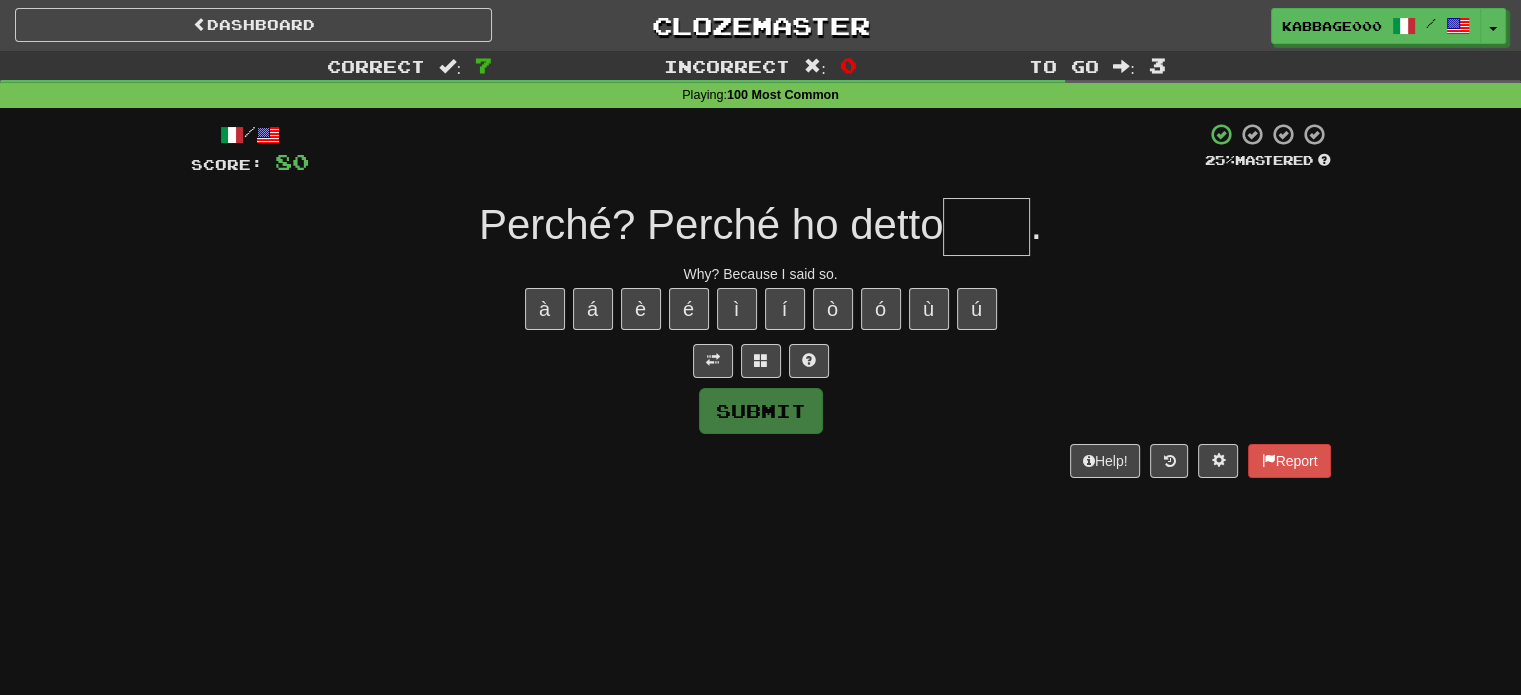 click at bounding box center (986, 227) 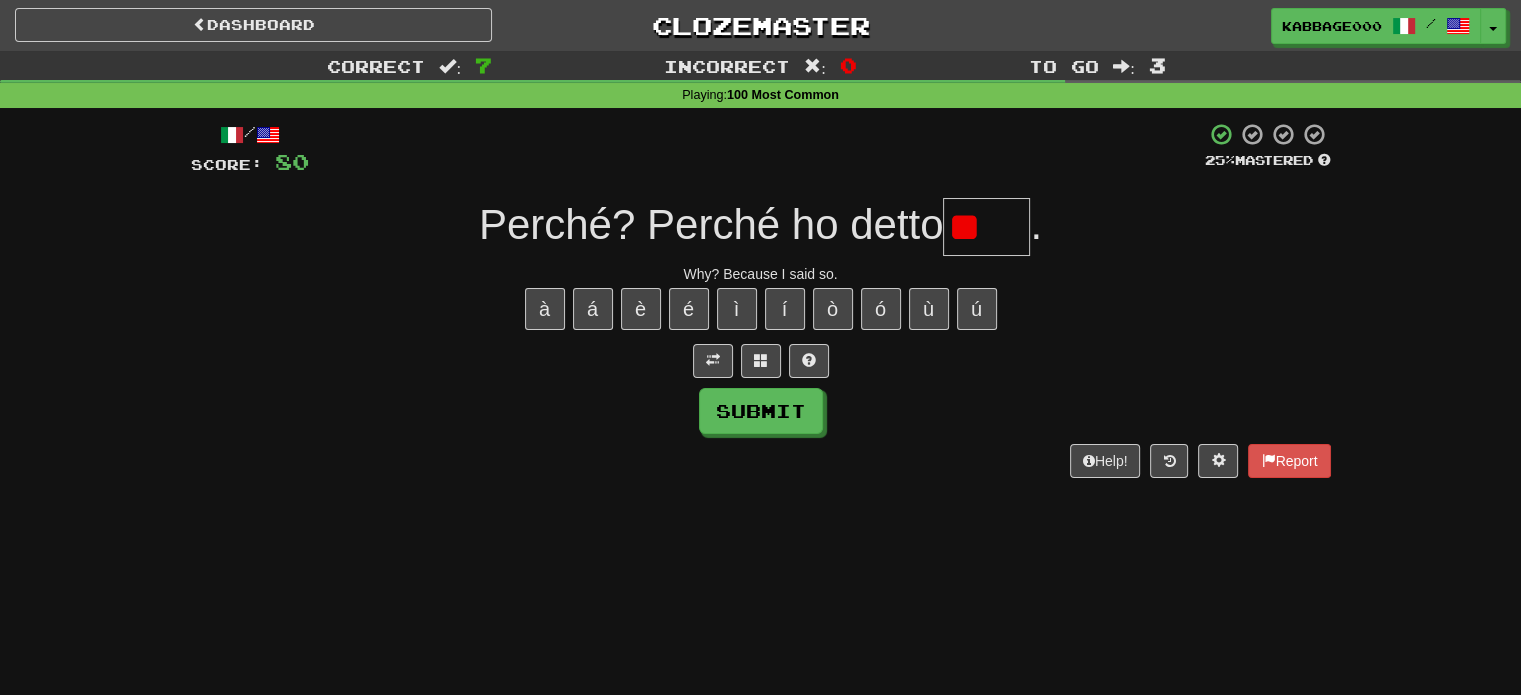type on "*" 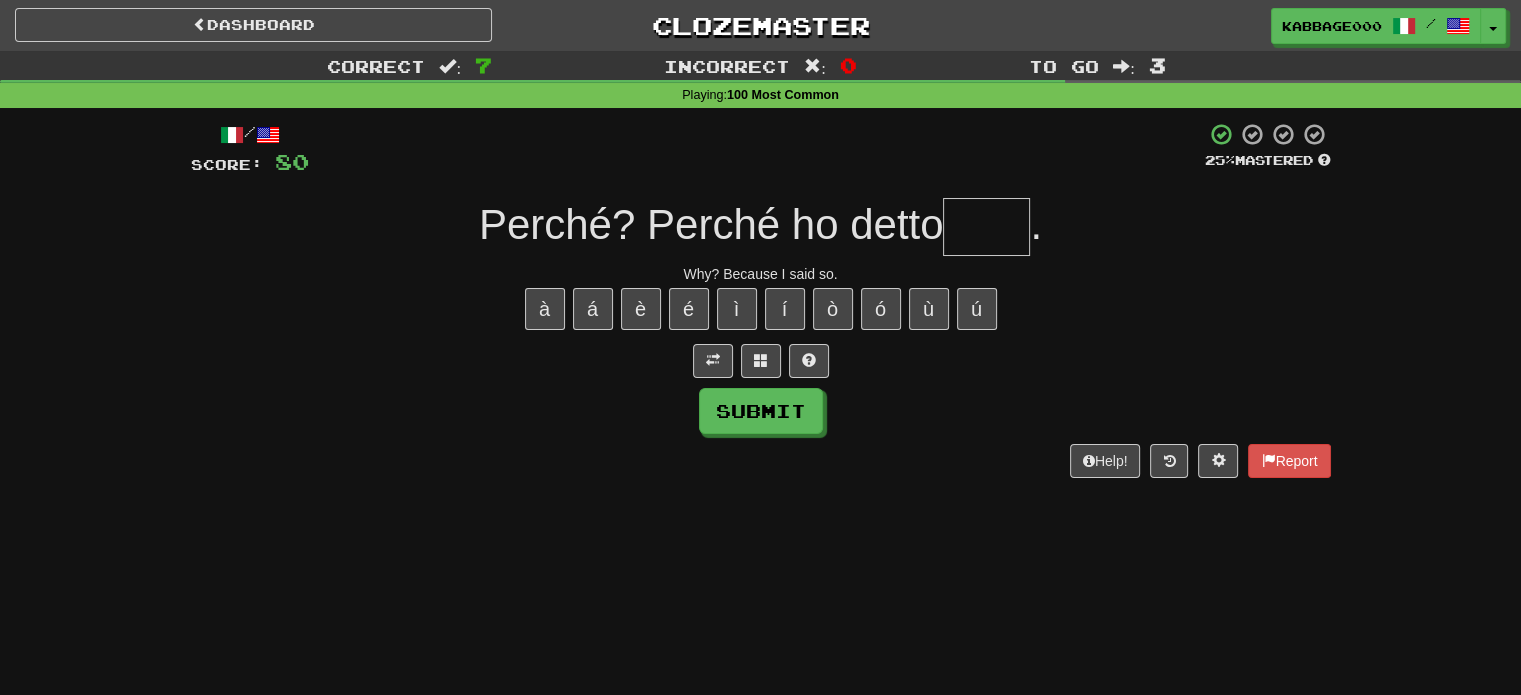 type on "*" 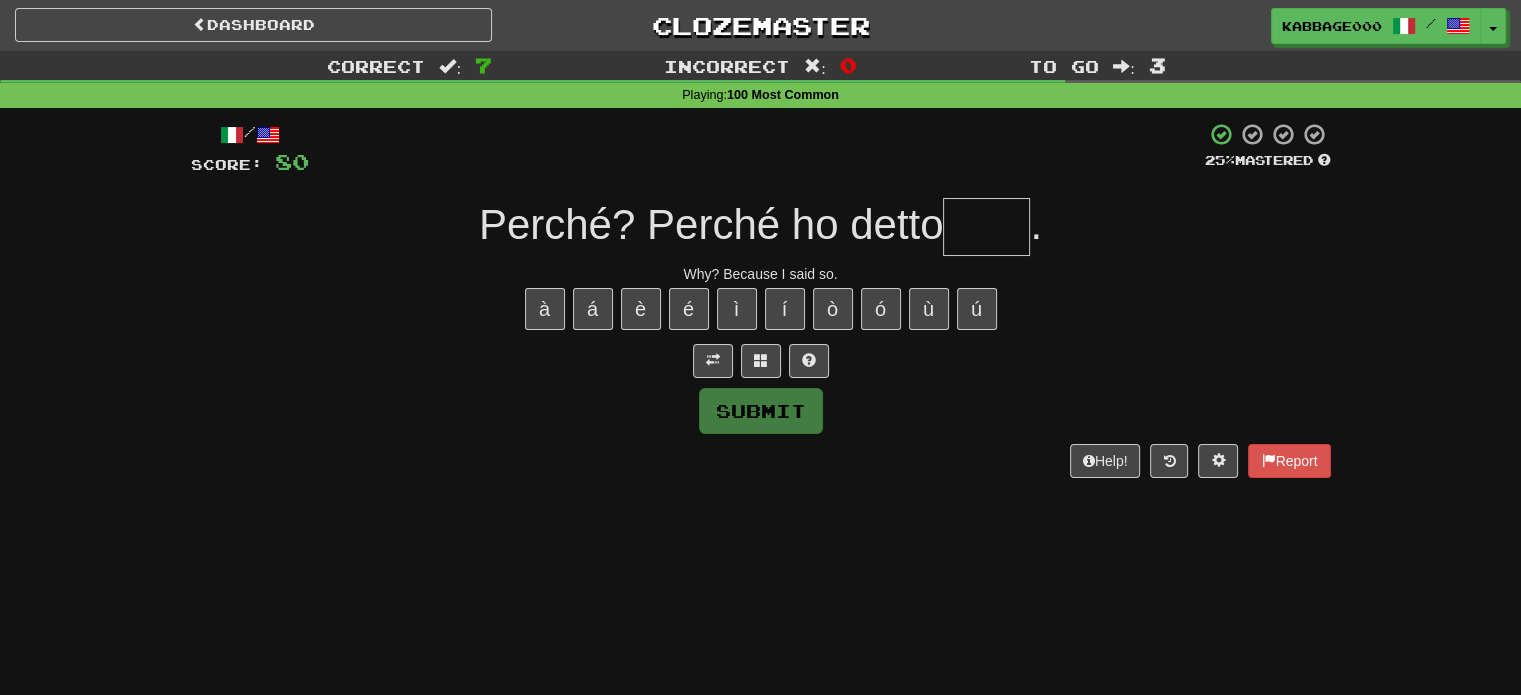 type on "*" 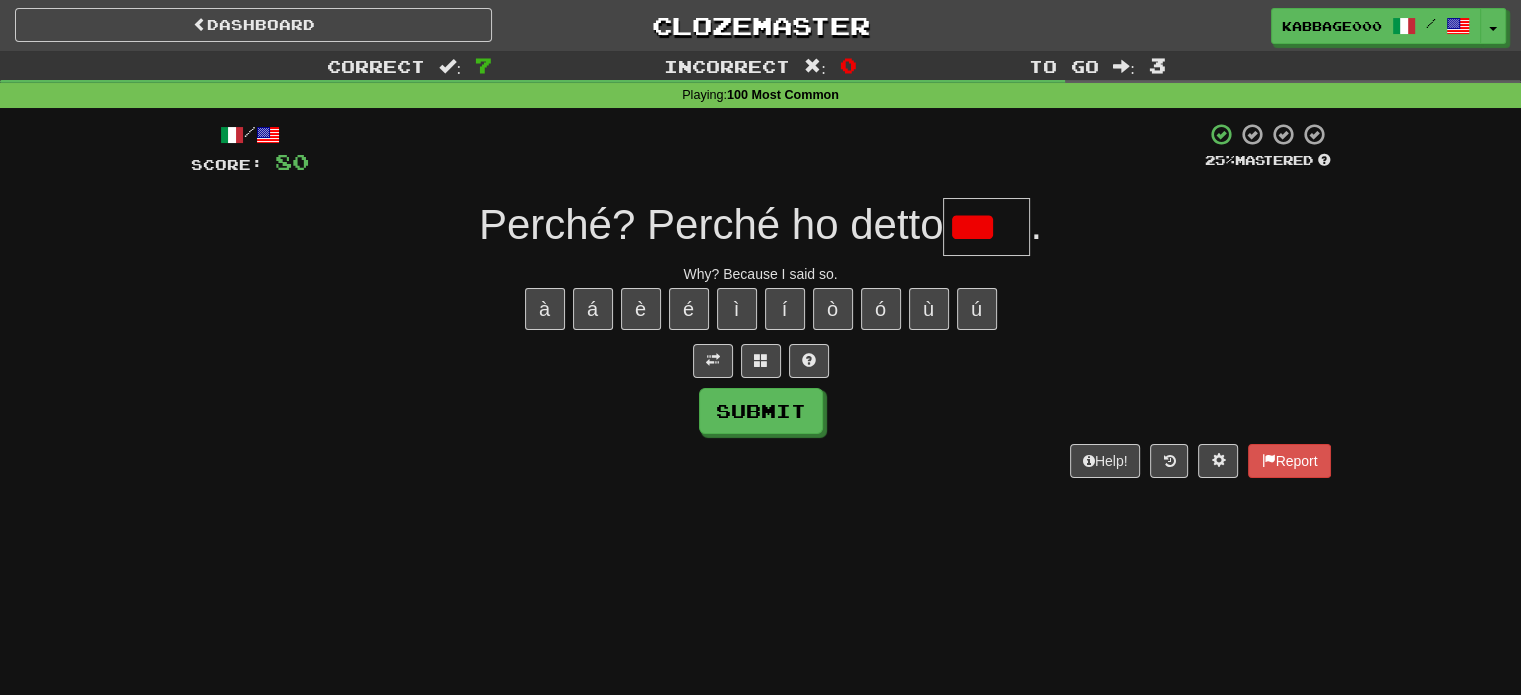 scroll, scrollTop: 0, scrollLeft: 0, axis: both 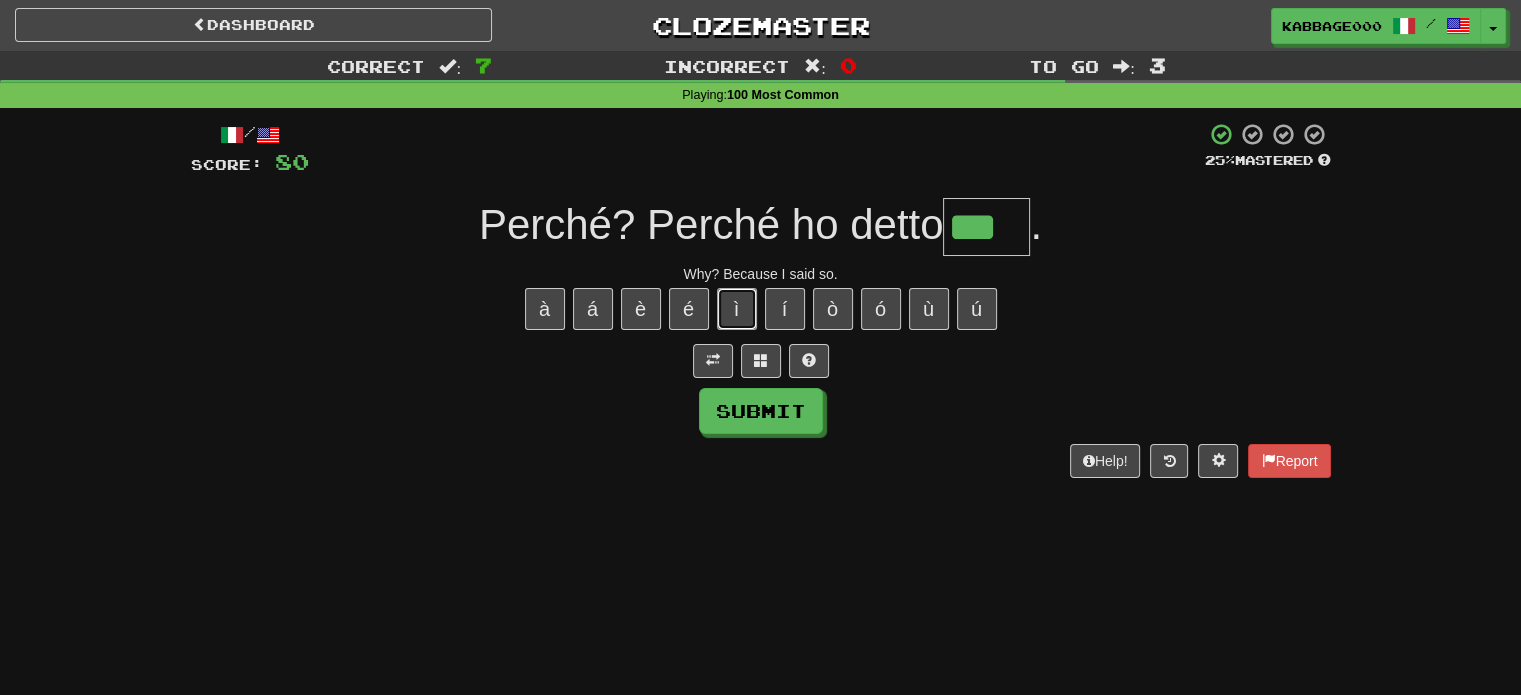 click on "ì" at bounding box center [737, 309] 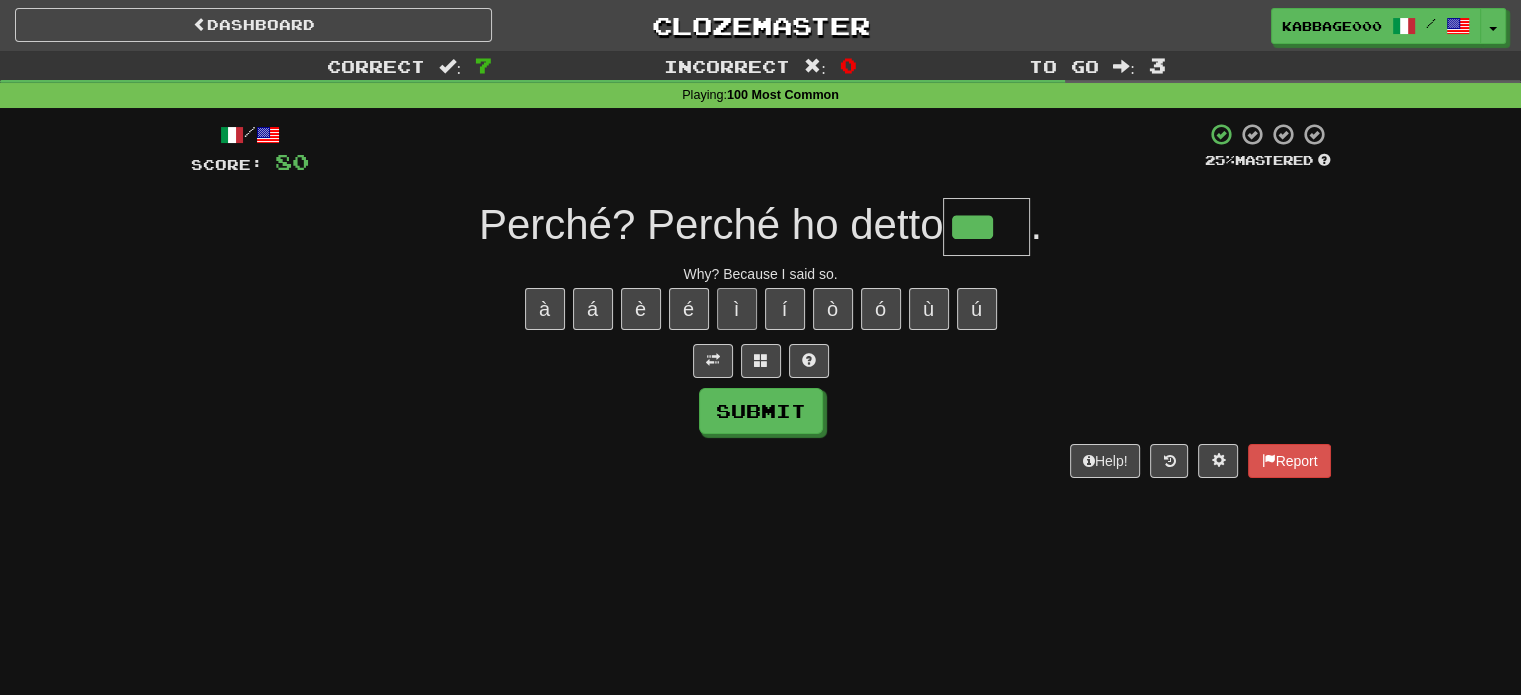type on "****" 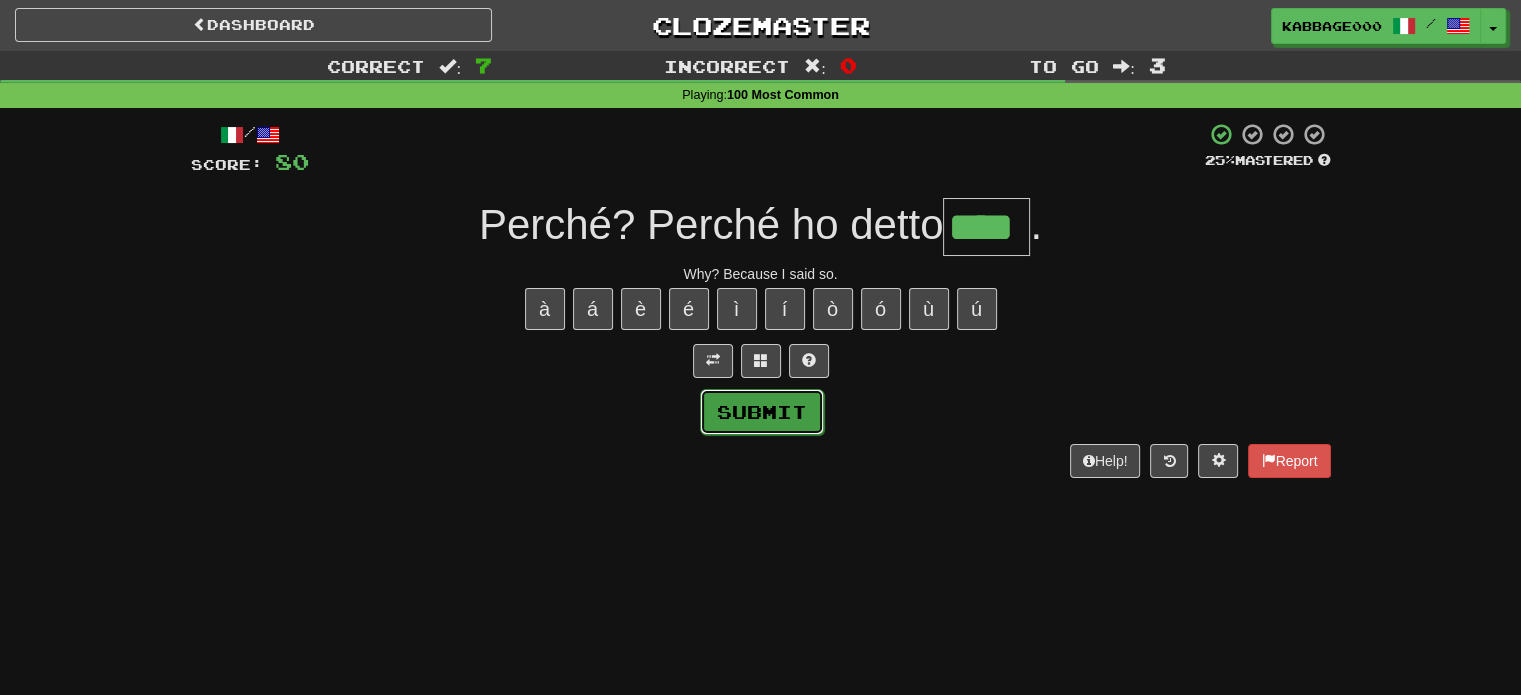 click on "Submit" at bounding box center [762, 412] 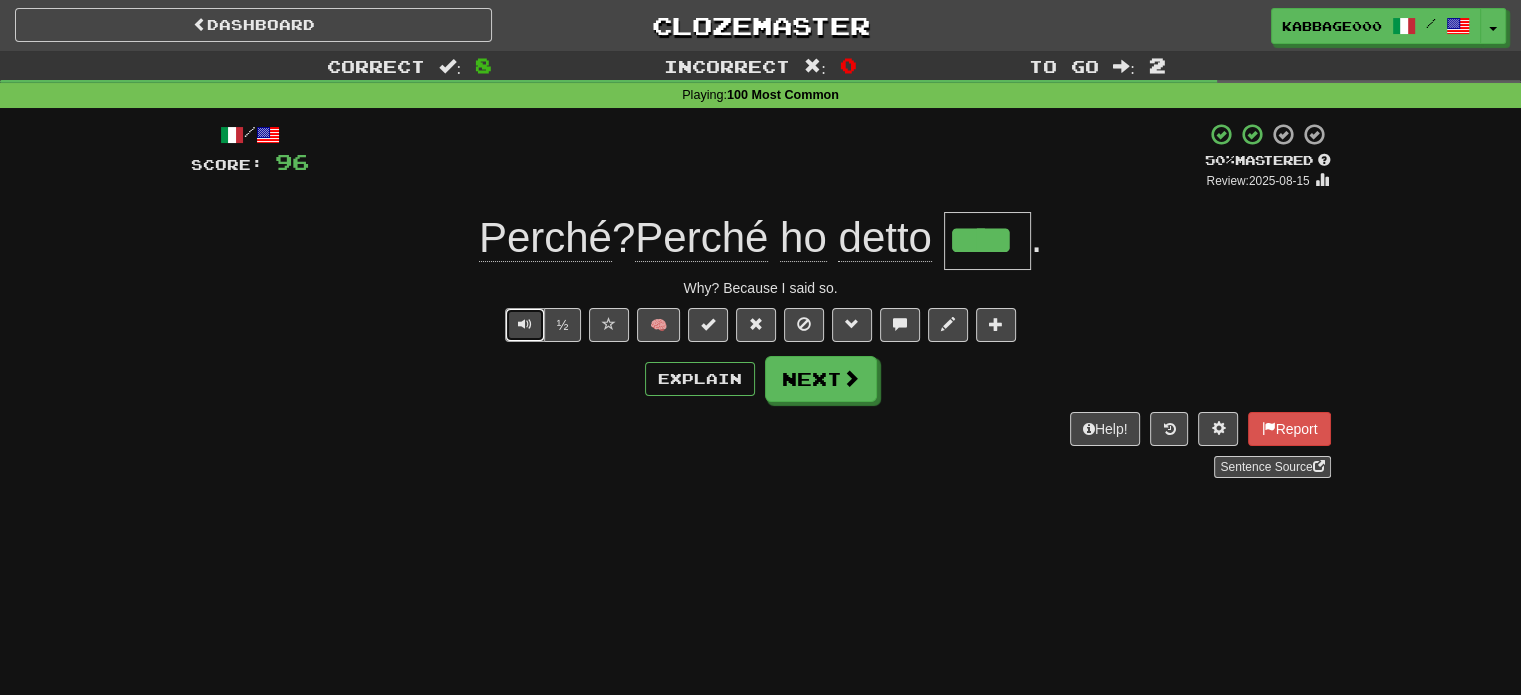 click at bounding box center (525, 324) 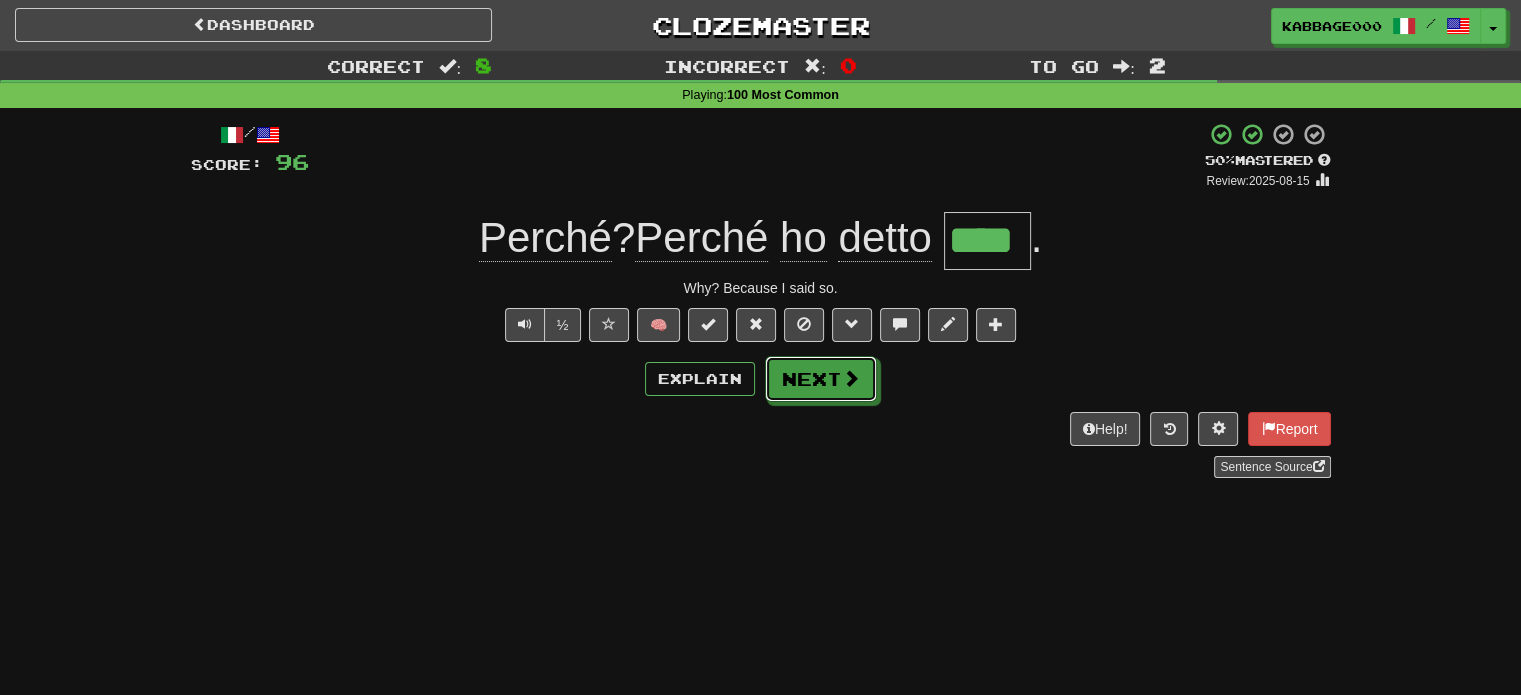 click on "Next" at bounding box center [821, 379] 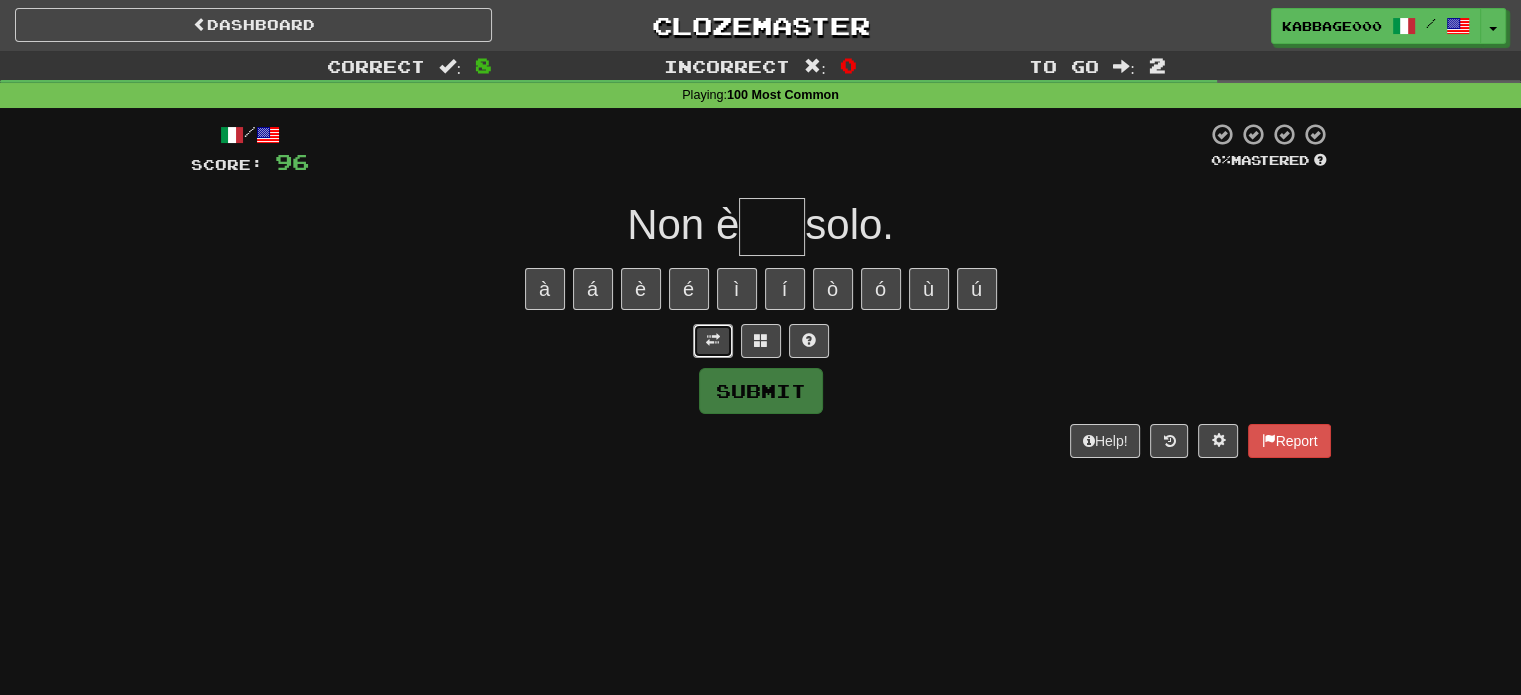 click at bounding box center (713, 341) 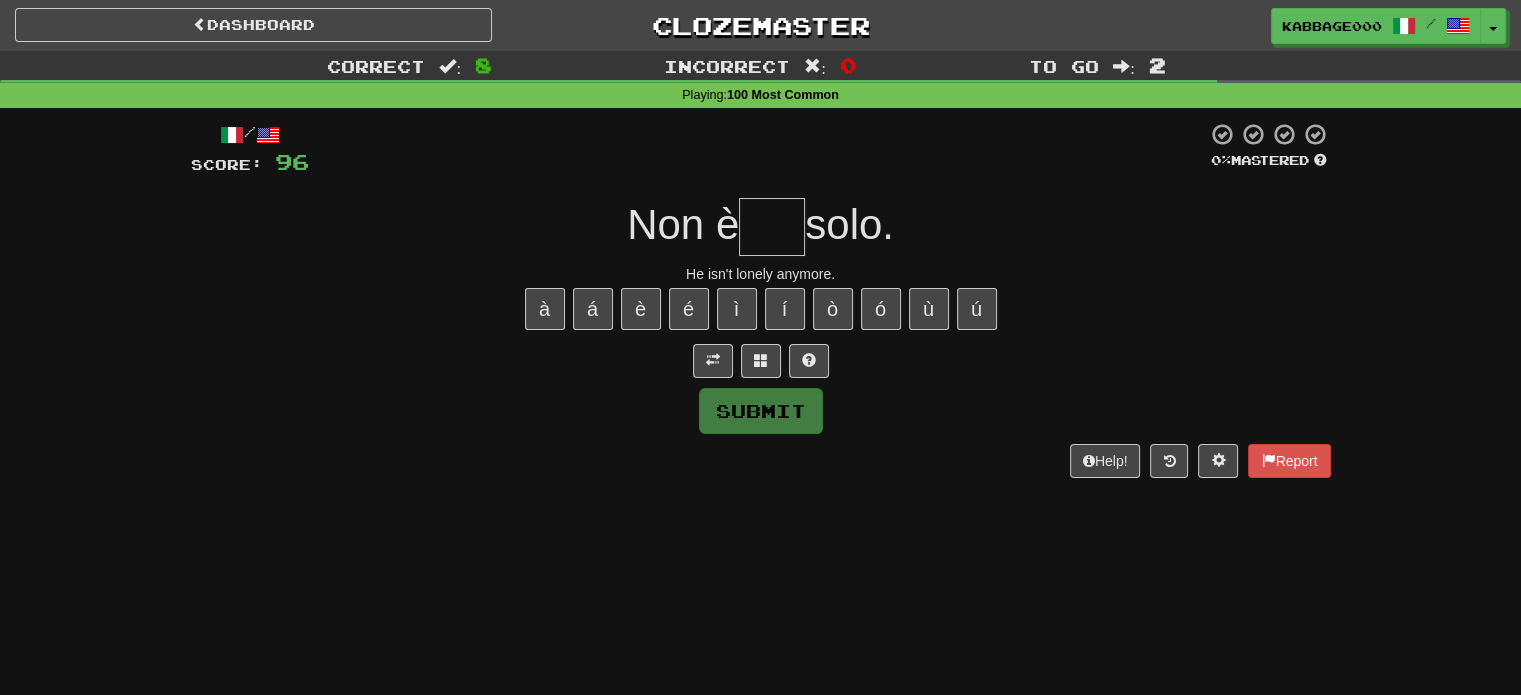 click at bounding box center [772, 227] 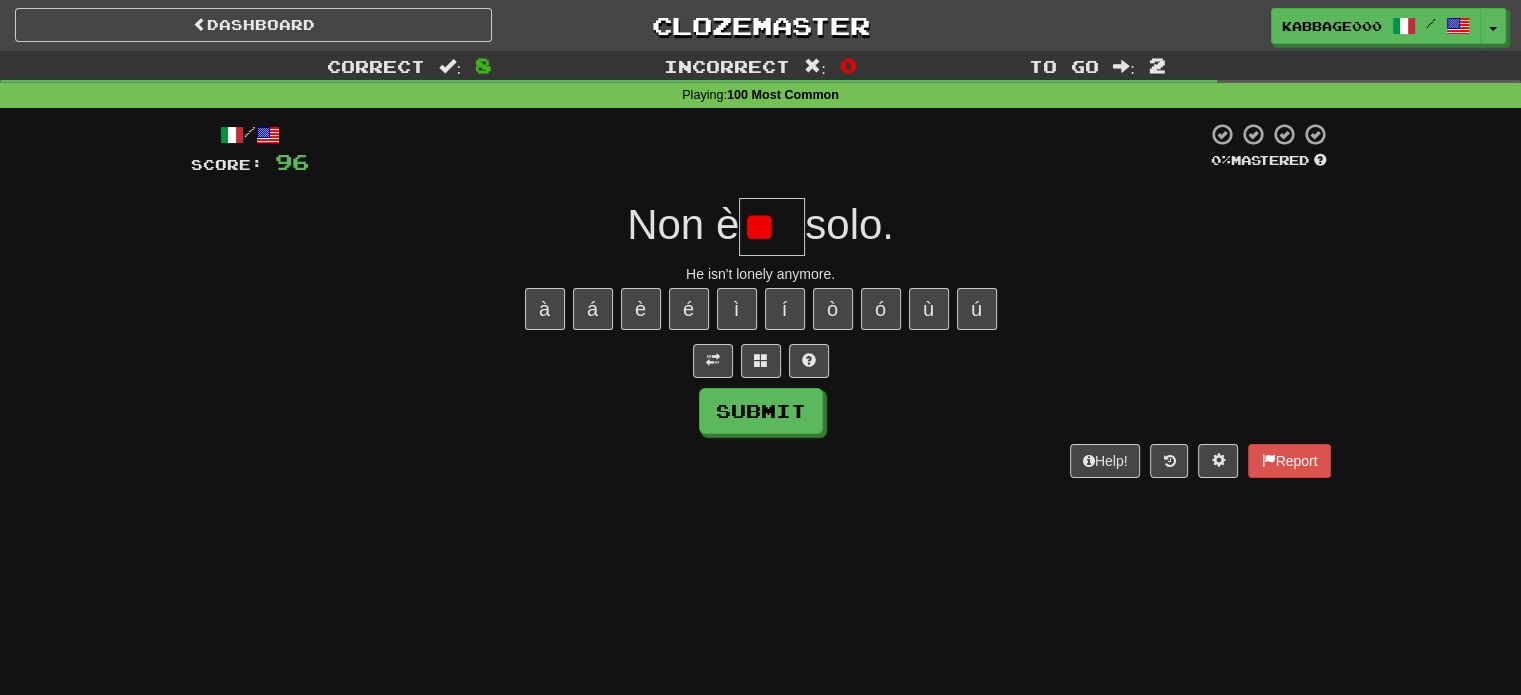 type on "*" 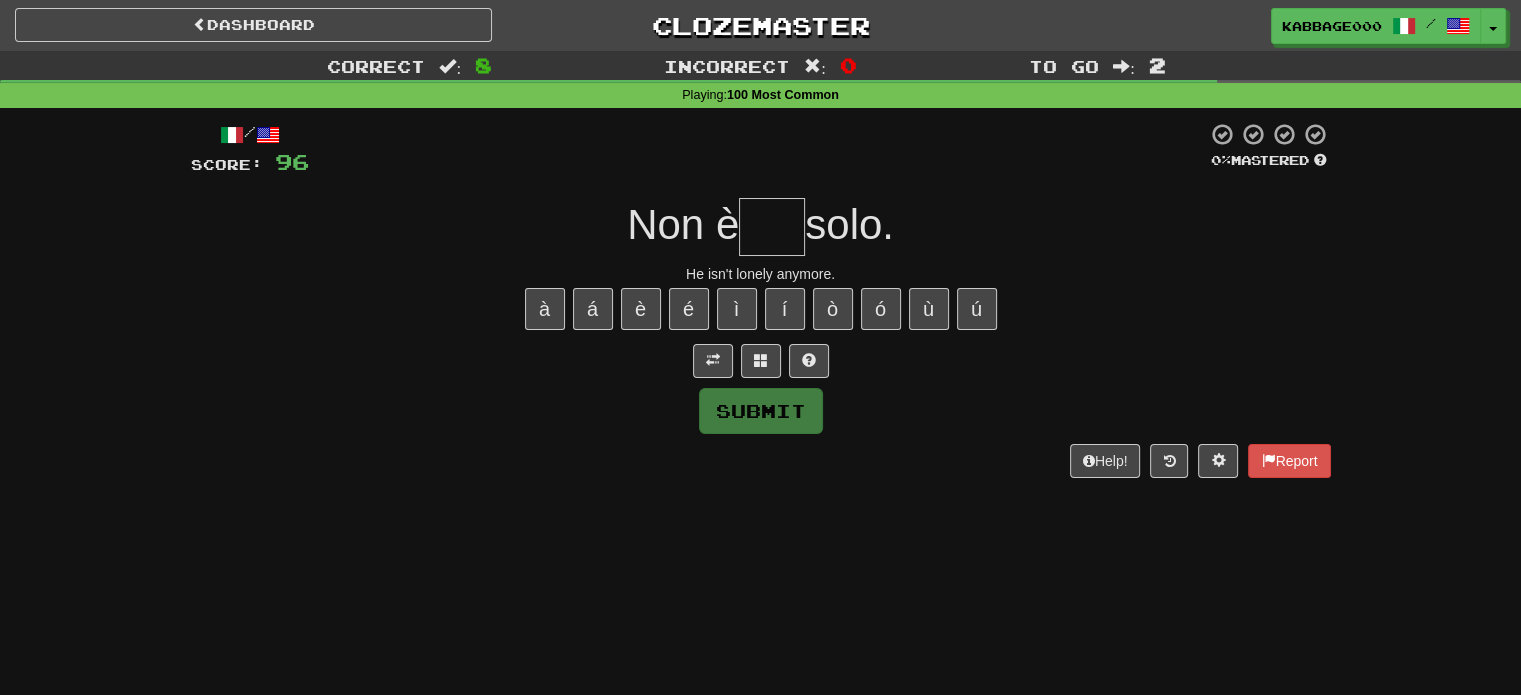 type on "*" 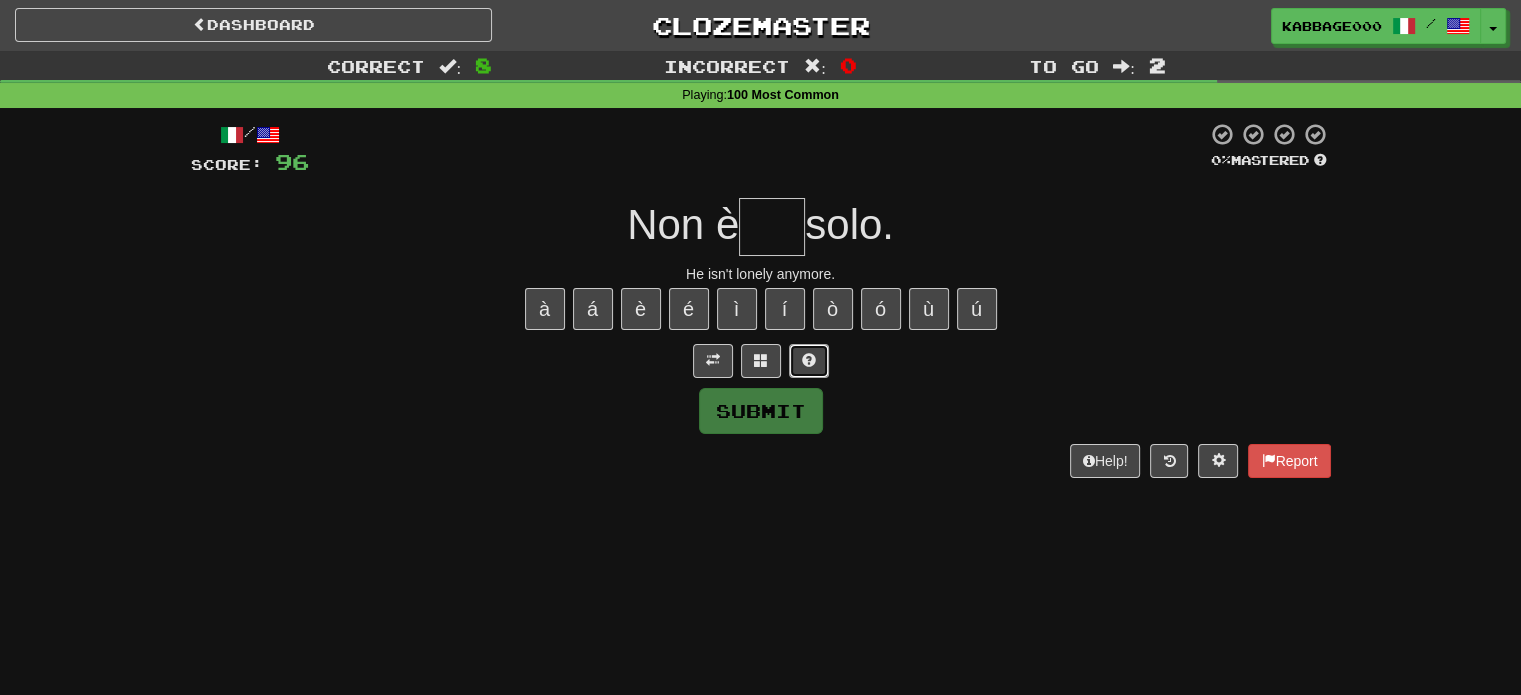 click at bounding box center [809, 360] 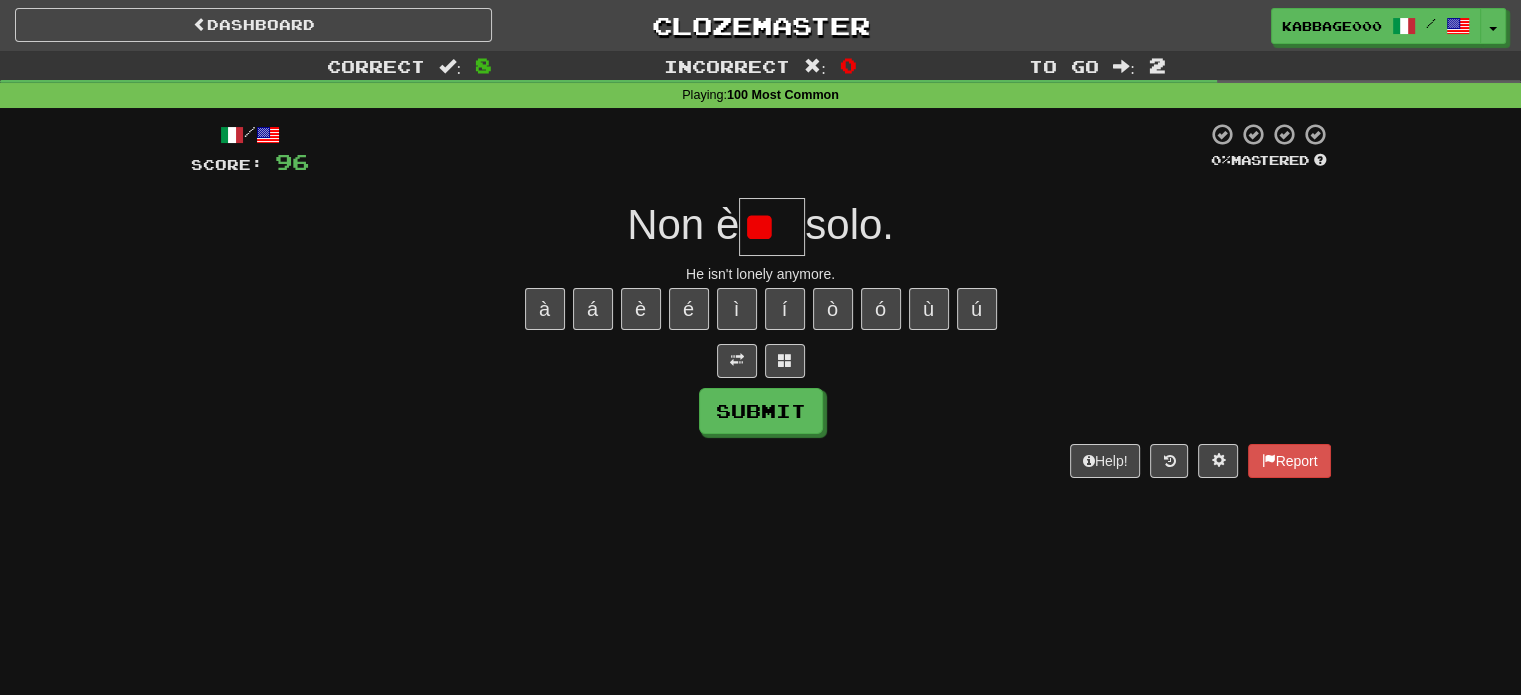 scroll, scrollTop: 0, scrollLeft: 0, axis: both 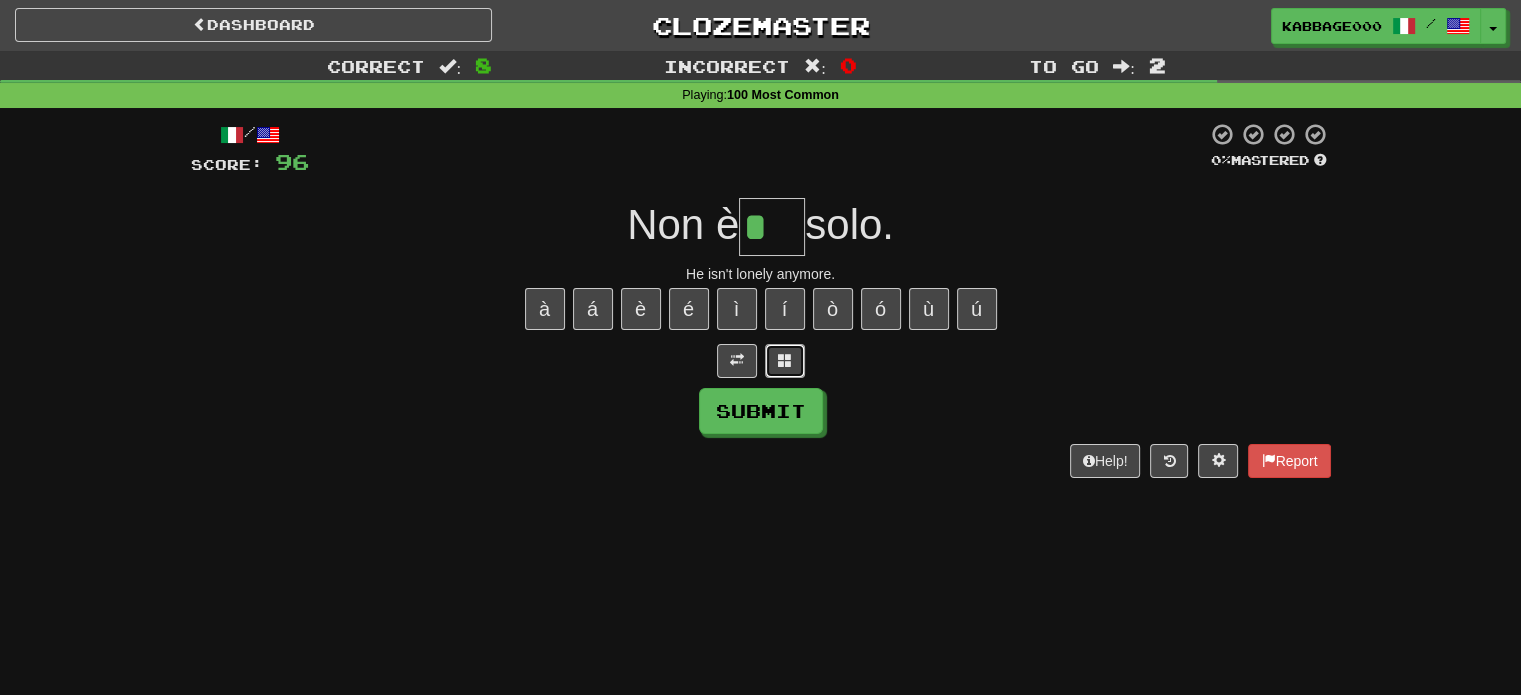 click at bounding box center (785, 360) 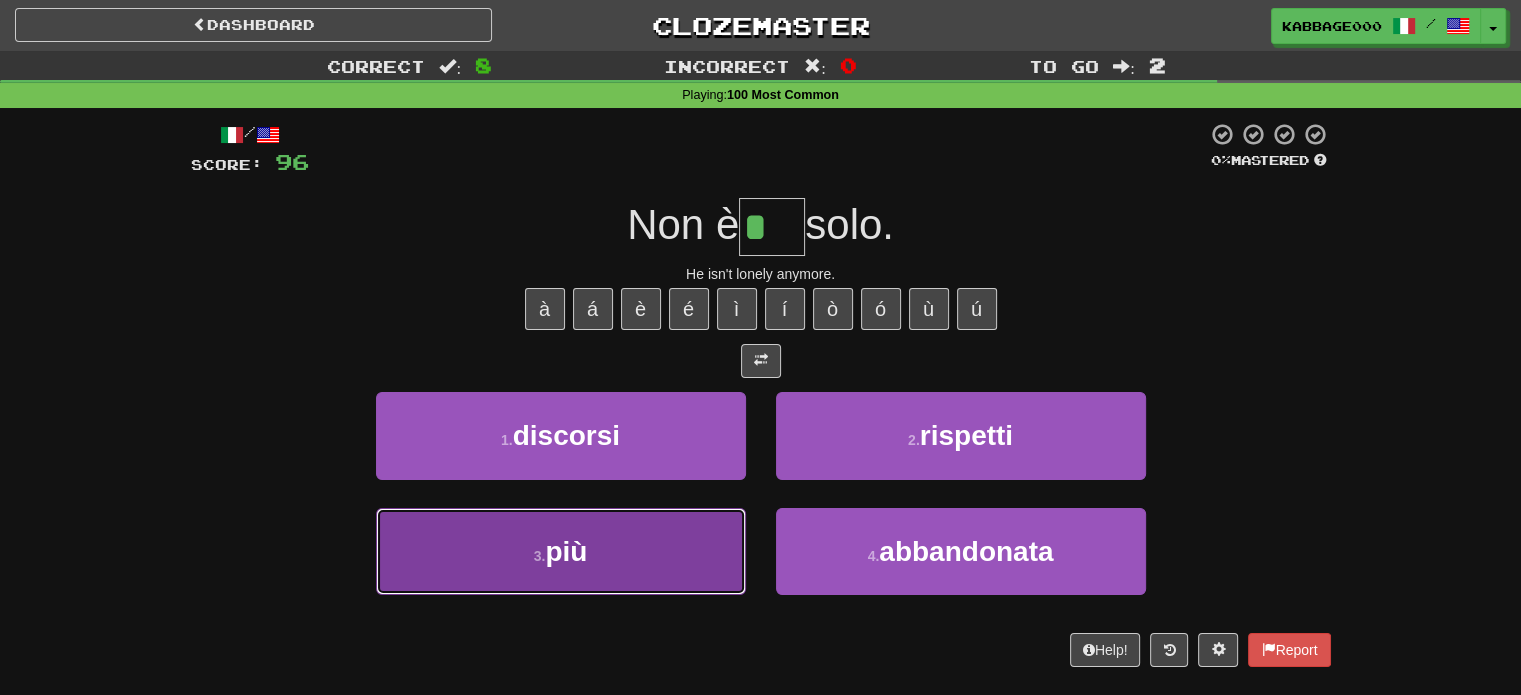 click on "3 .  più" at bounding box center [561, 551] 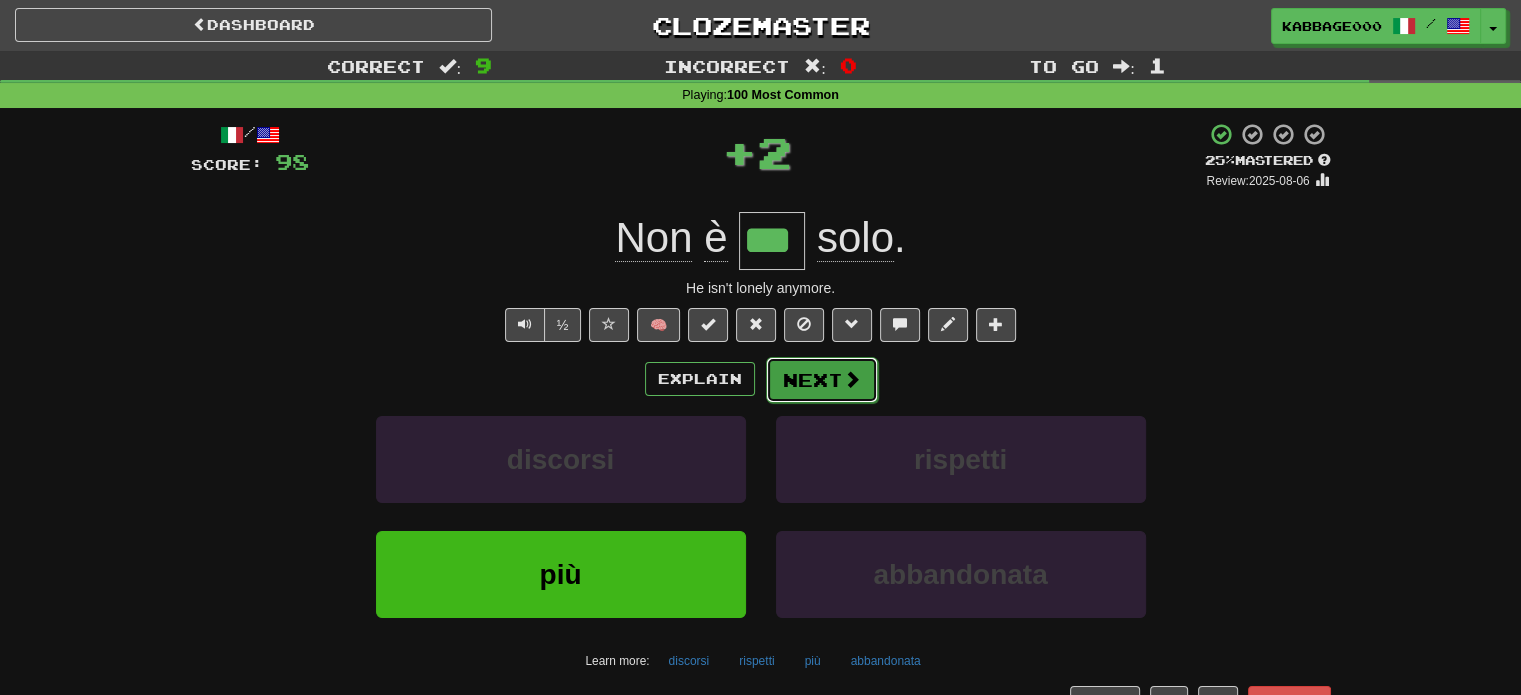 click on "Next" at bounding box center (822, 380) 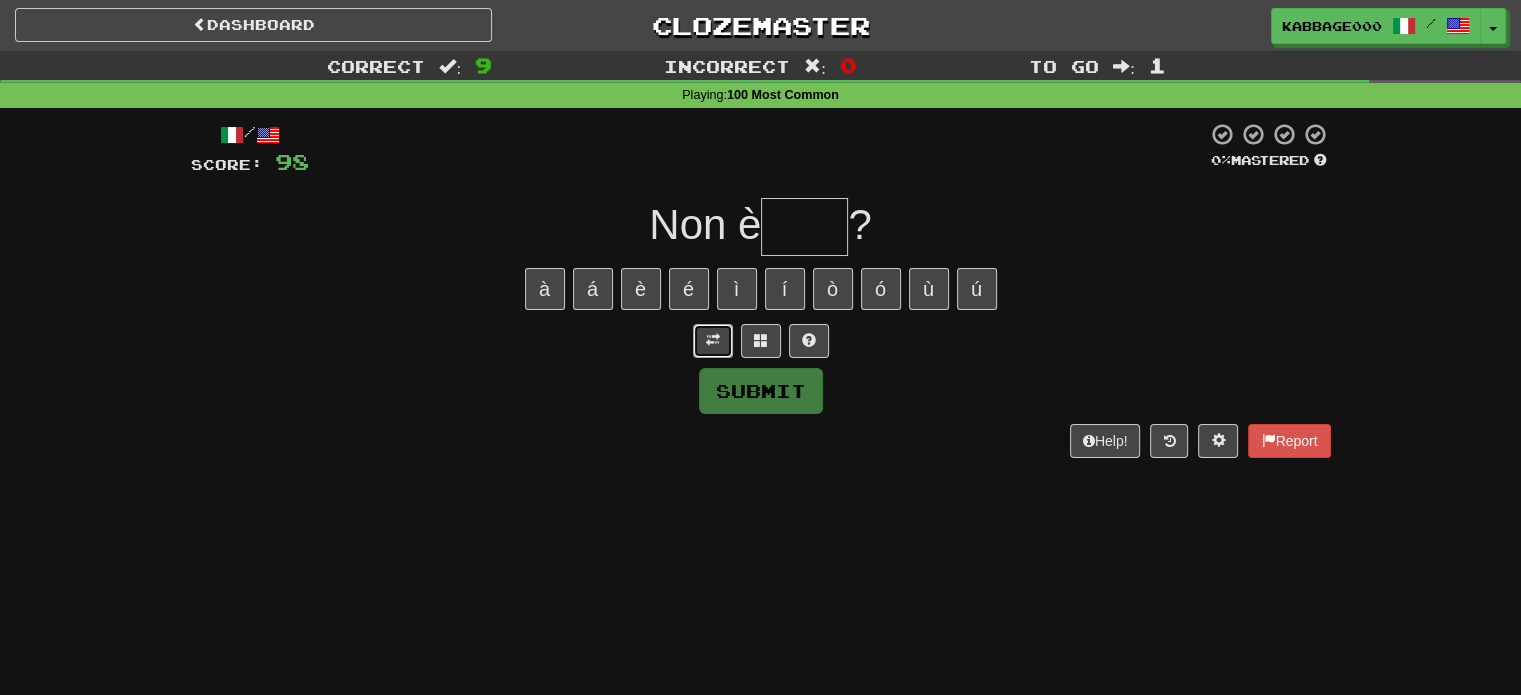 click at bounding box center [713, 340] 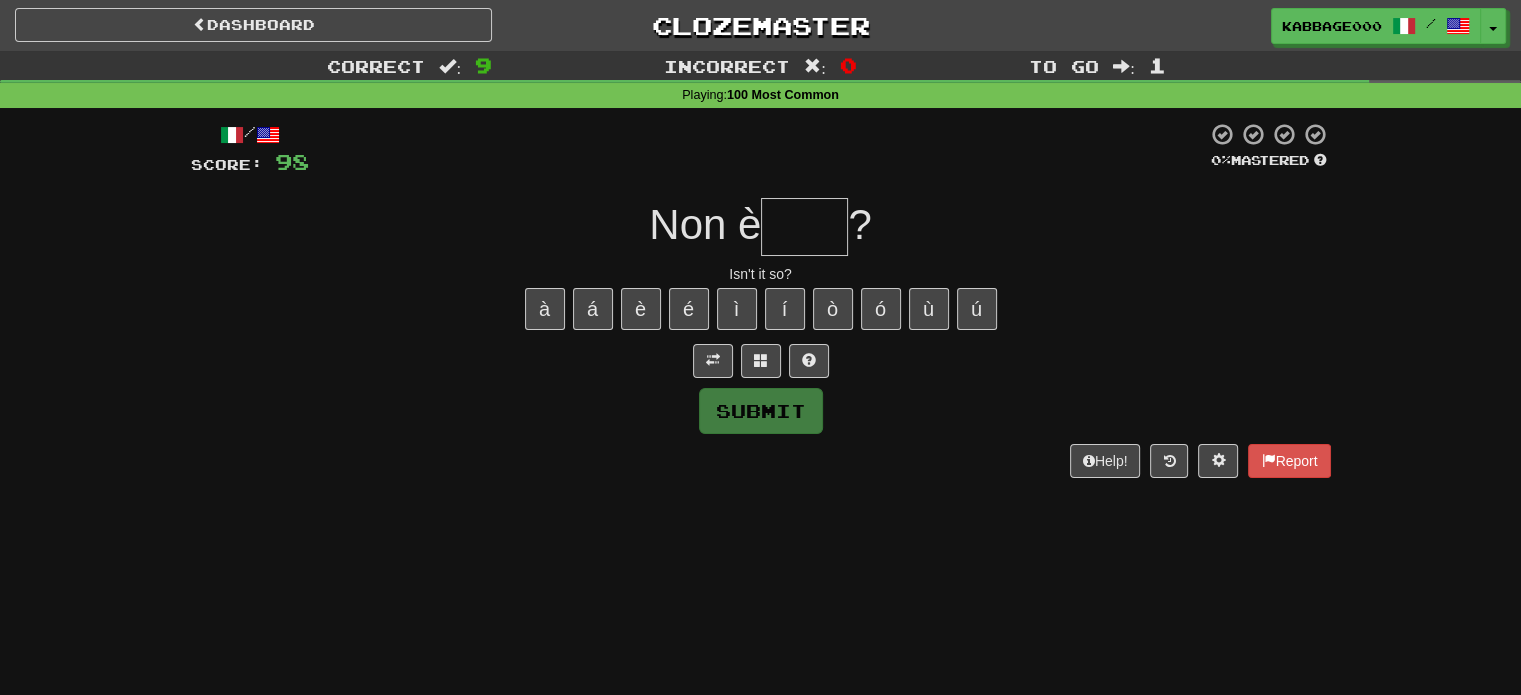 click at bounding box center (804, 227) 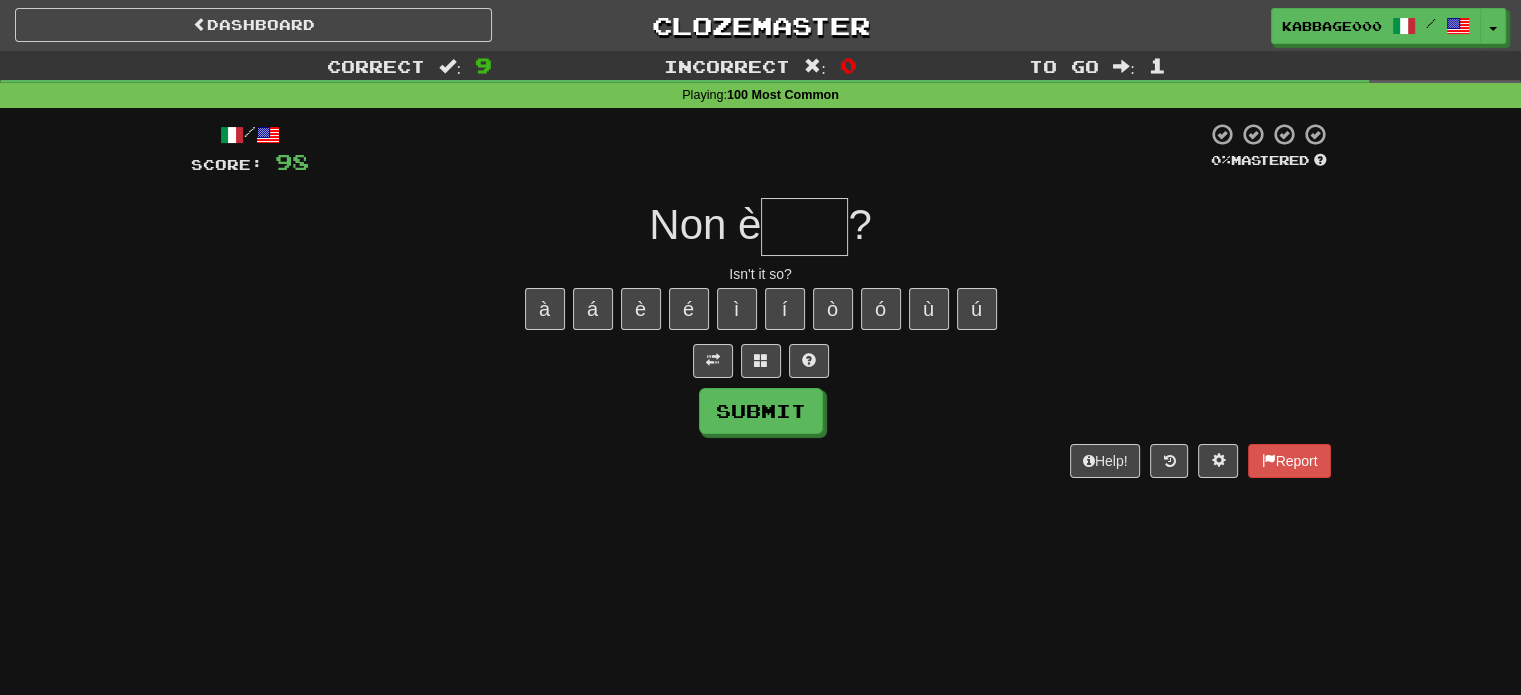 type on "*" 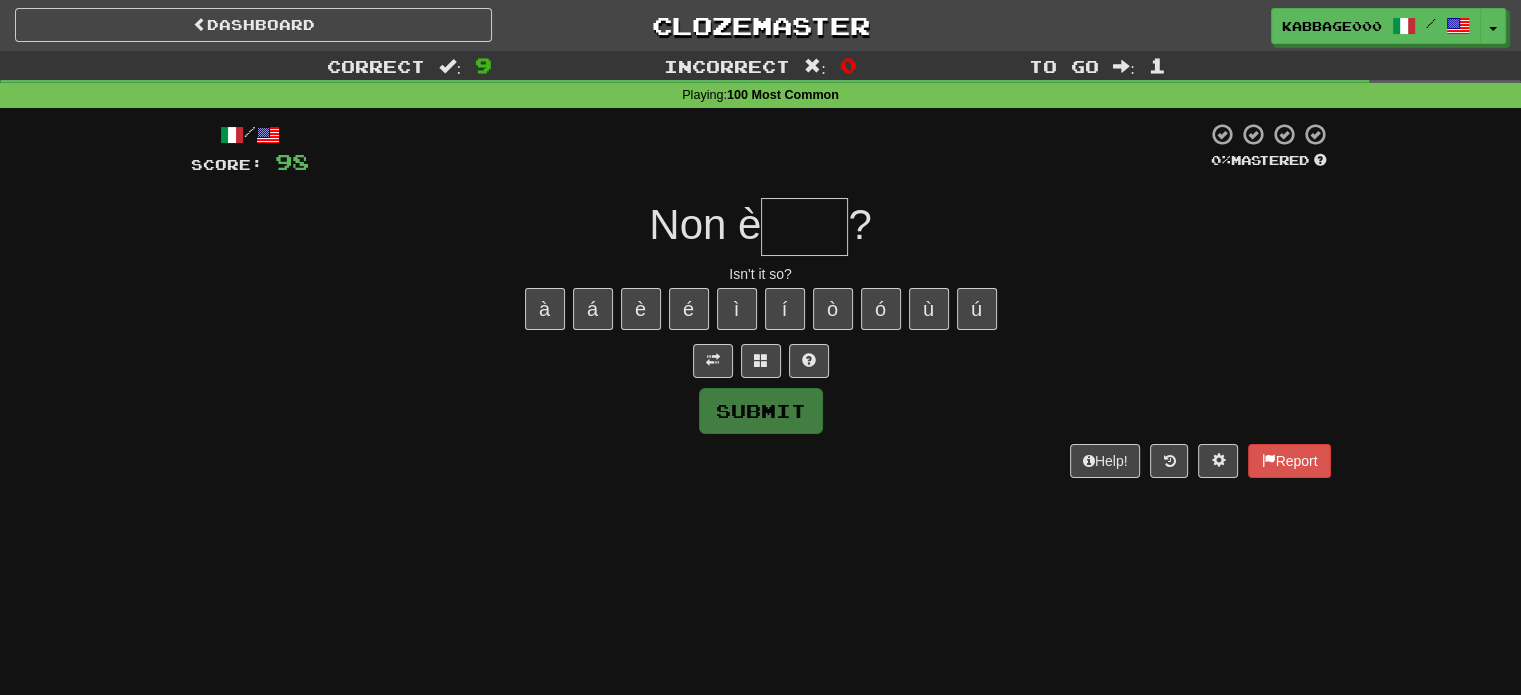 type on "*" 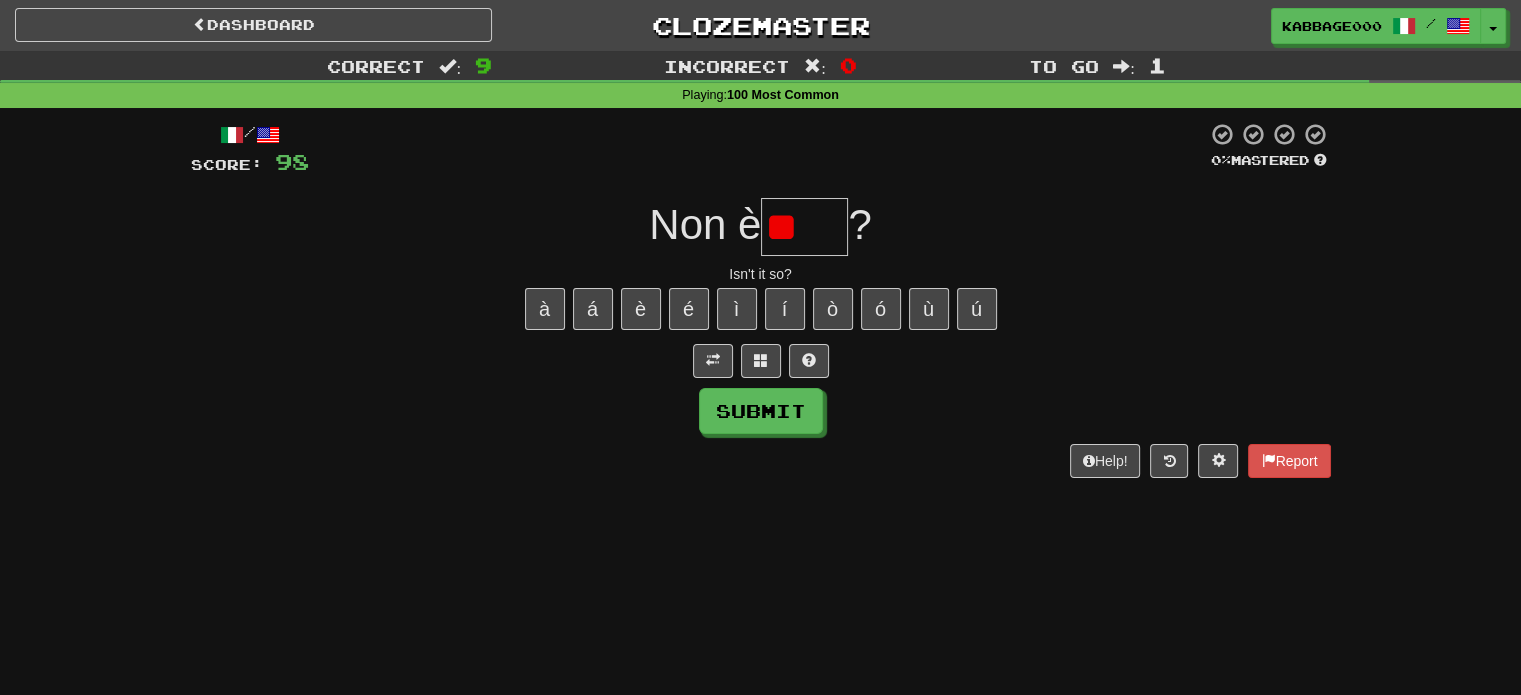 type on "*" 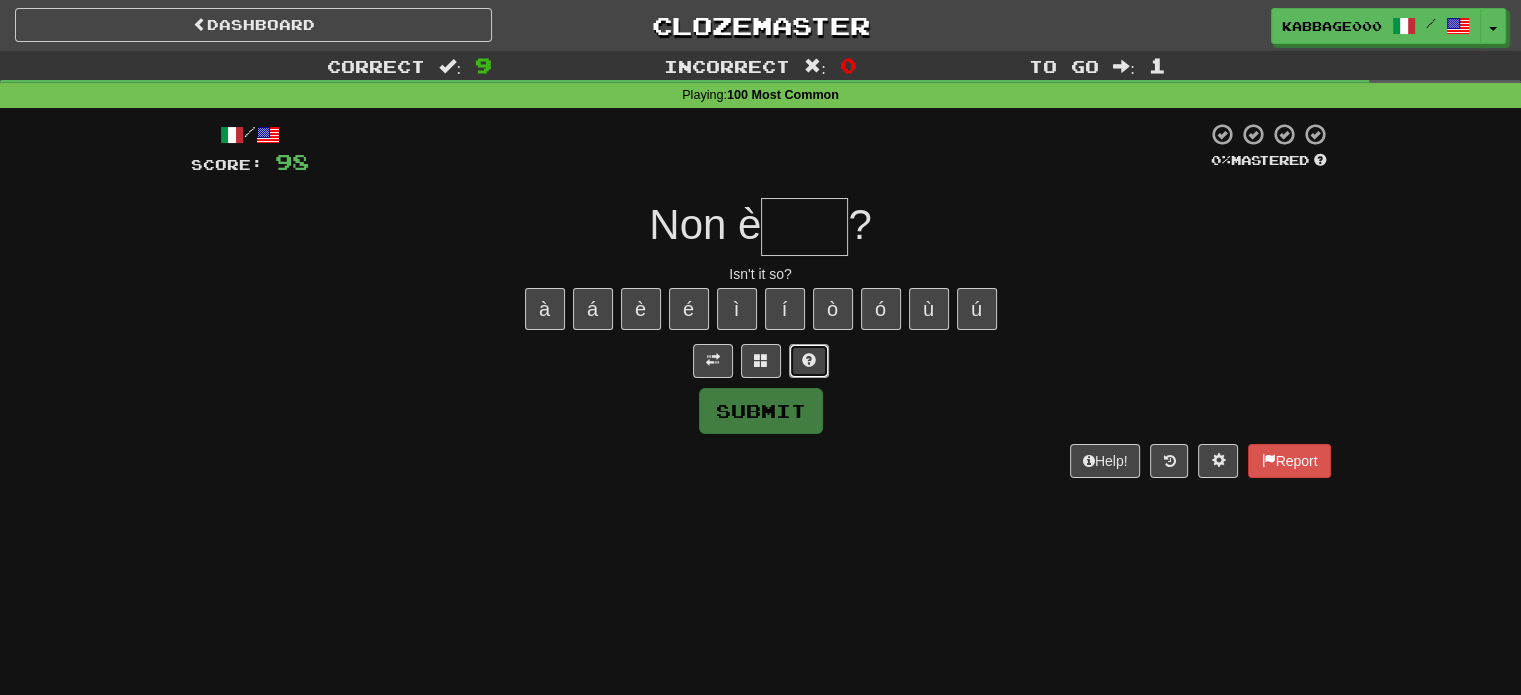 click at bounding box center (809, 360) 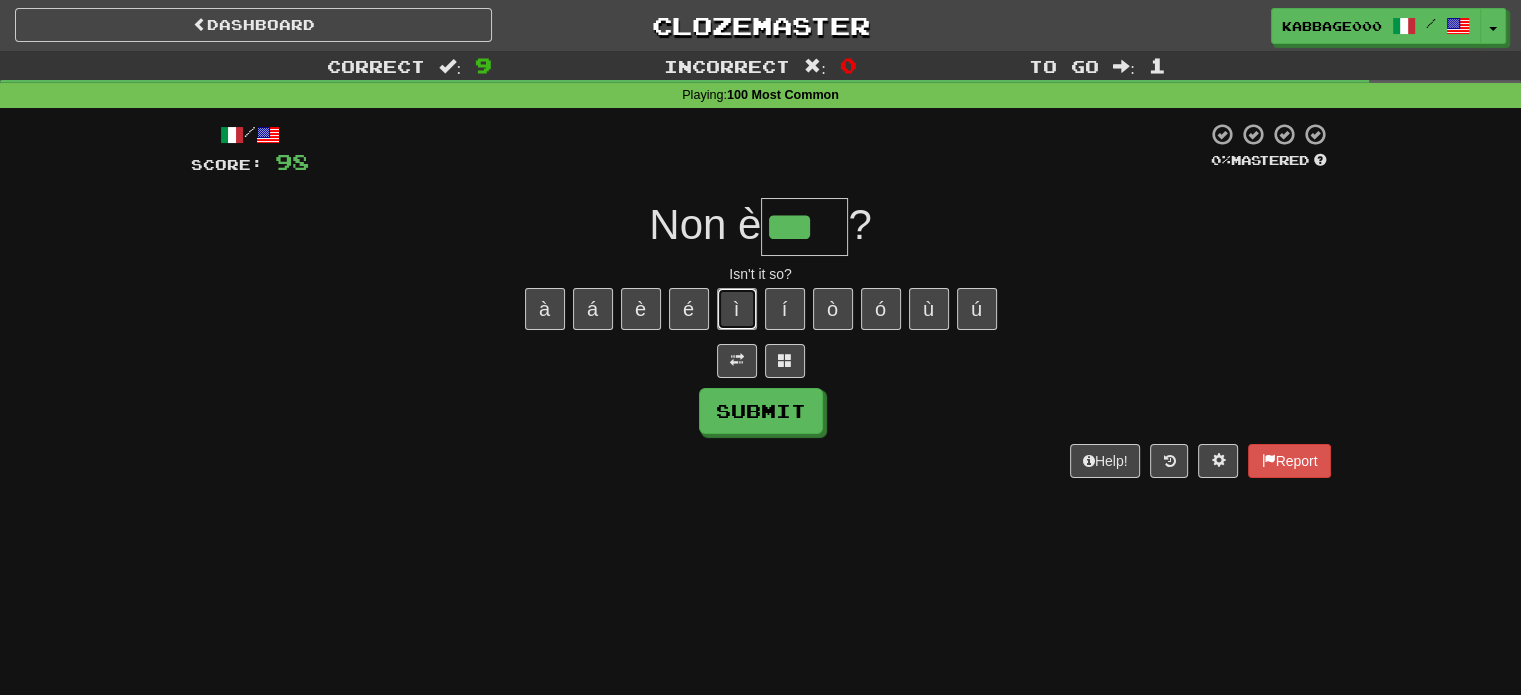 click on "ì" at bounding box center [737, 309] 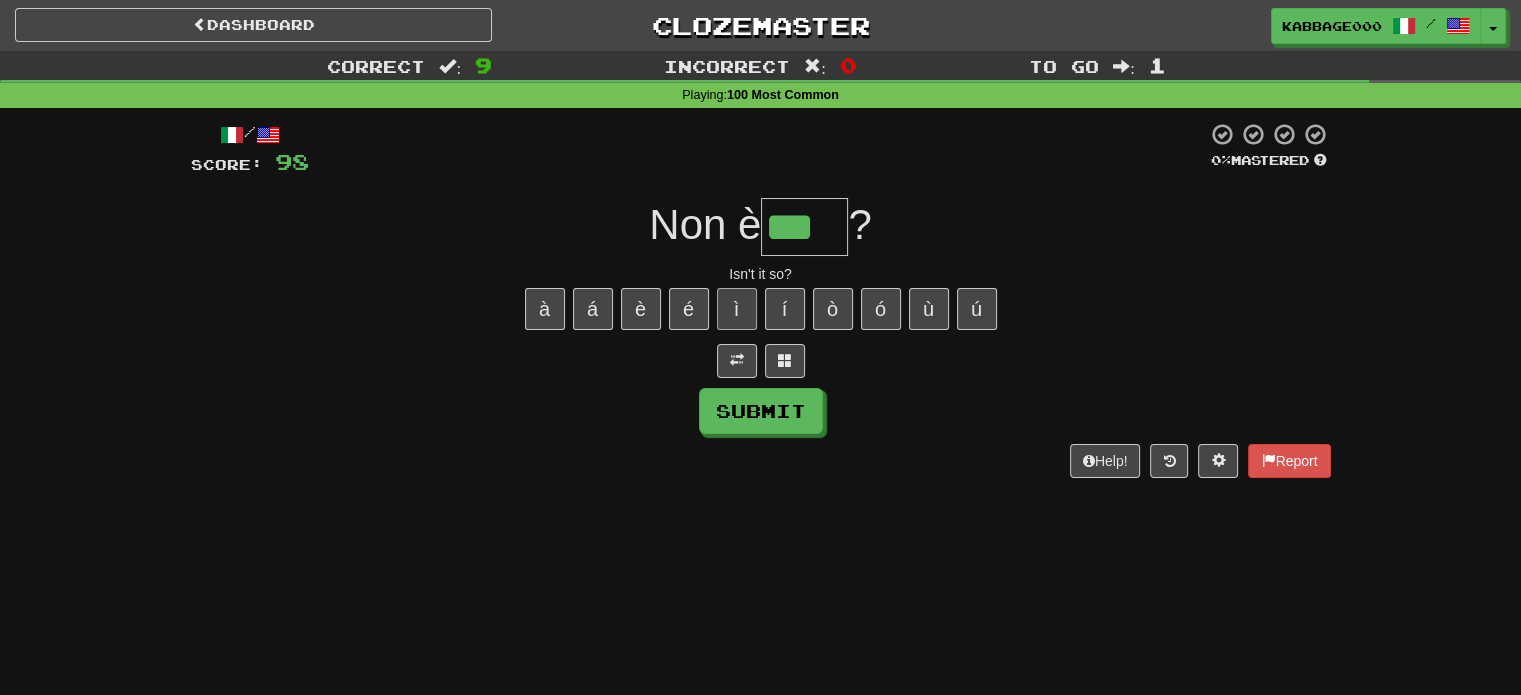 type on "****" 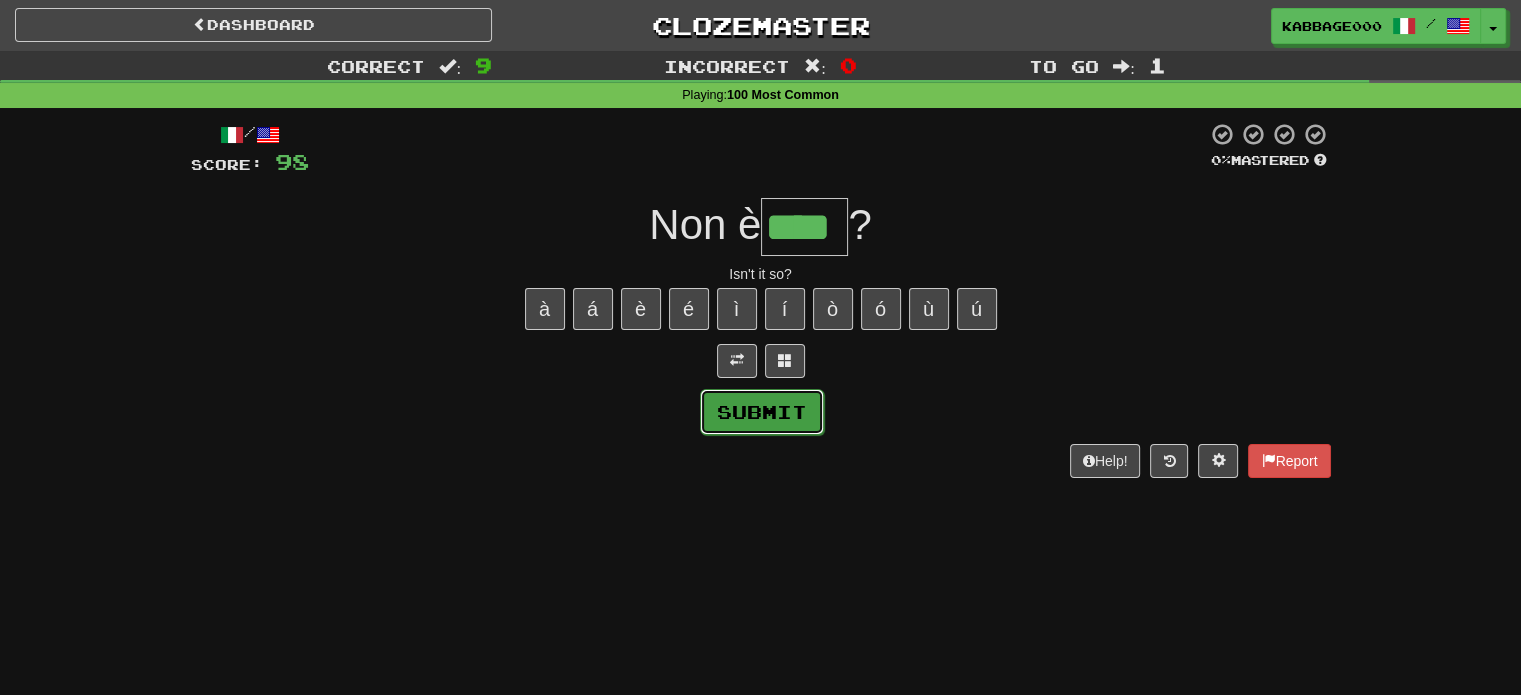 click on "Submit" at bounding box center [762, 412] 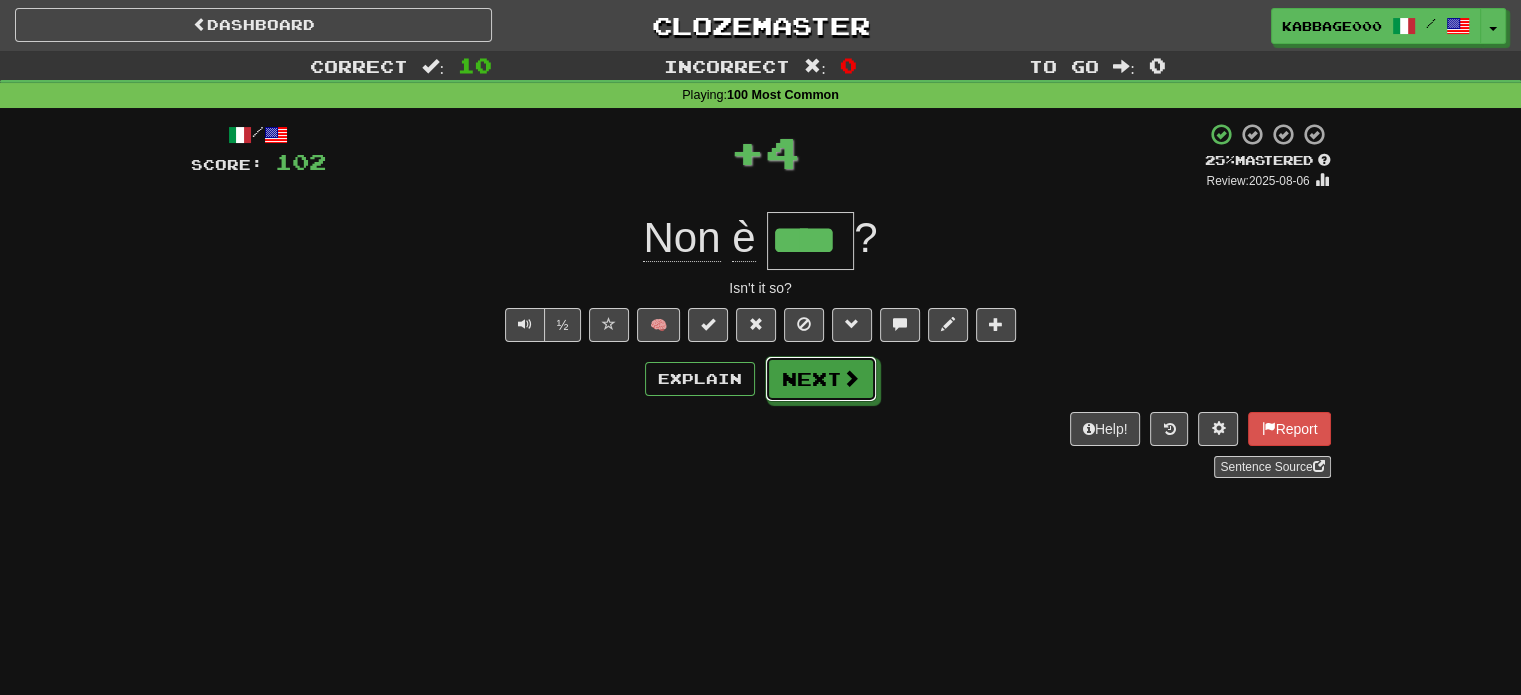 click on "Next" at bounding box center (821, 379) 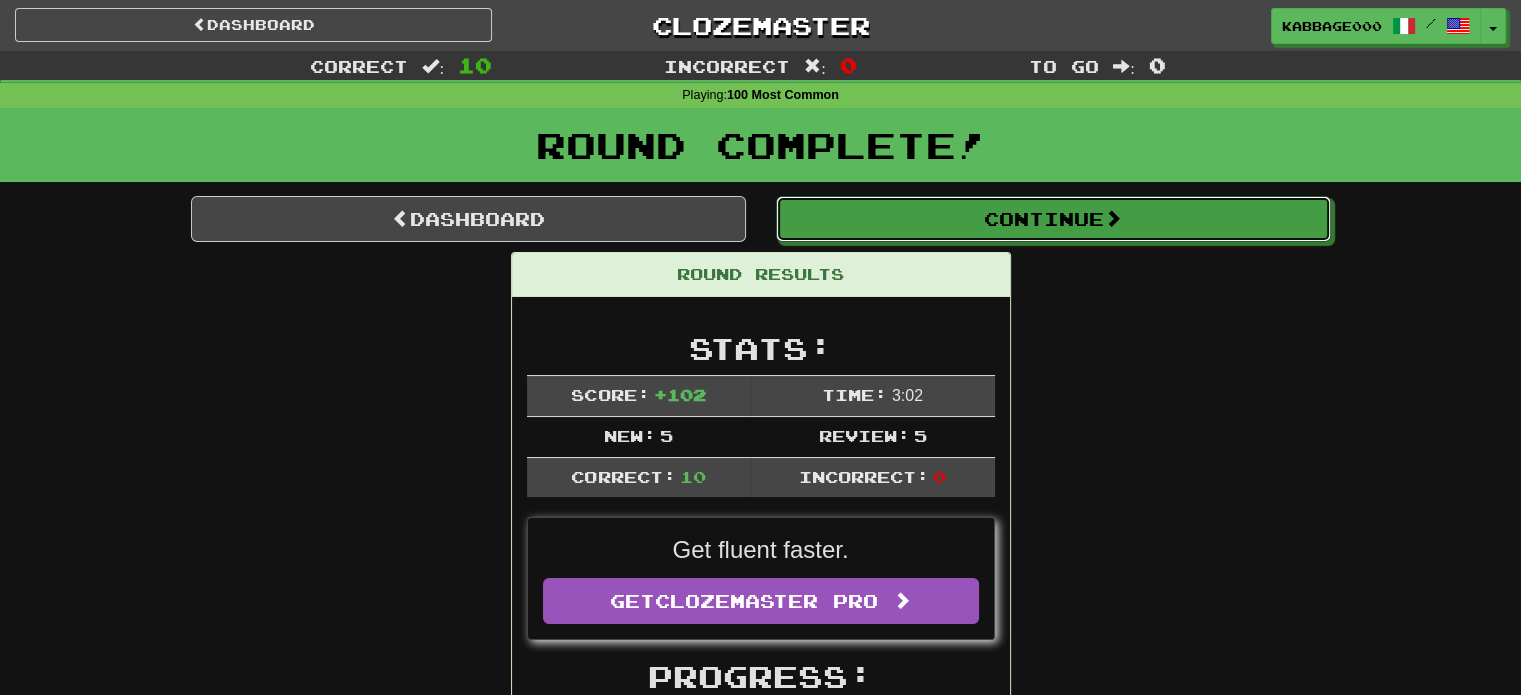 click on "Continue" at bounding box center (1053, 219) 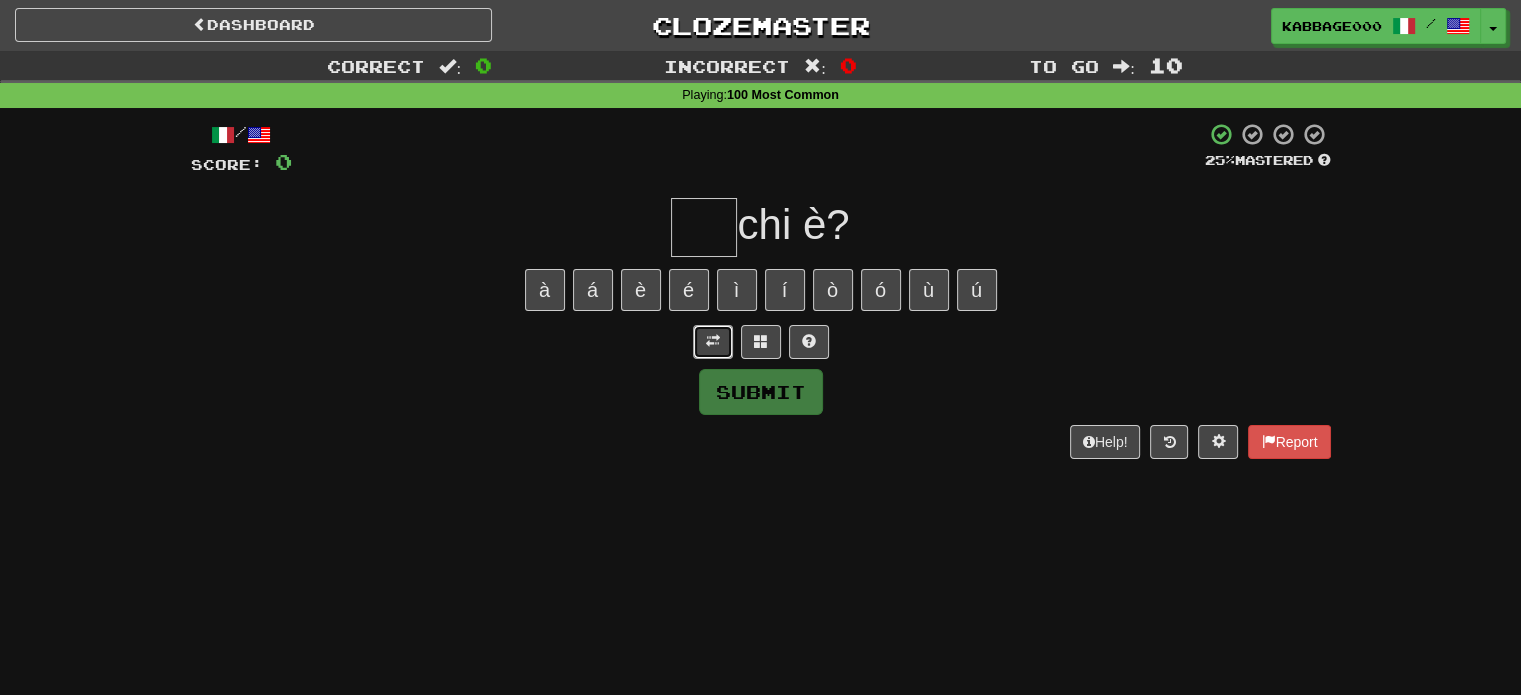 click at bounding box center [713, 341] 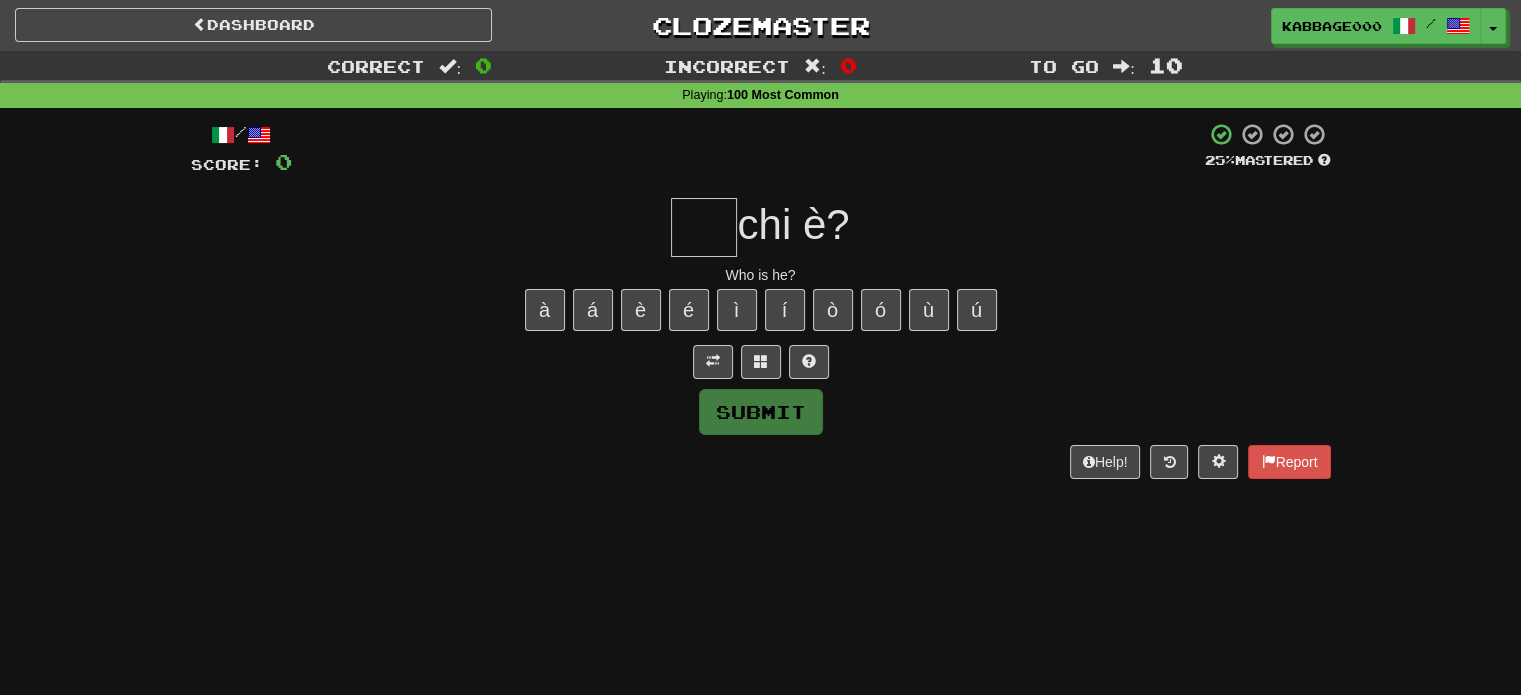 click at bounding box center [704, 227] 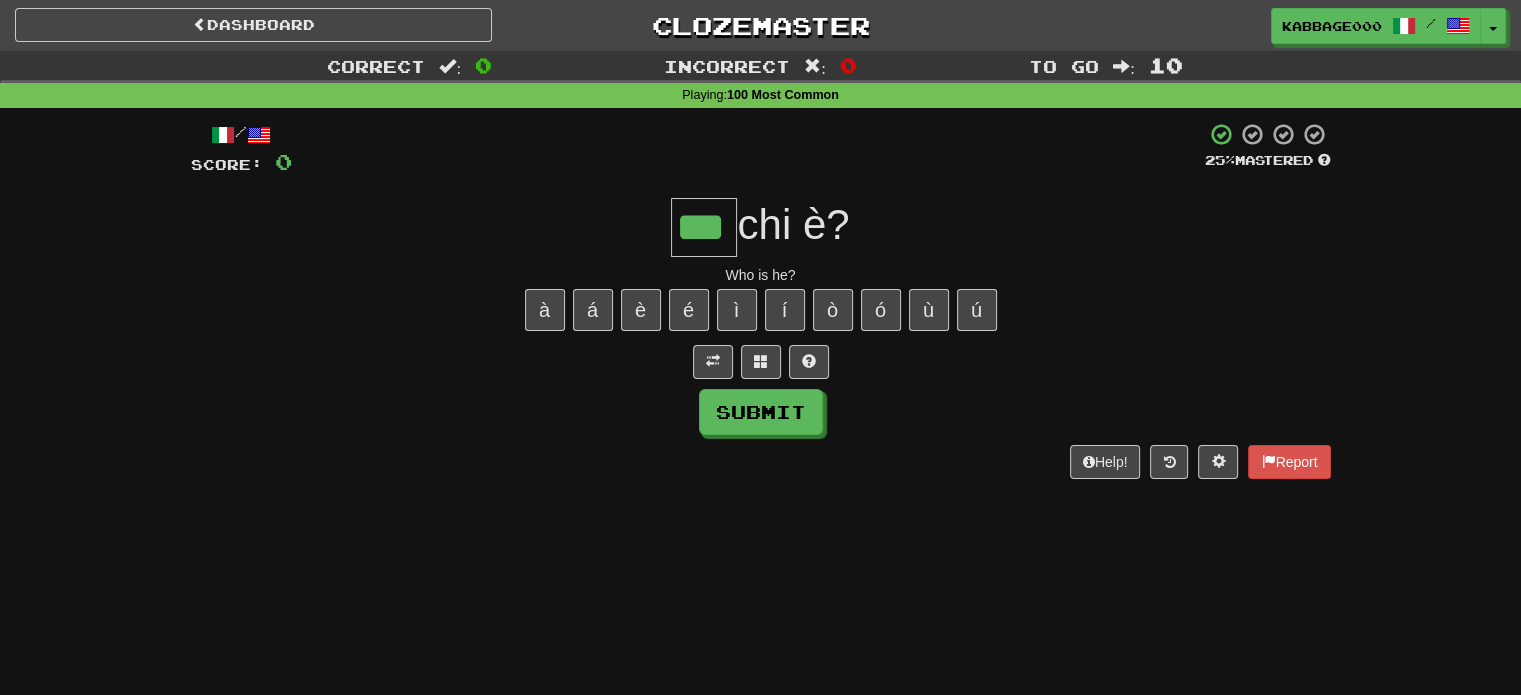type on "***" 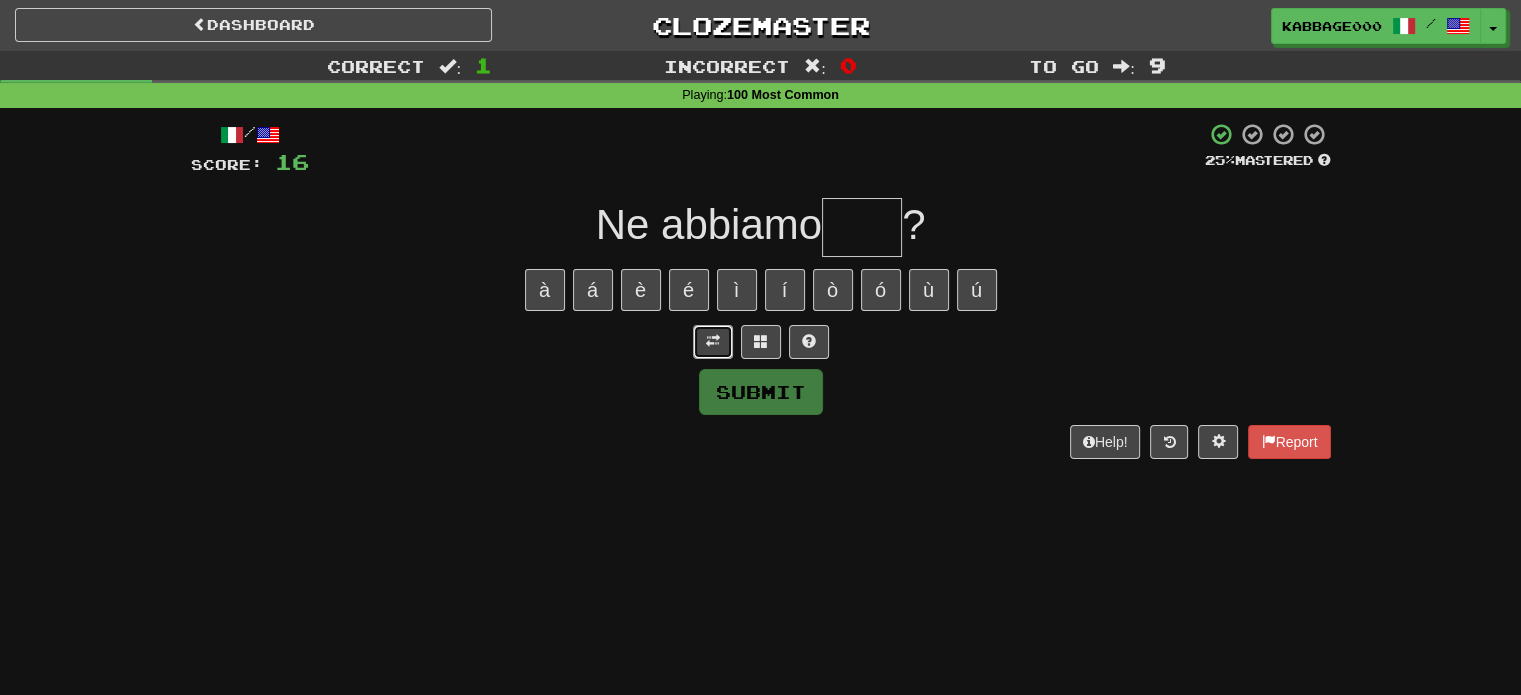 click at bounding box center [713, 341] 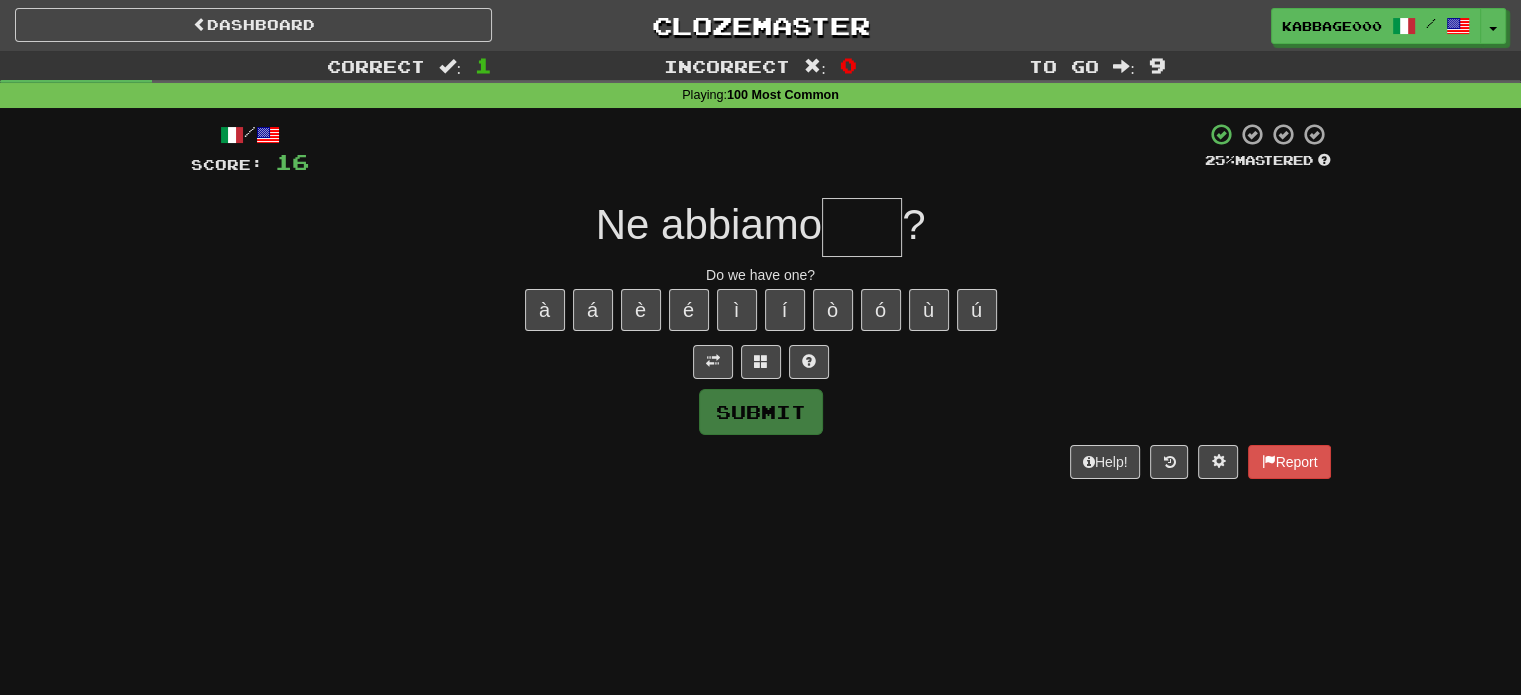 click at bounding box center [862, 227] 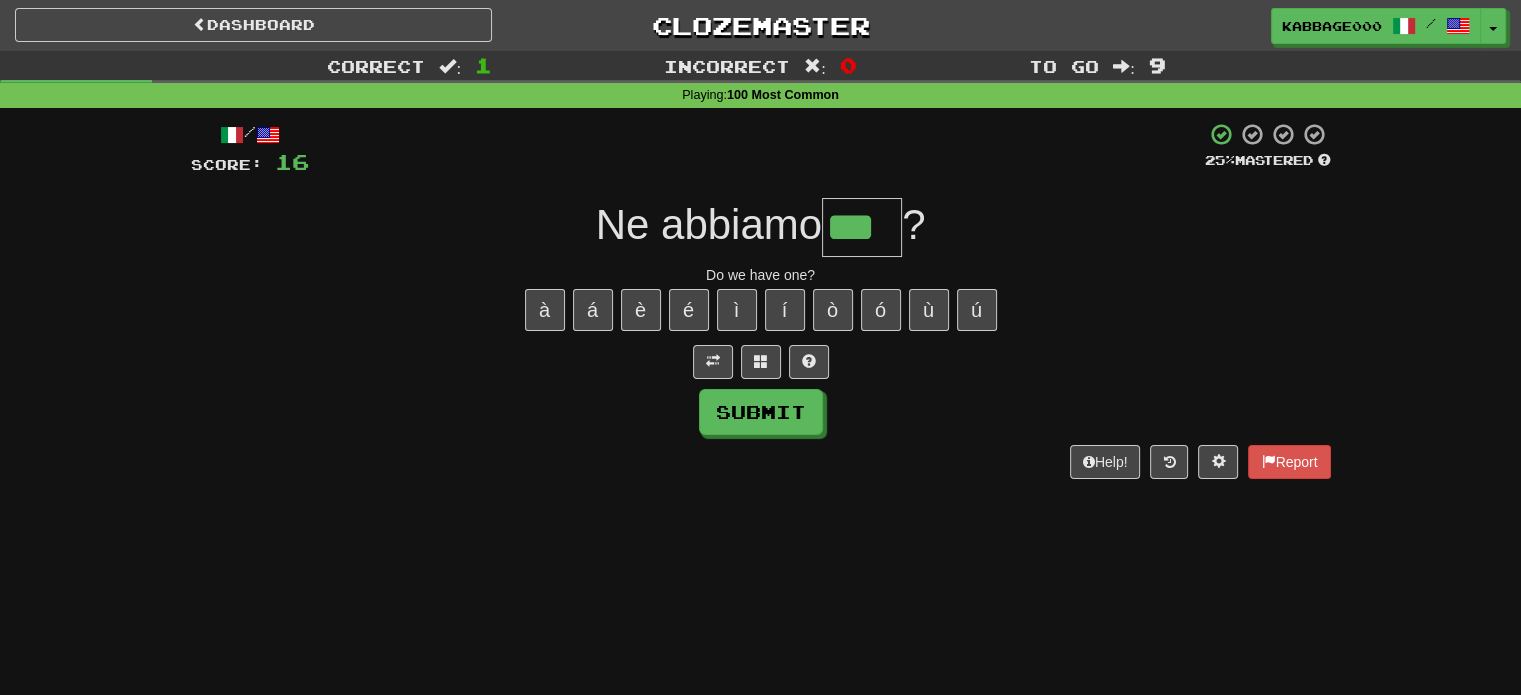 type on "***" 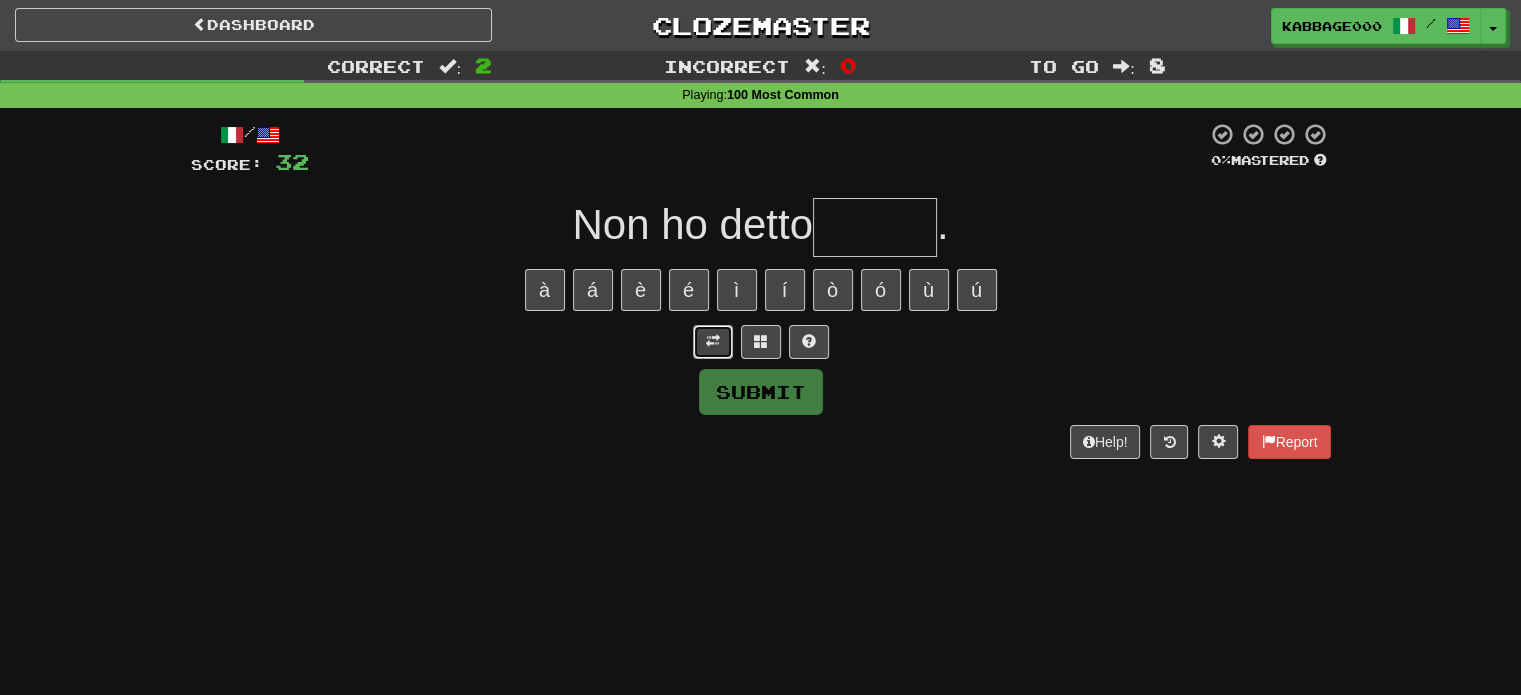 click at bounding box center [713, 341] 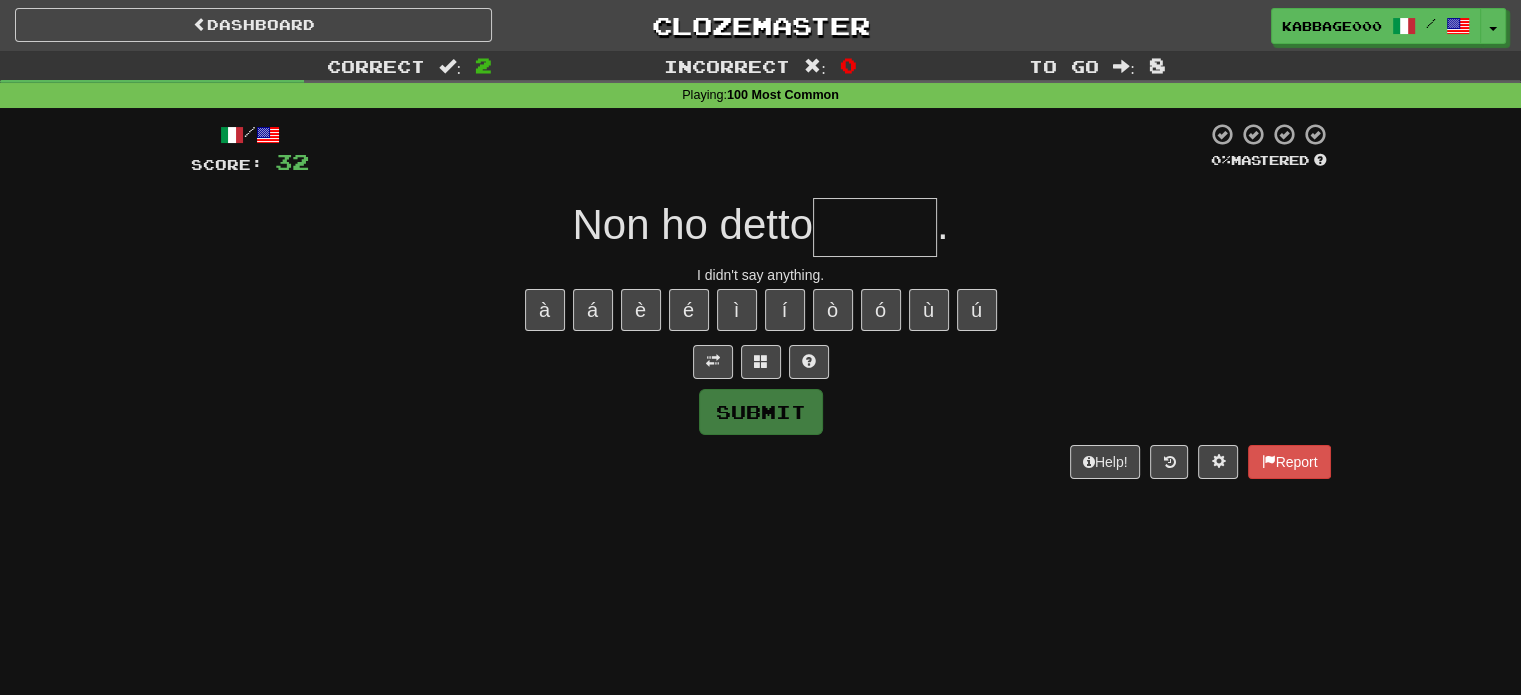 click at bounding box center (875, 227) 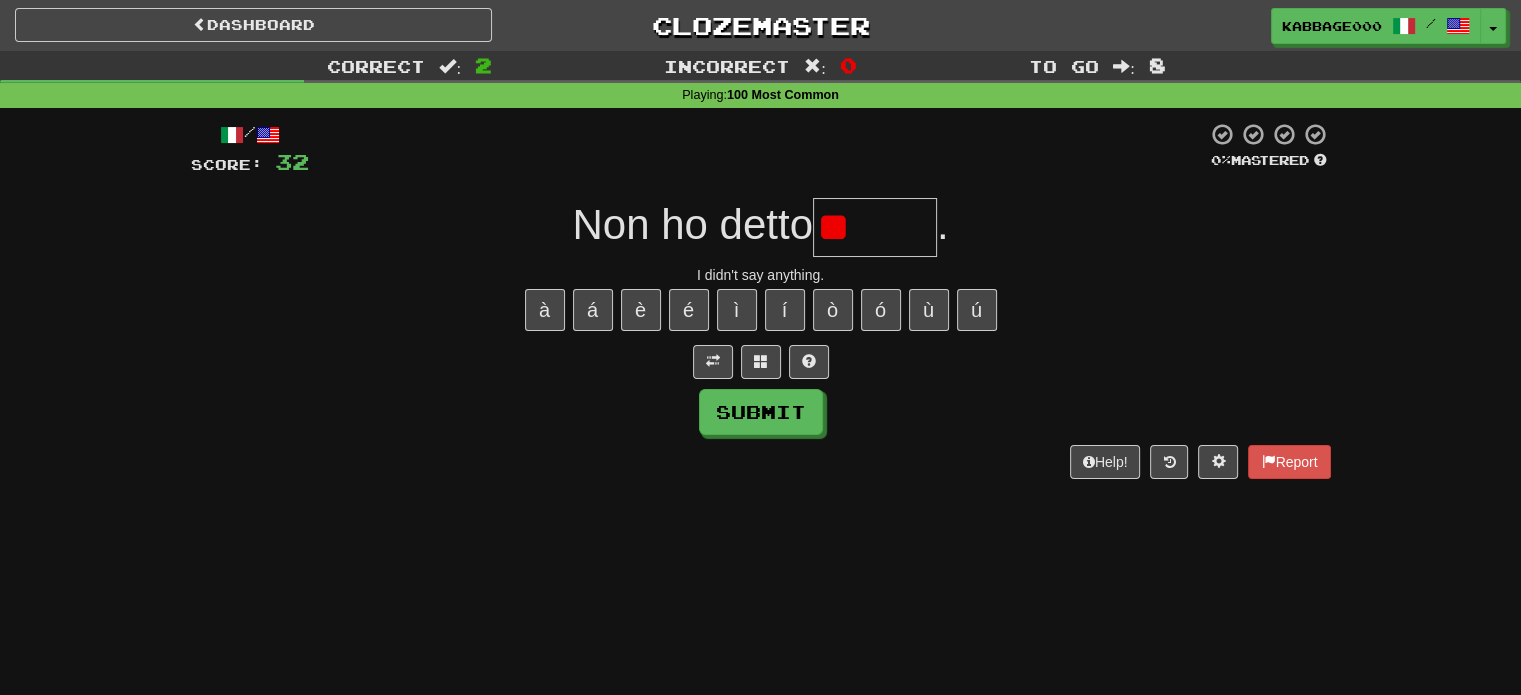 type on "*" 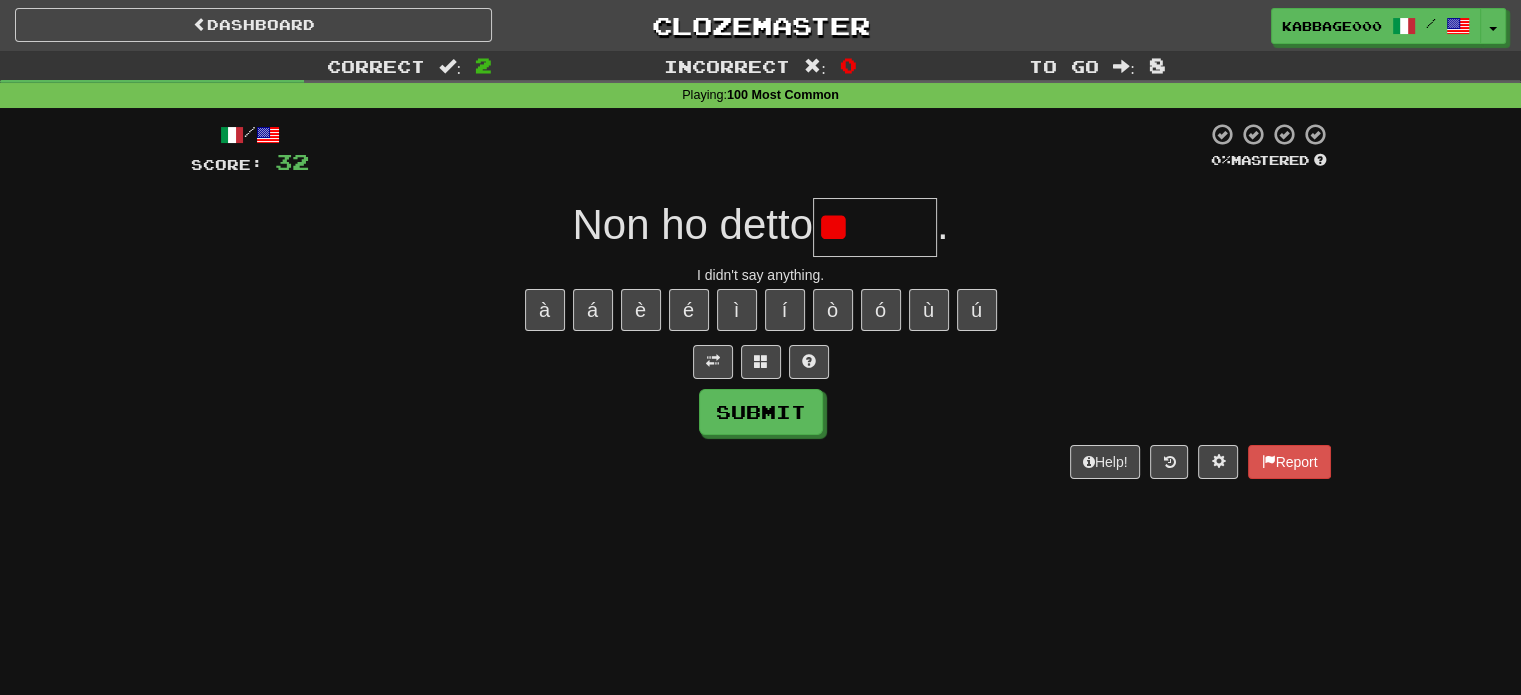 type on "*" 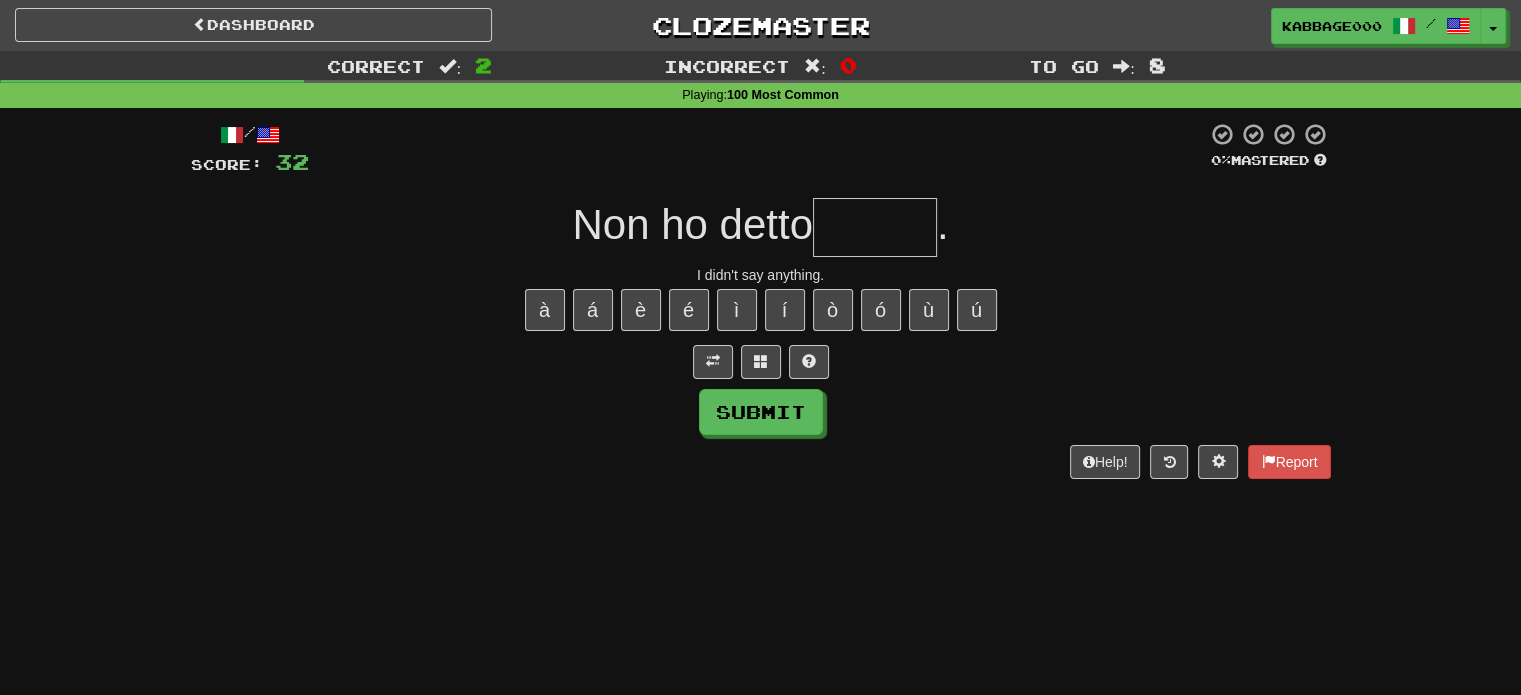 type on "*" 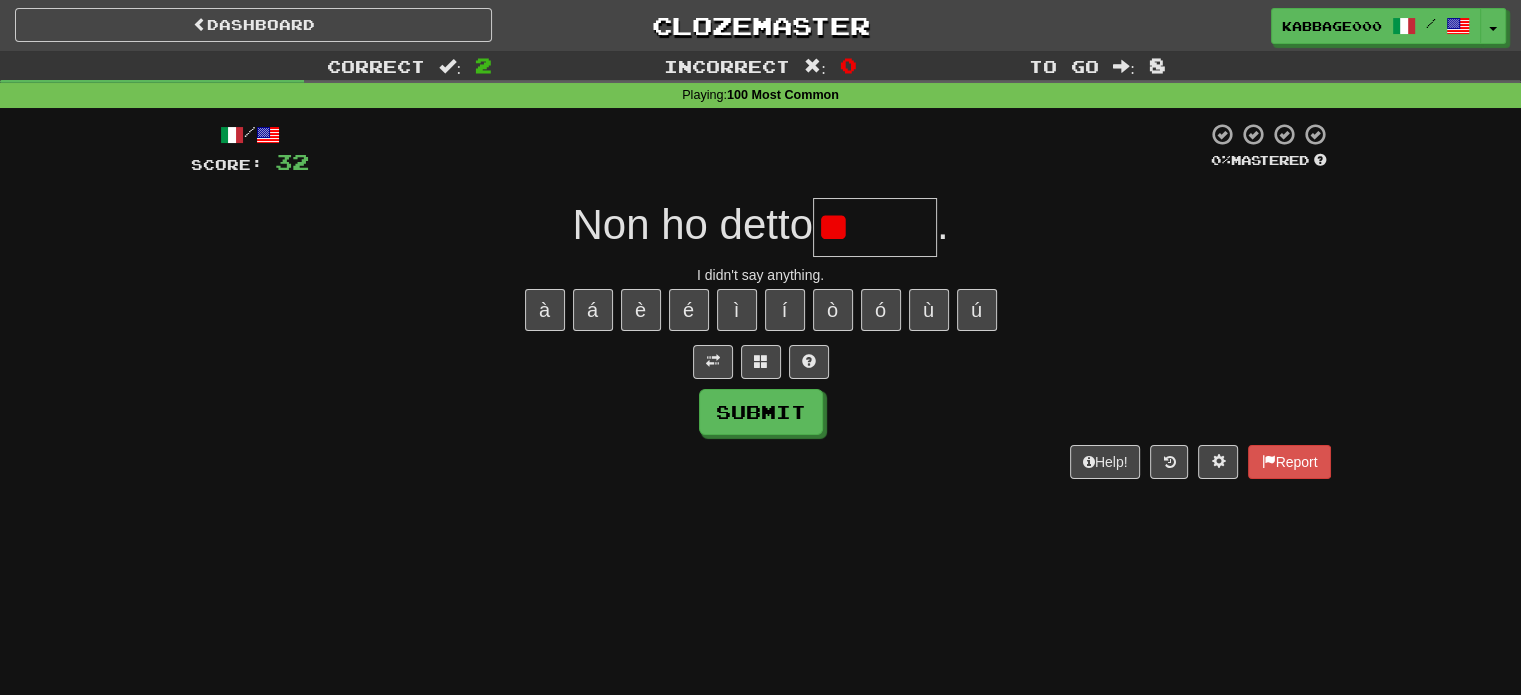 type on "*" 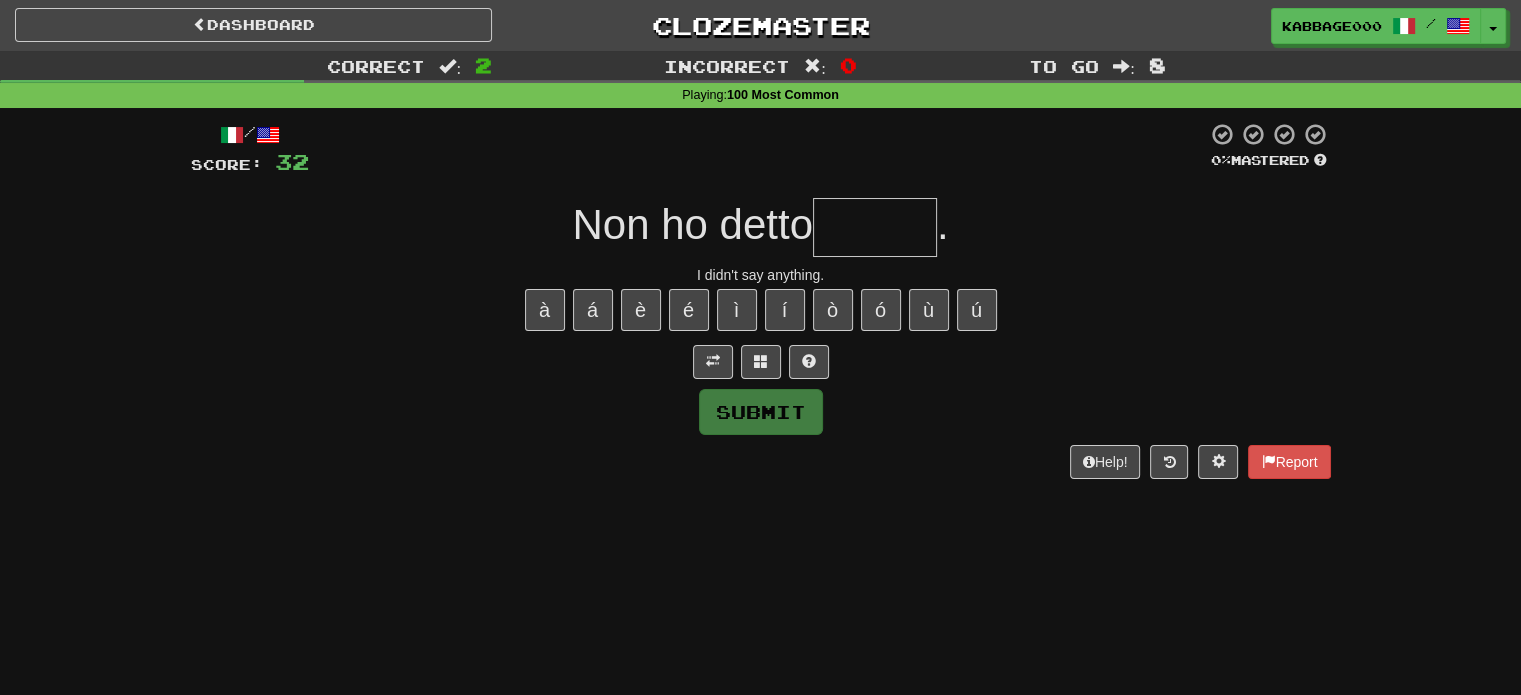 type on "*" 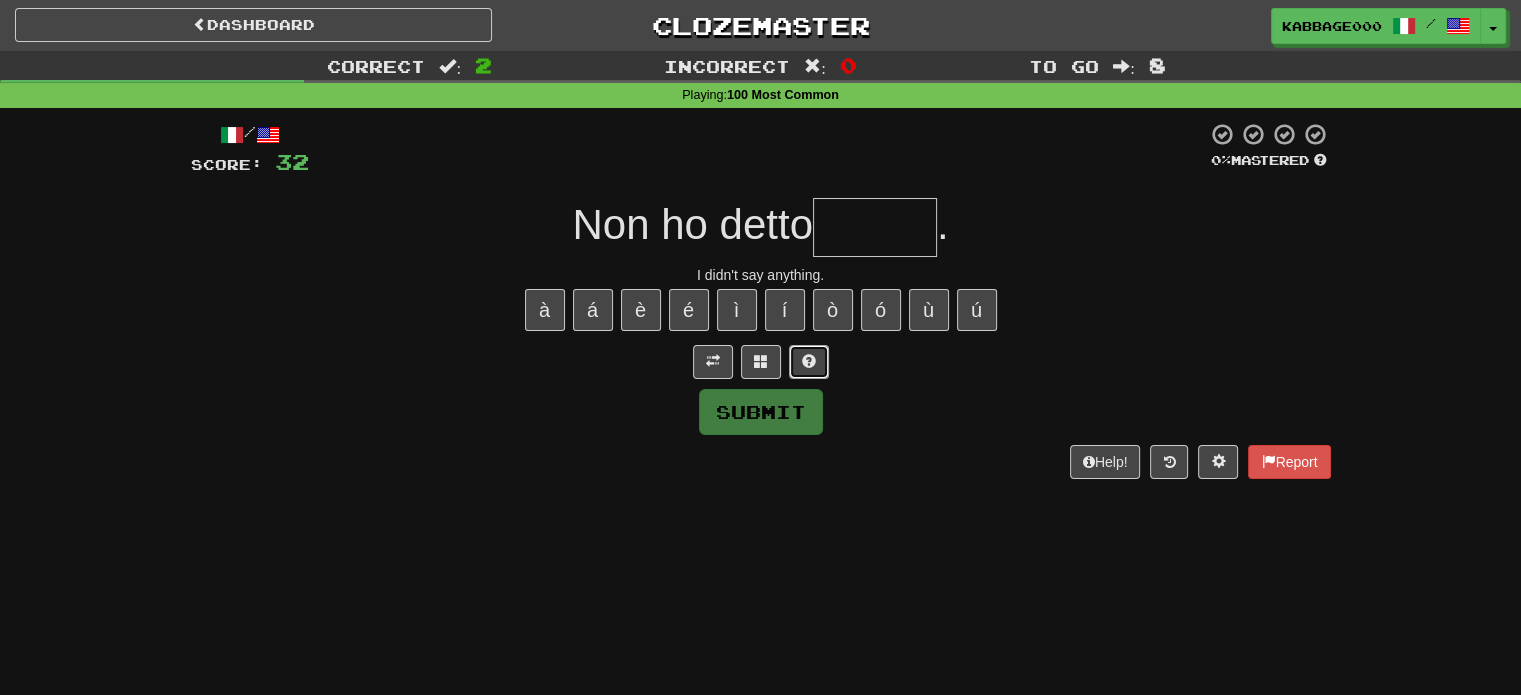click at bounding box center [809, 361] 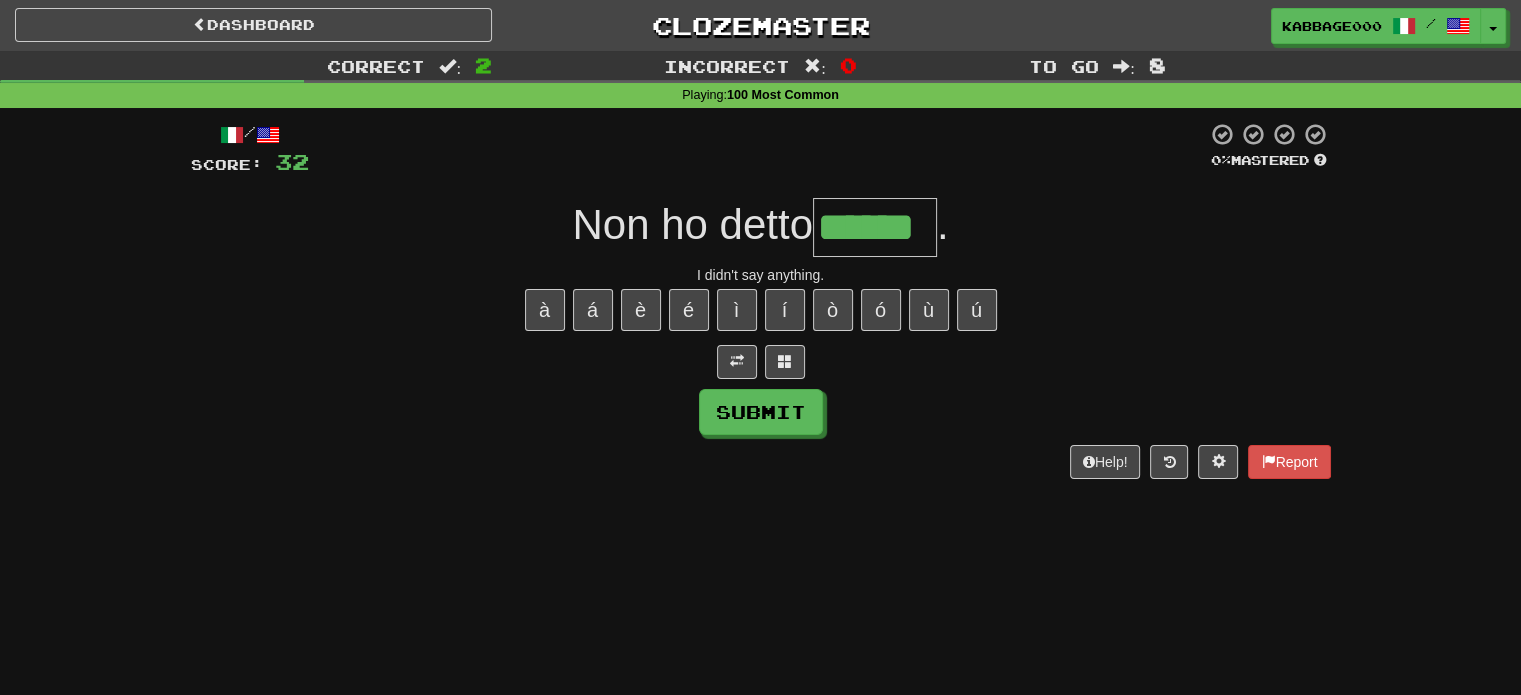 type on "******" 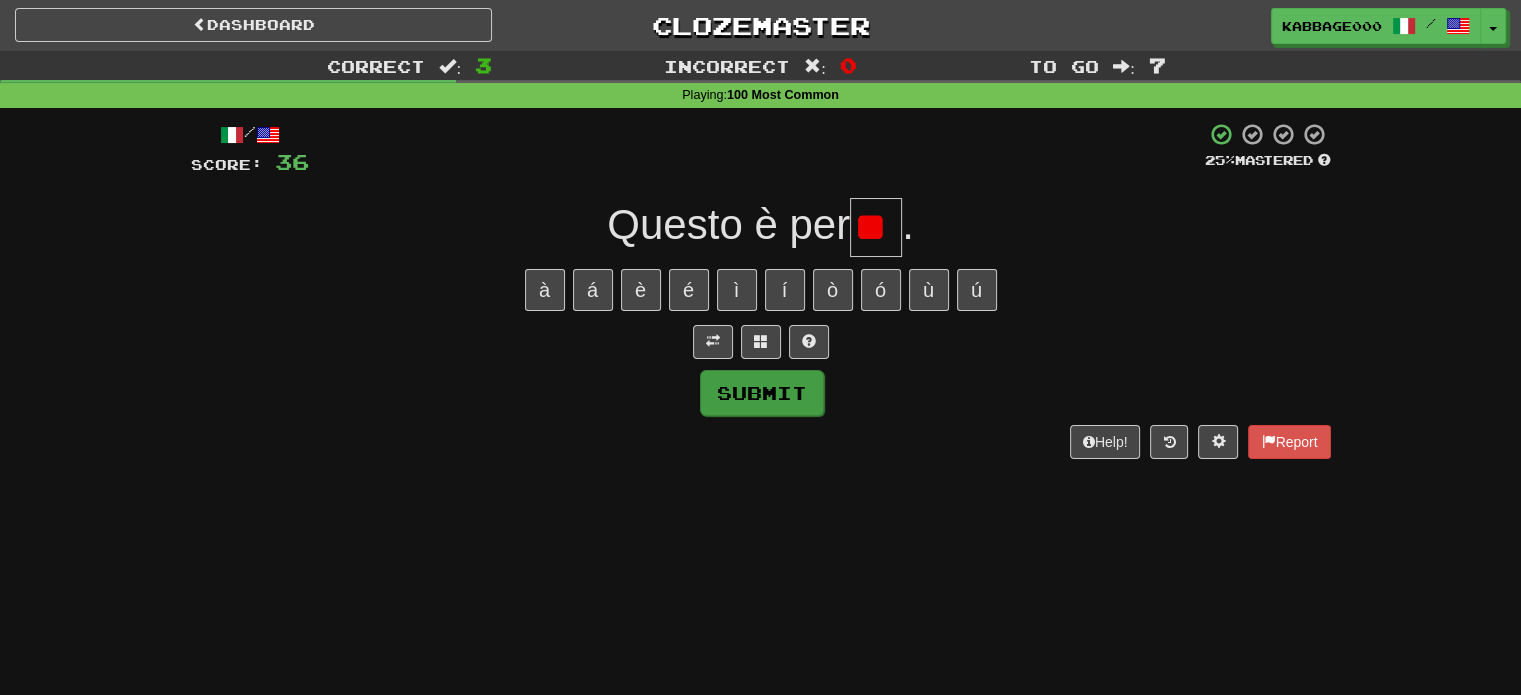 scroll, scrollTop: 0, scrollLeft: 13, axis: horizontal 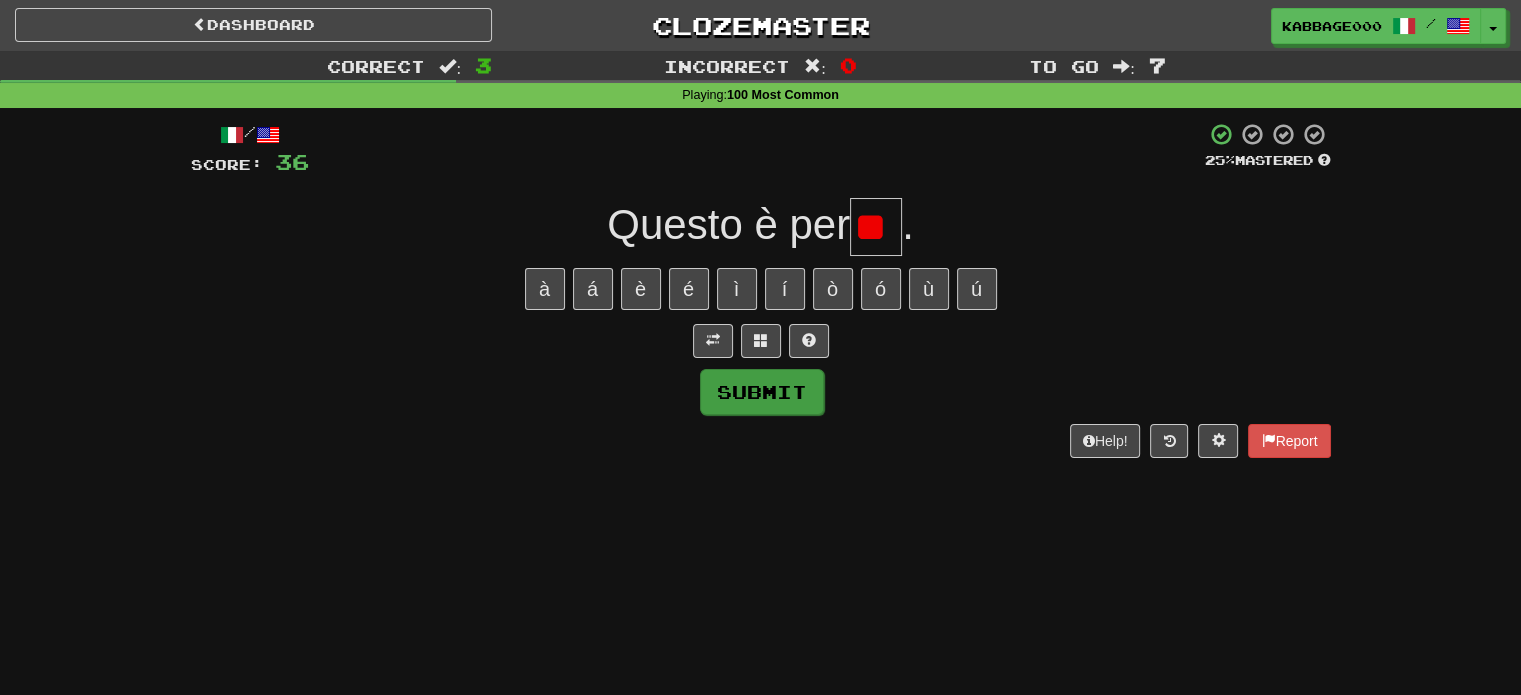 type on "*" 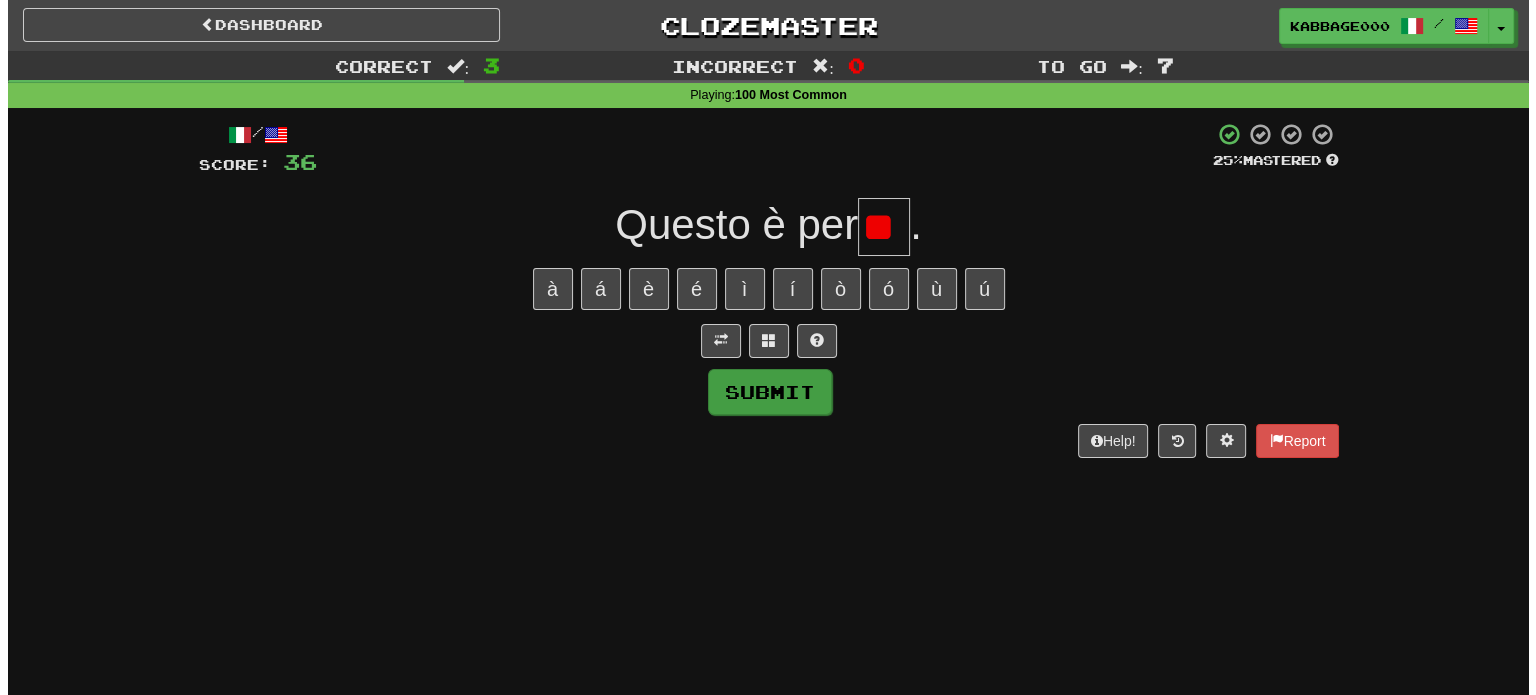 scroll, scrollTop: 0, scrollLeft: 0, axis: both 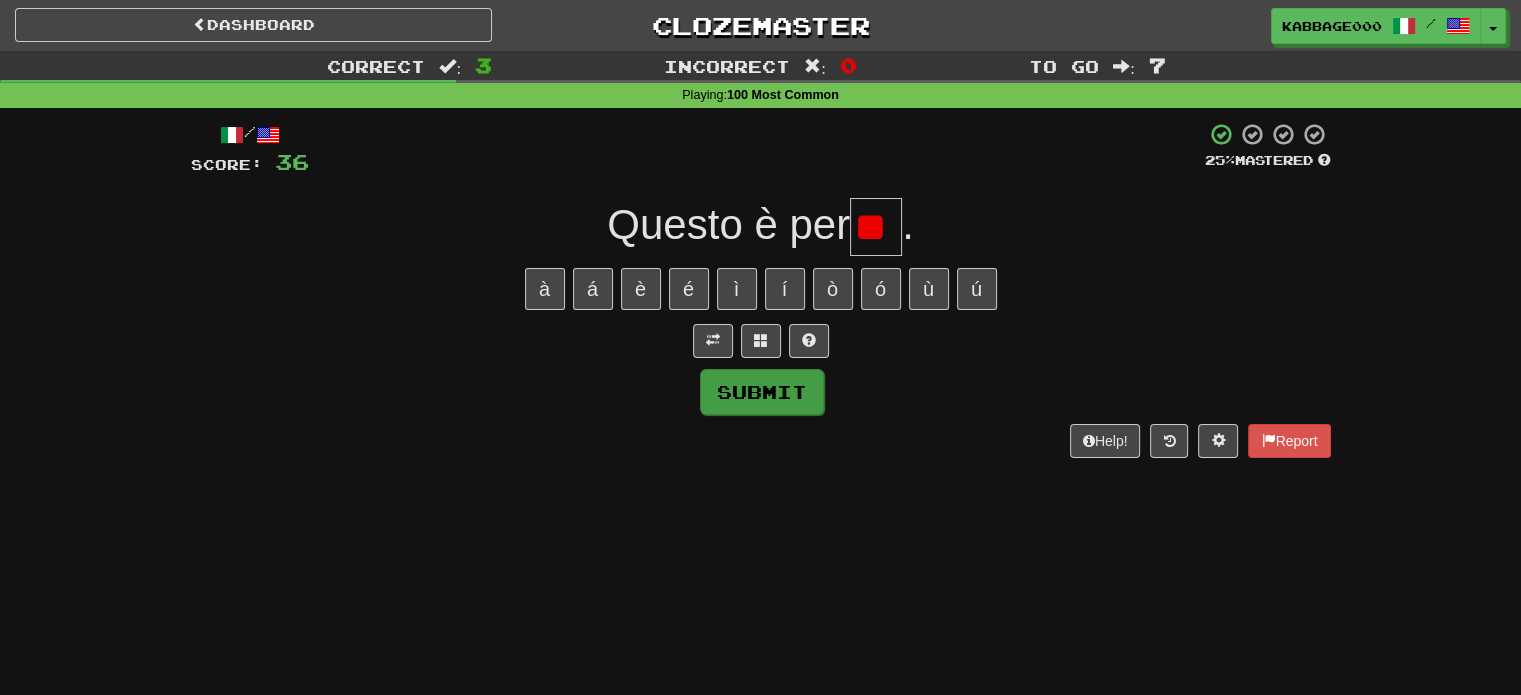 type on "*" 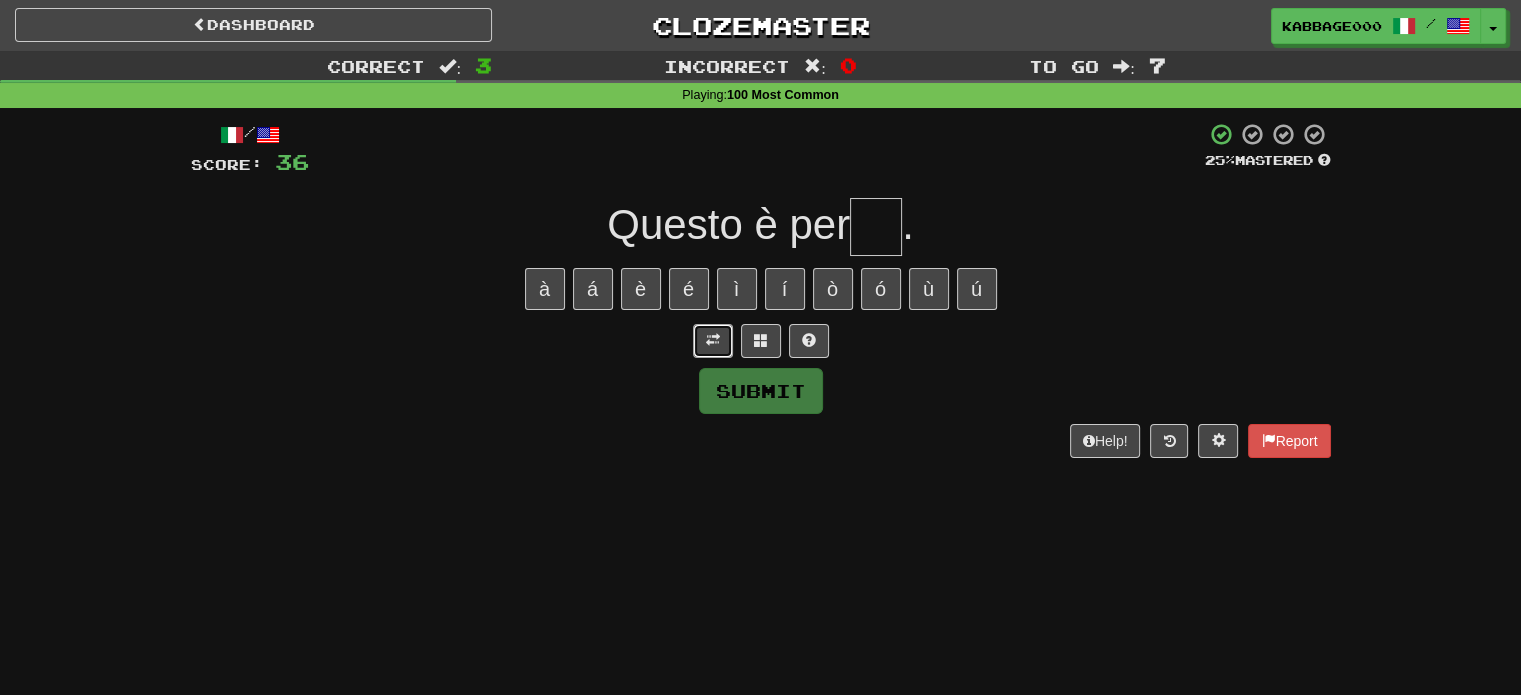 click at bounding box center [713, 340] 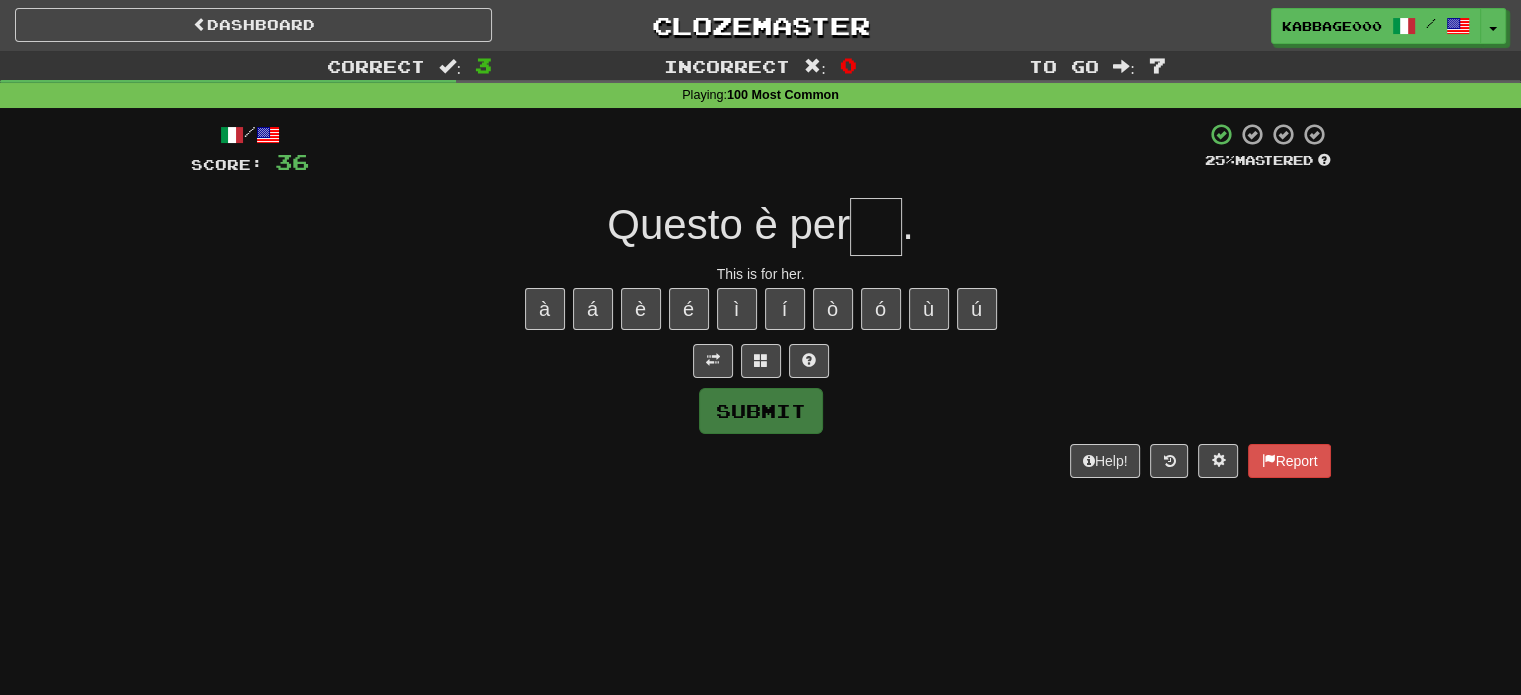 click on "." at bounding box center (908, 224) 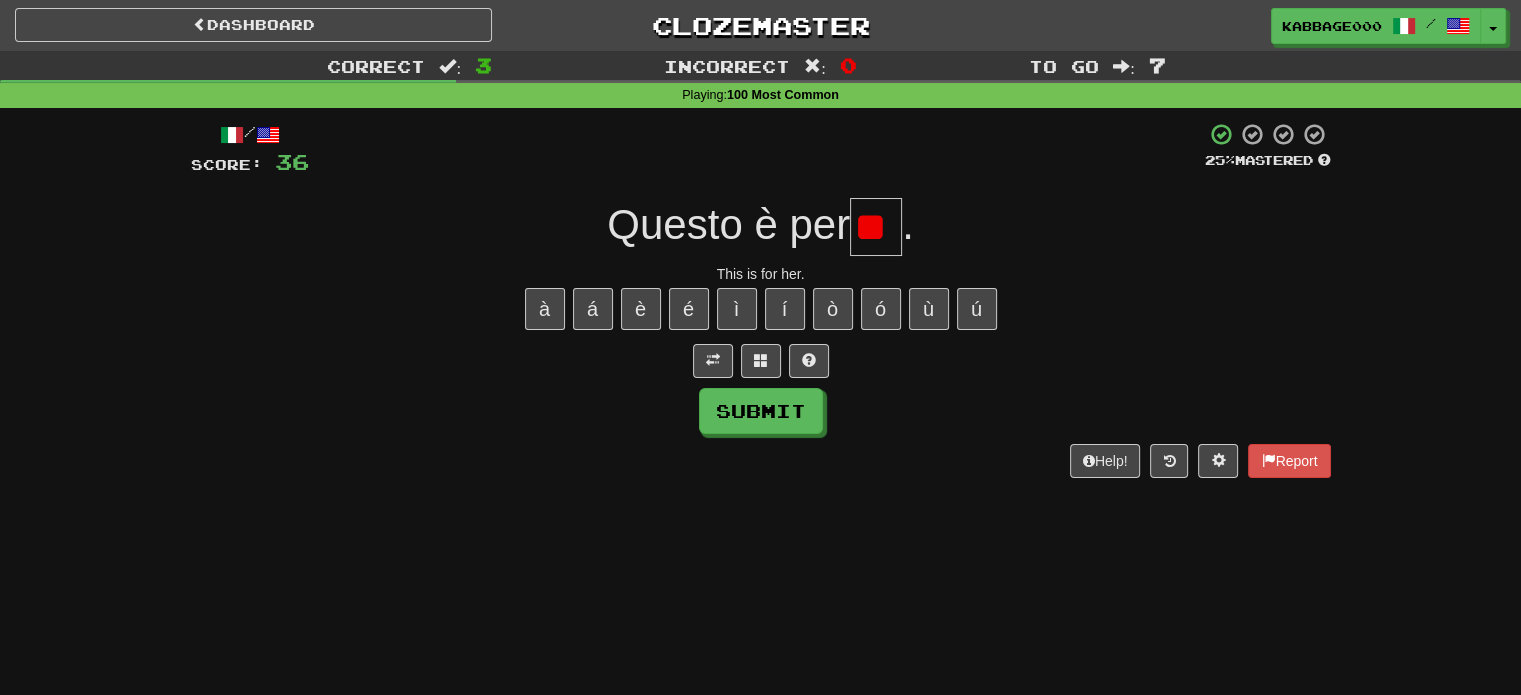type on "*" 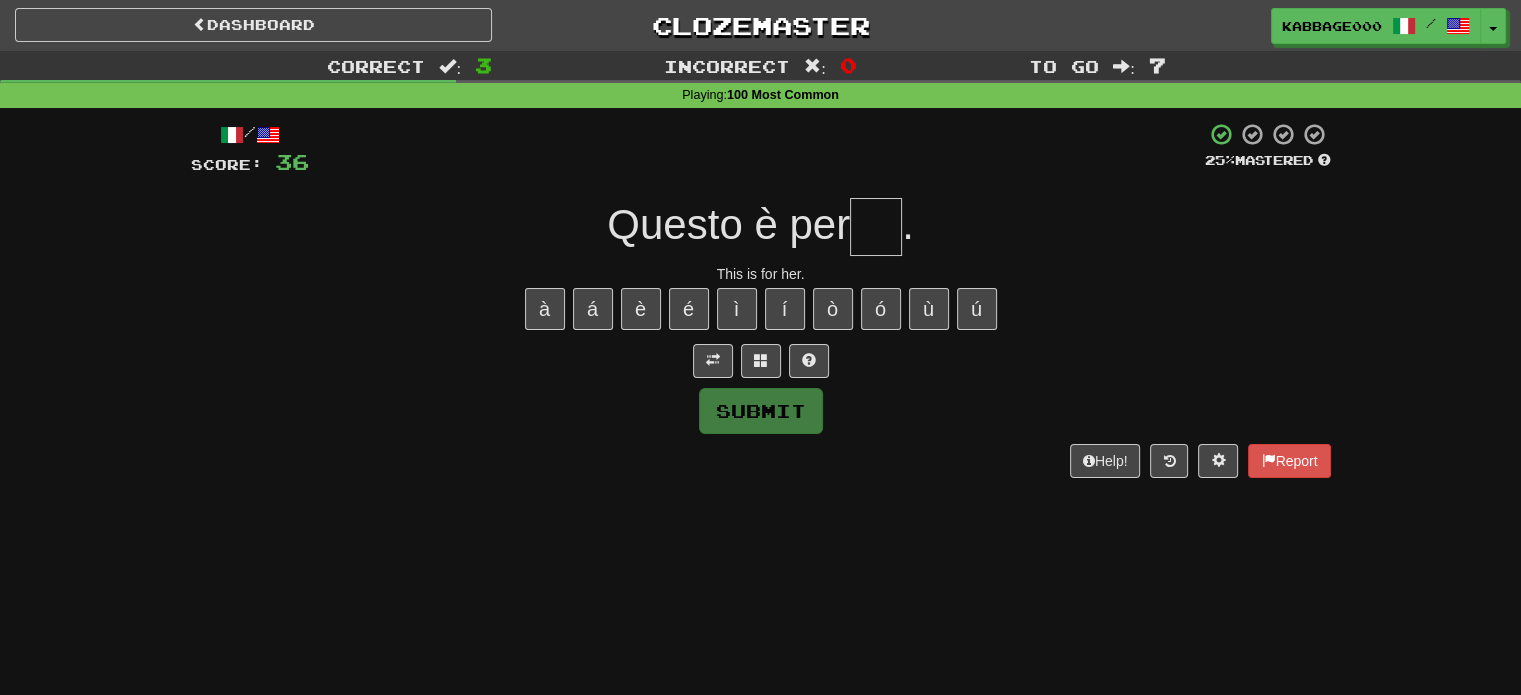 type on "*" 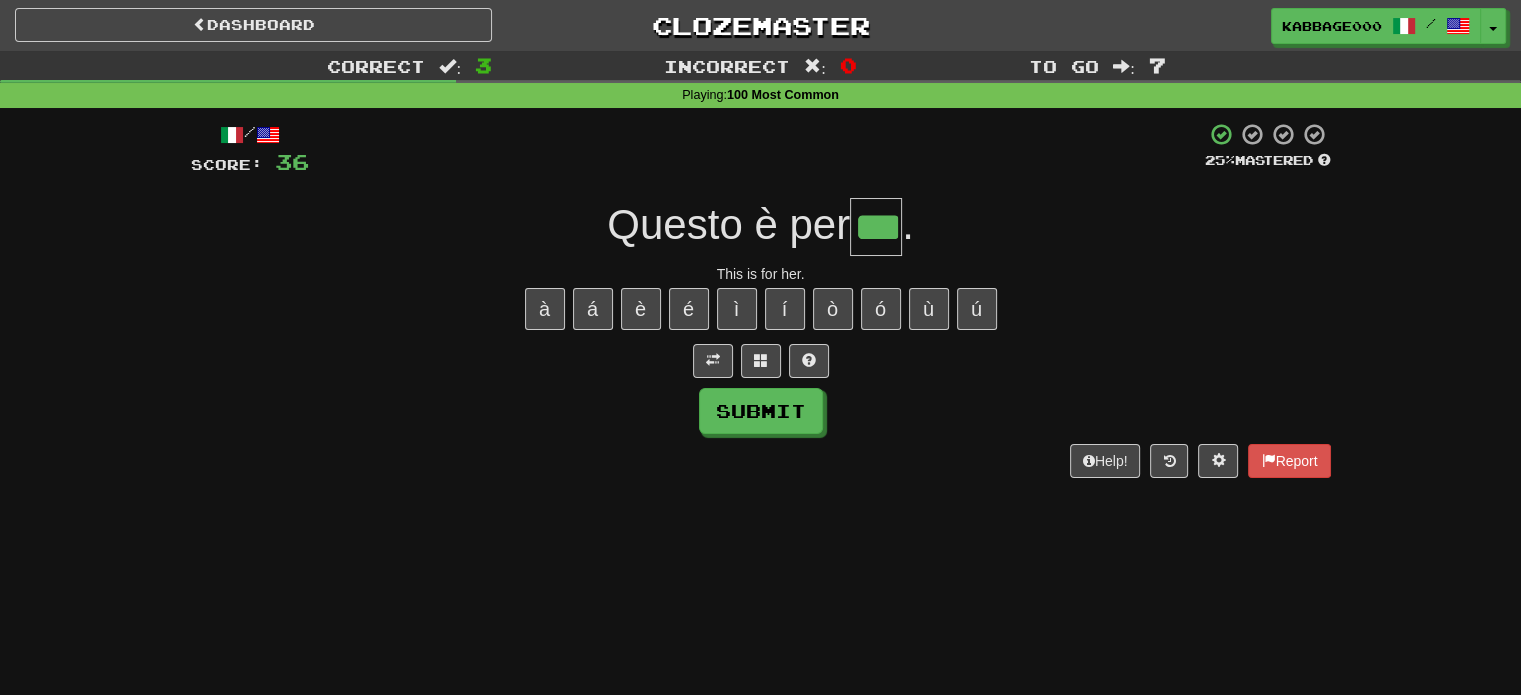 type on "***" 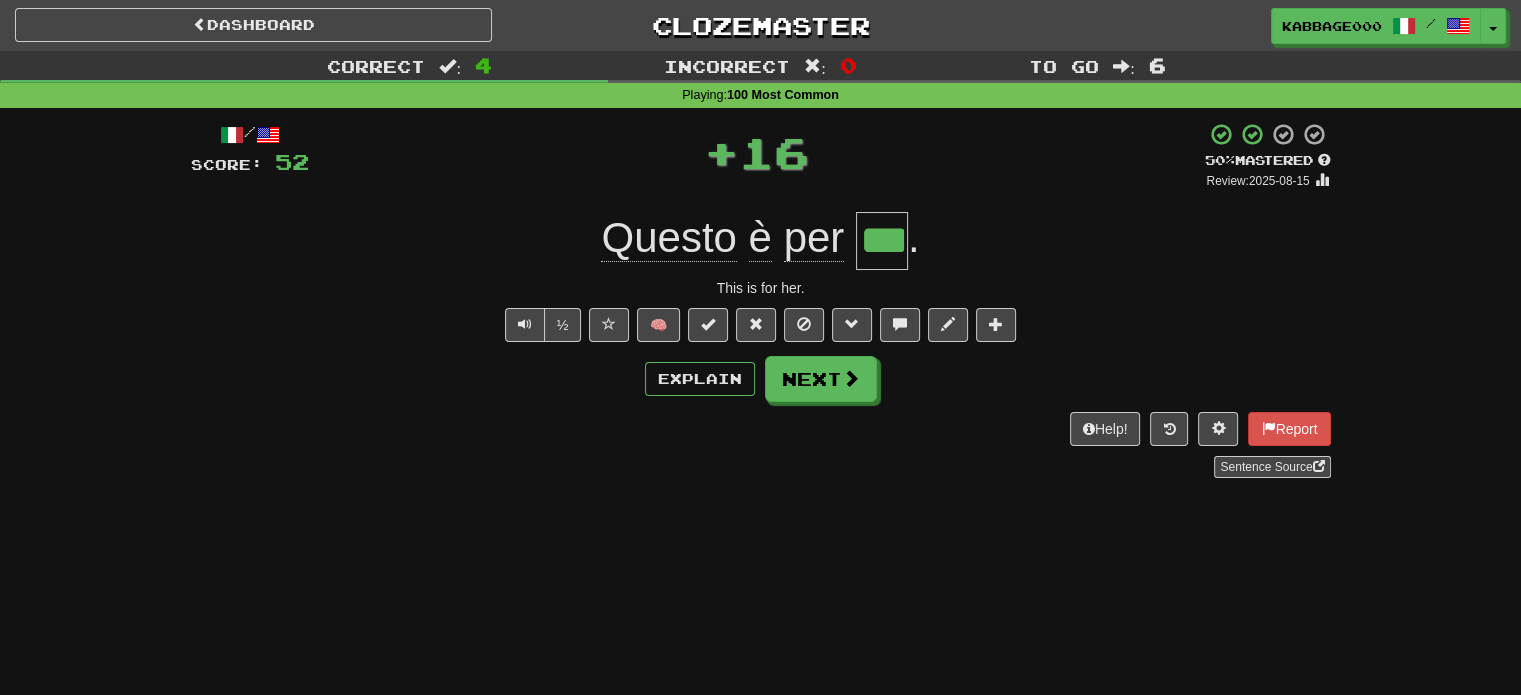click on "/  Score:   52 + 16 50 %  Mastered Review:  [DATE] Questo   è   per   [NAME] . This is for her. ½ 🧠 Explain Next  Help!  Report Sentence Source" at bounding box center [761, 300] 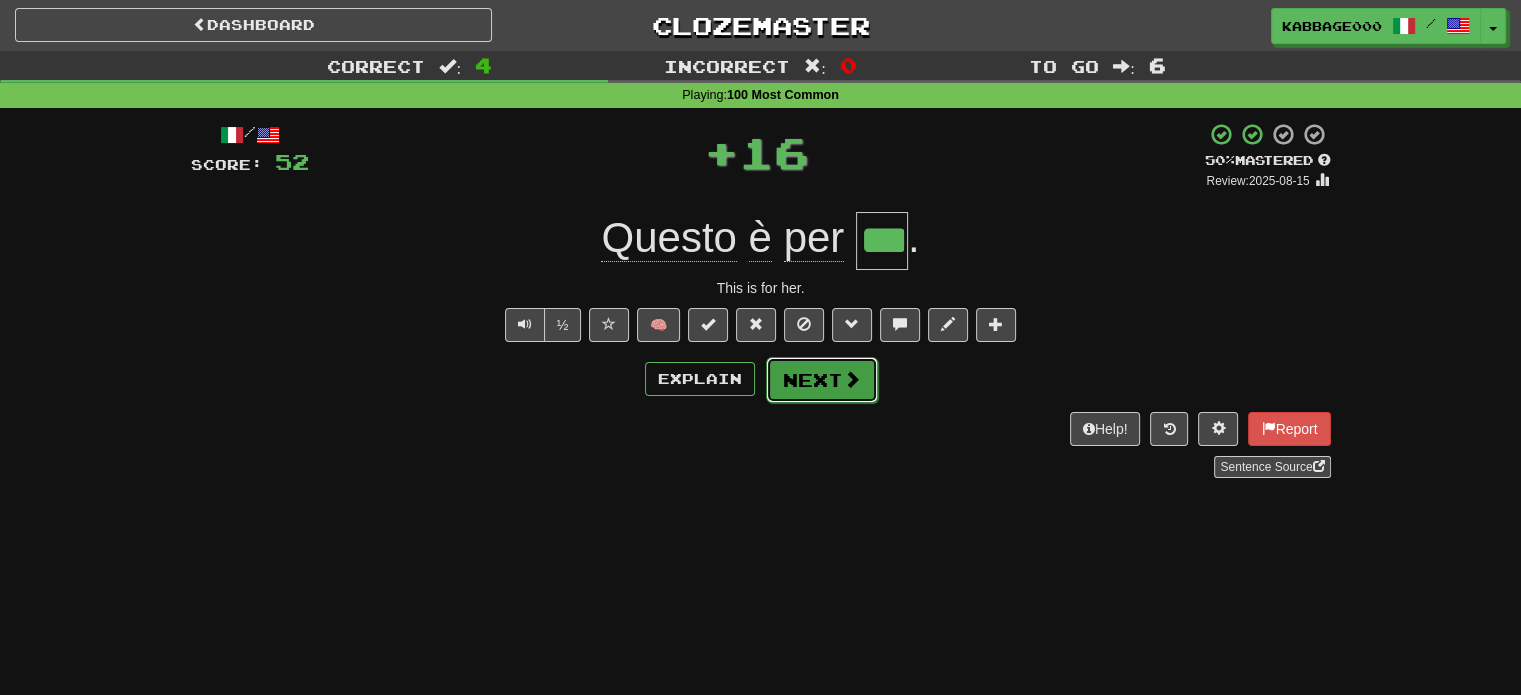 click on "Next" at bounding box center [822, 380] 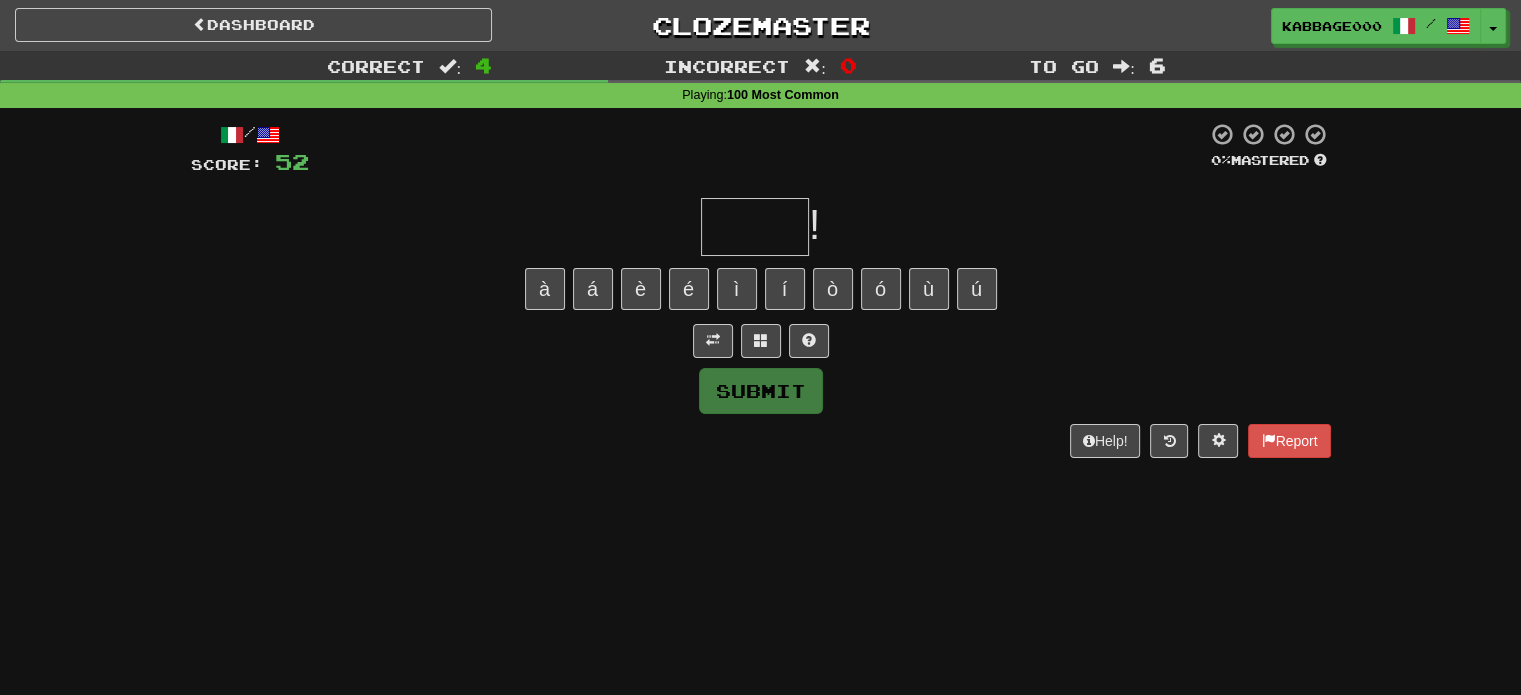 click on "/  Score:   52 0 %  Mastered ! à á è é ì í ò ó ù ú Submit  Help!  Report" at bounding box center (761, 290) 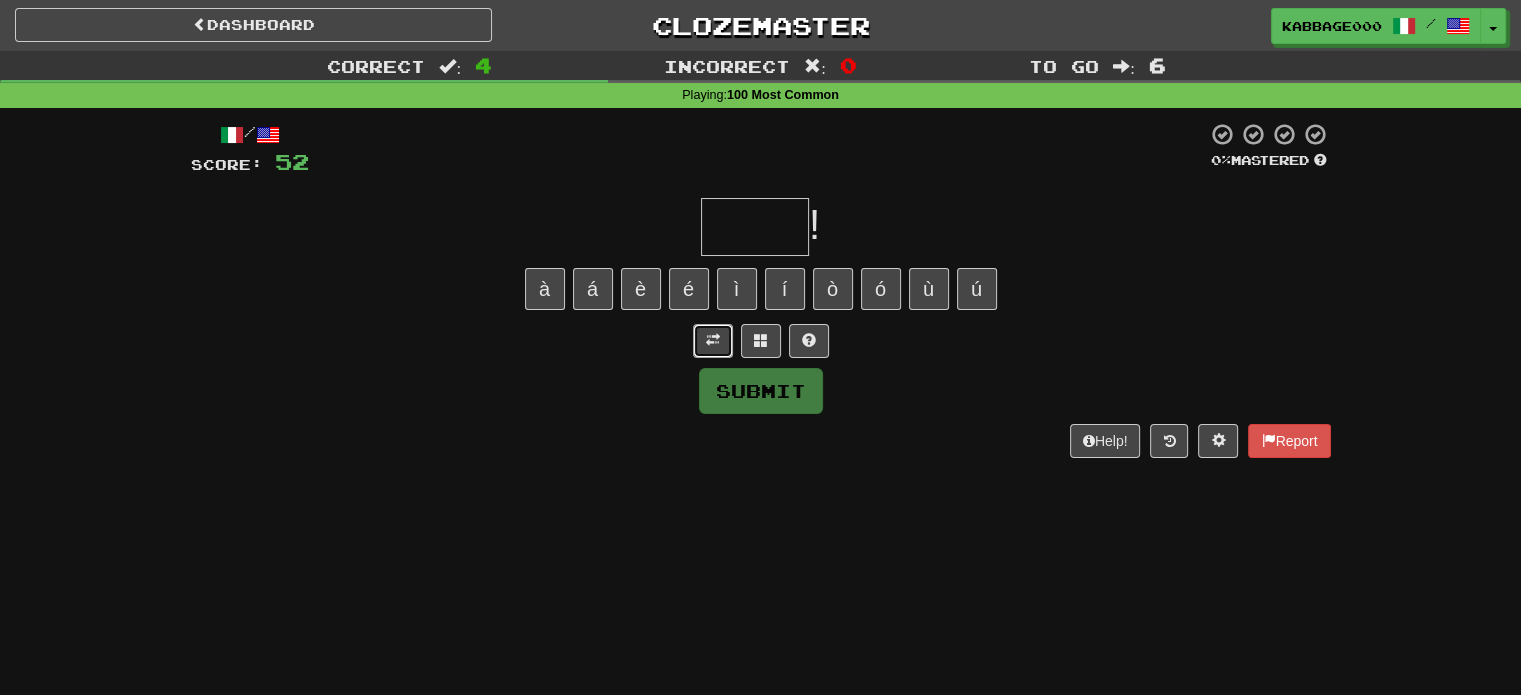 click at bounding box center (713, 340) 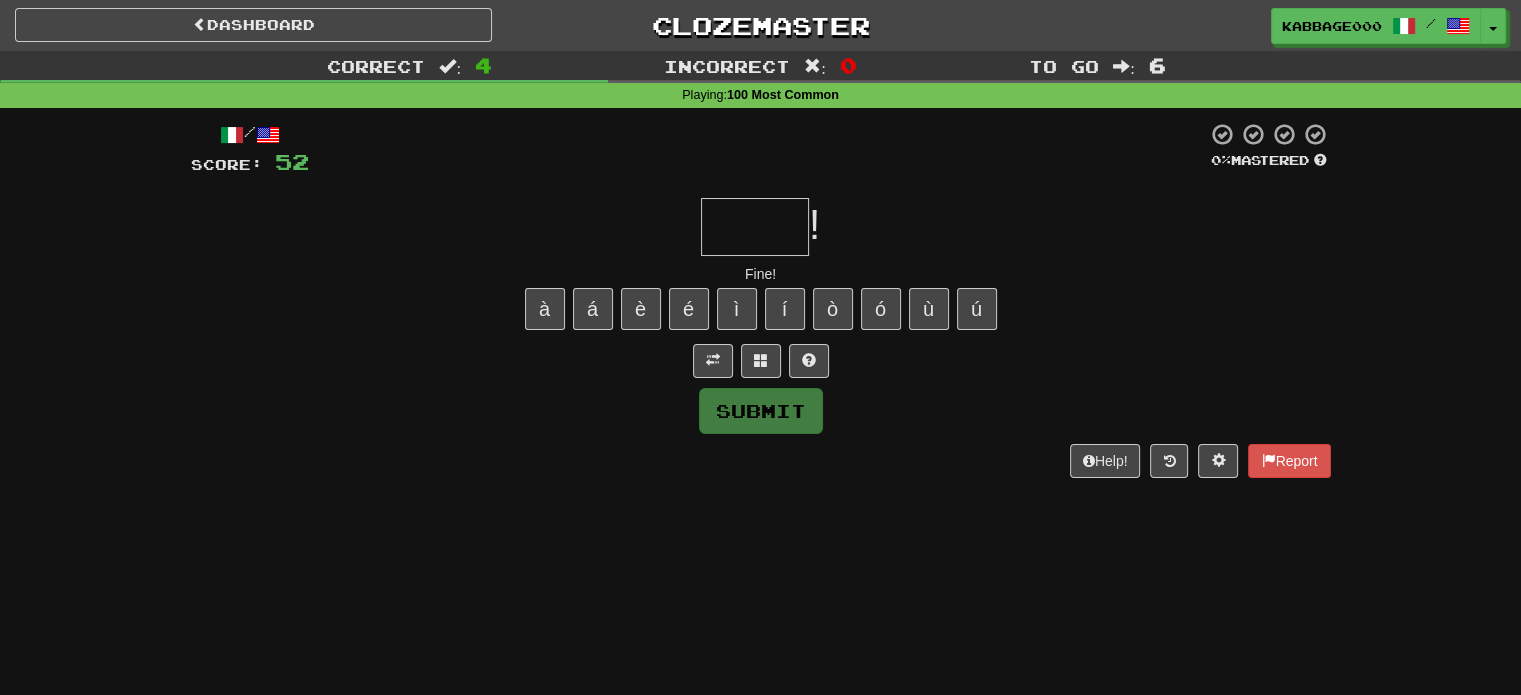 click at bounding box center [755, 227] 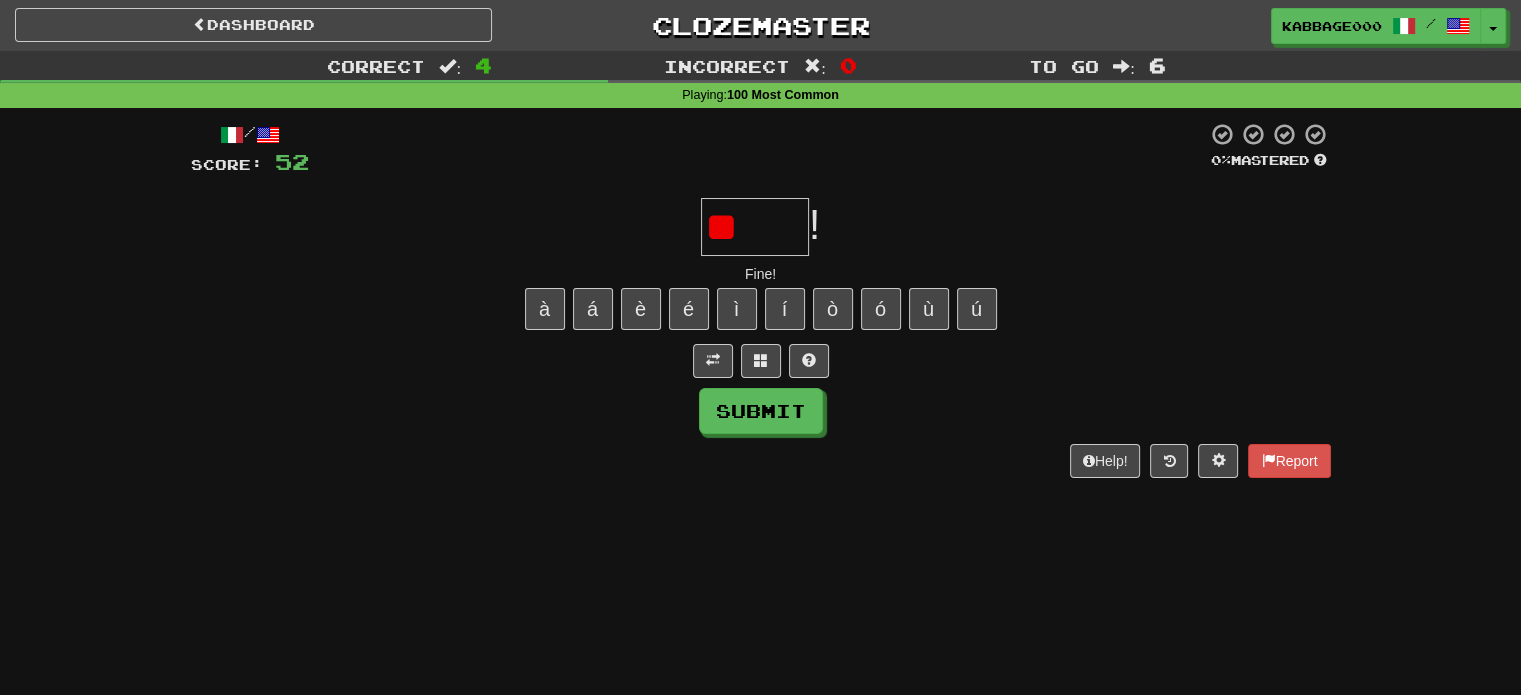 type on "*" 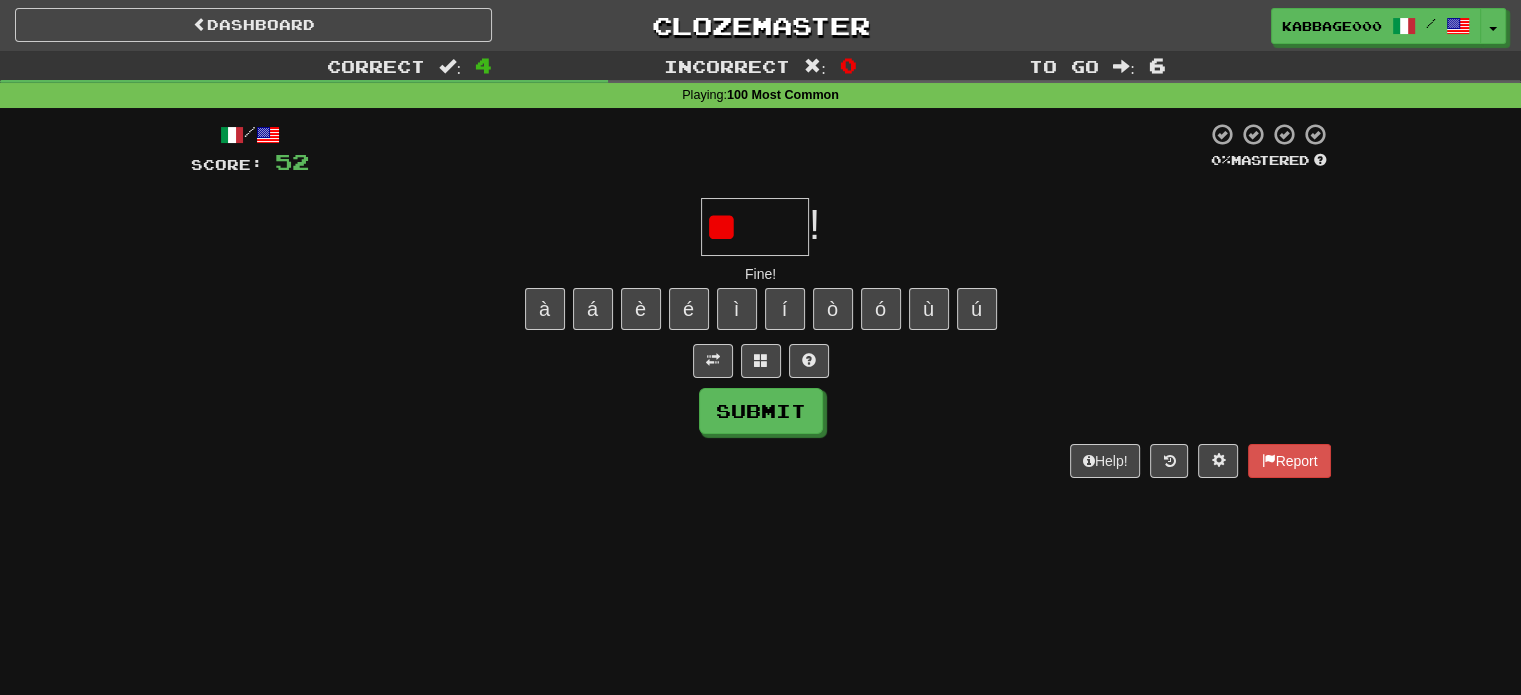 type on "*" 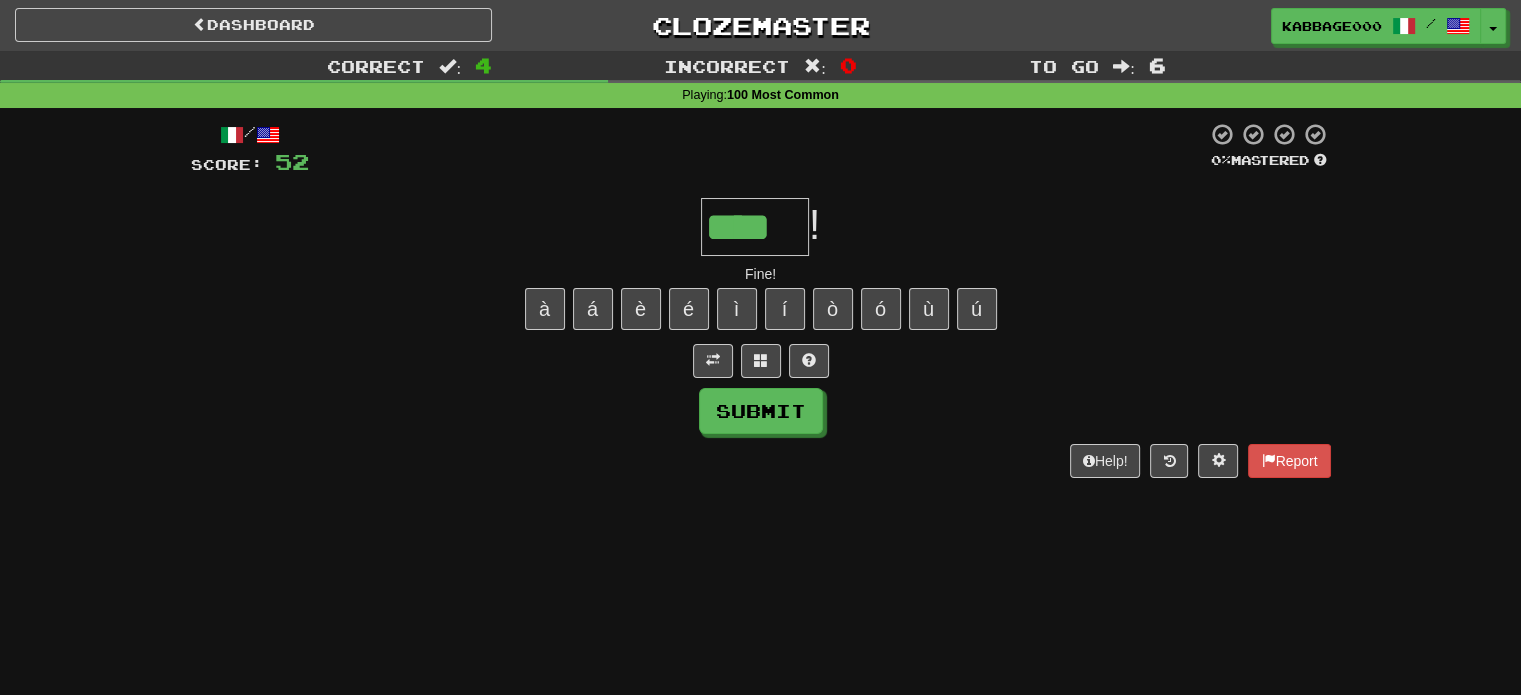 type on "****" 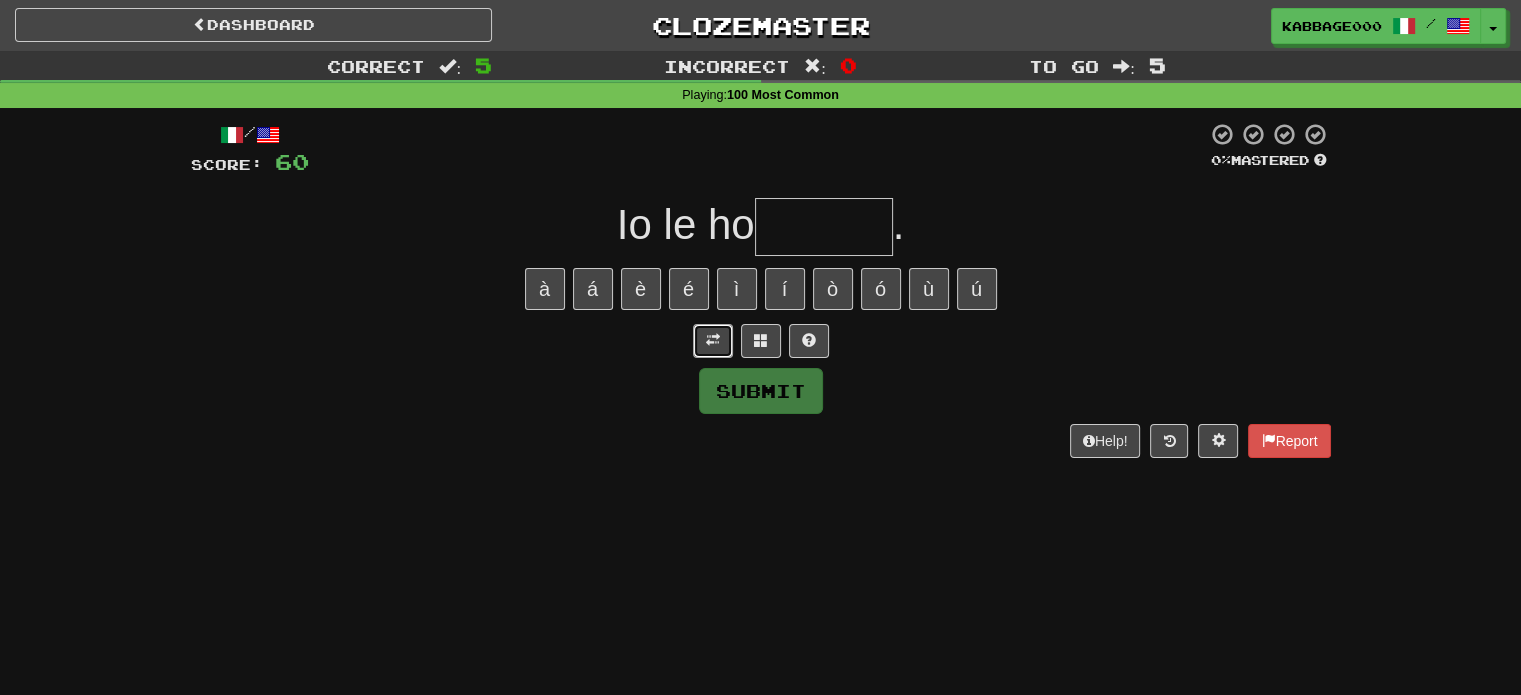 click at bounding box center [713, 341] 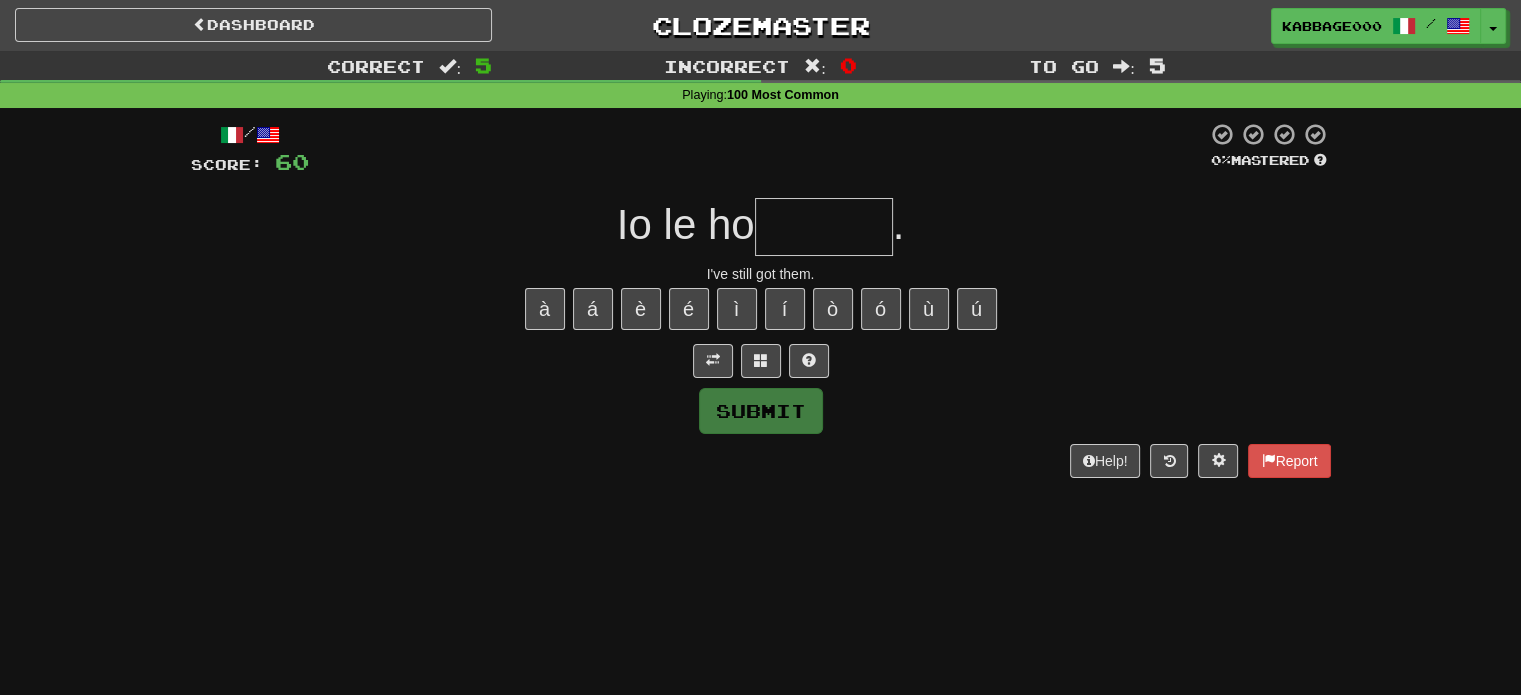 click at bounding box center [824, 227] 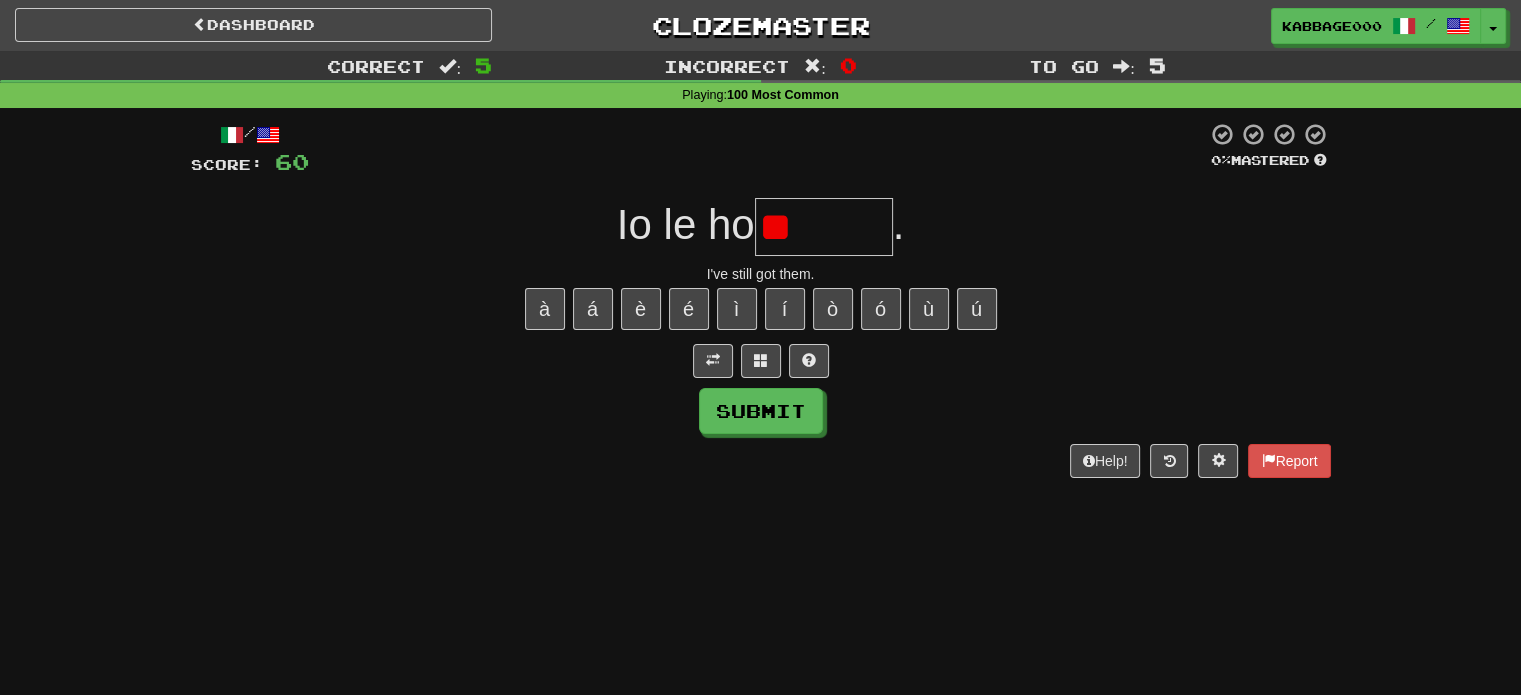 type on "*" 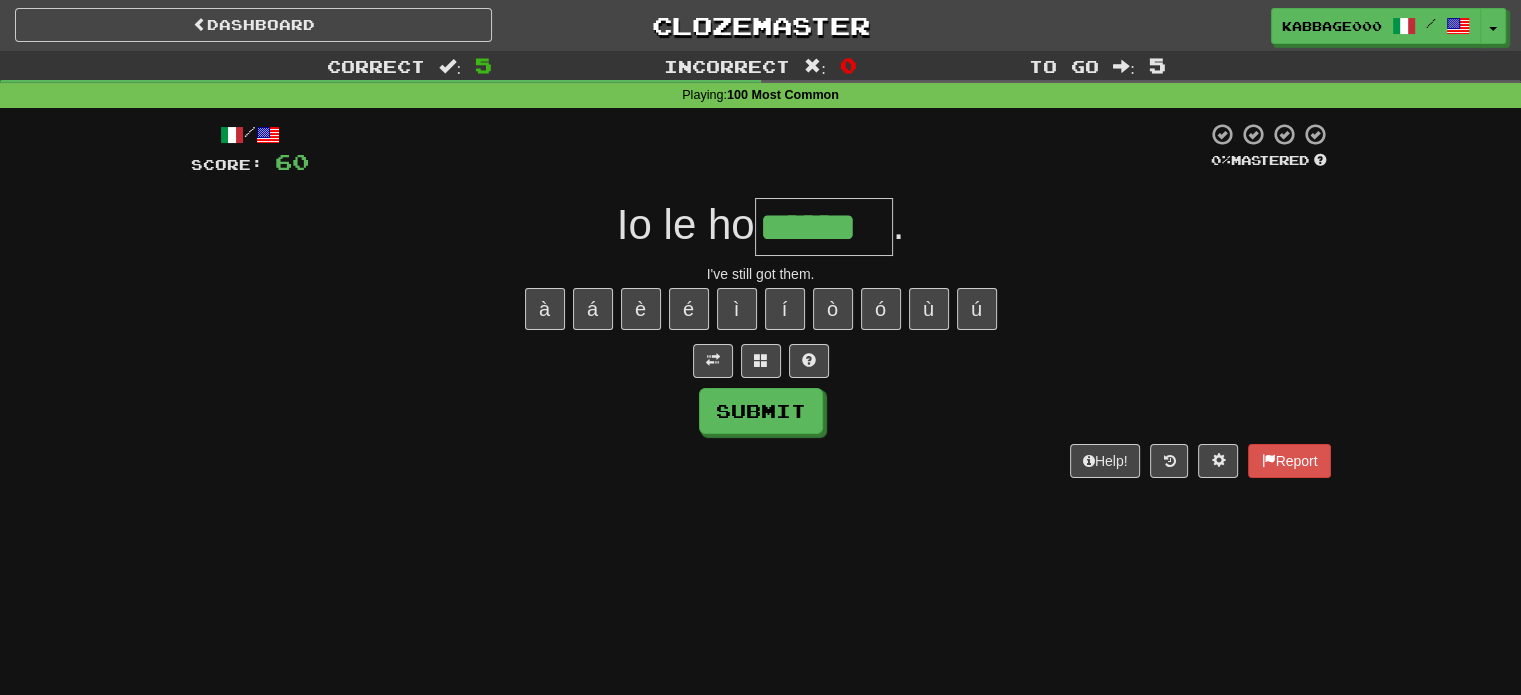 type on "******" 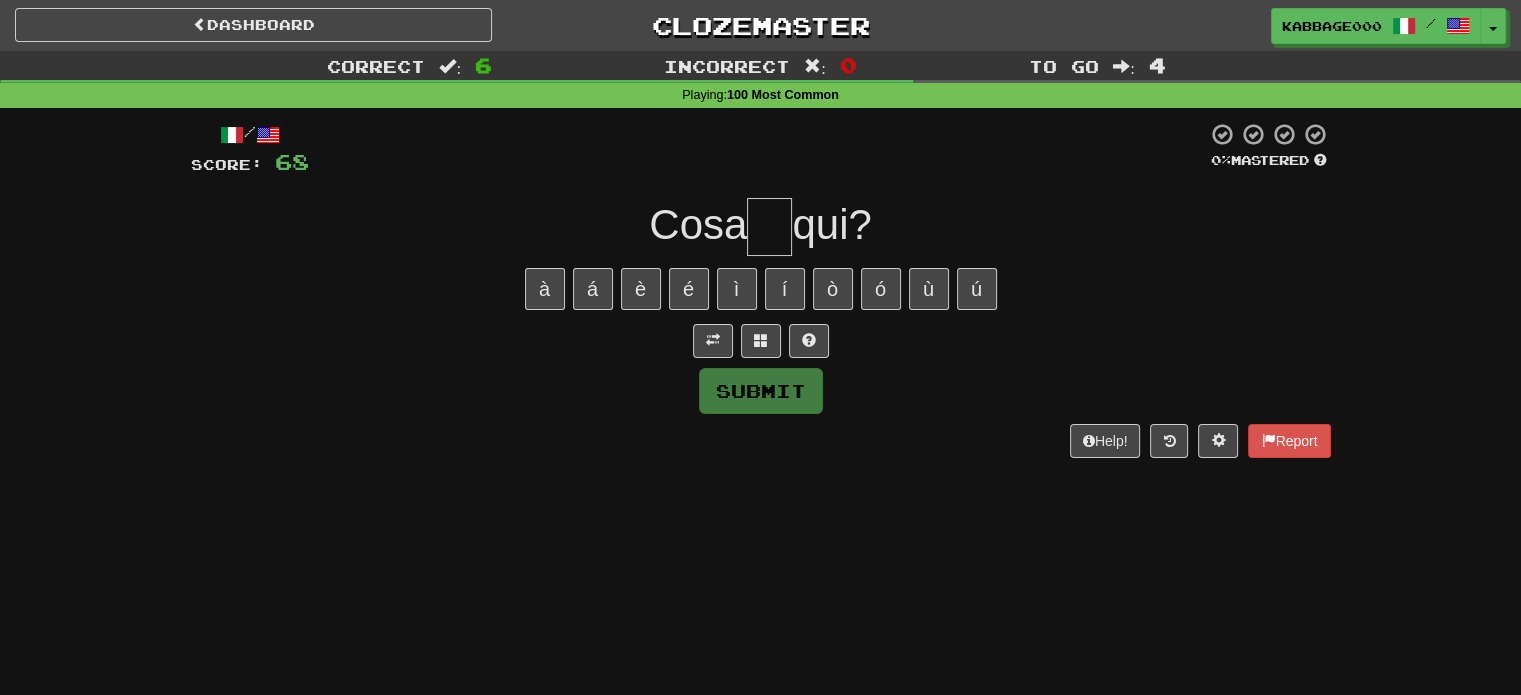 type on "*" 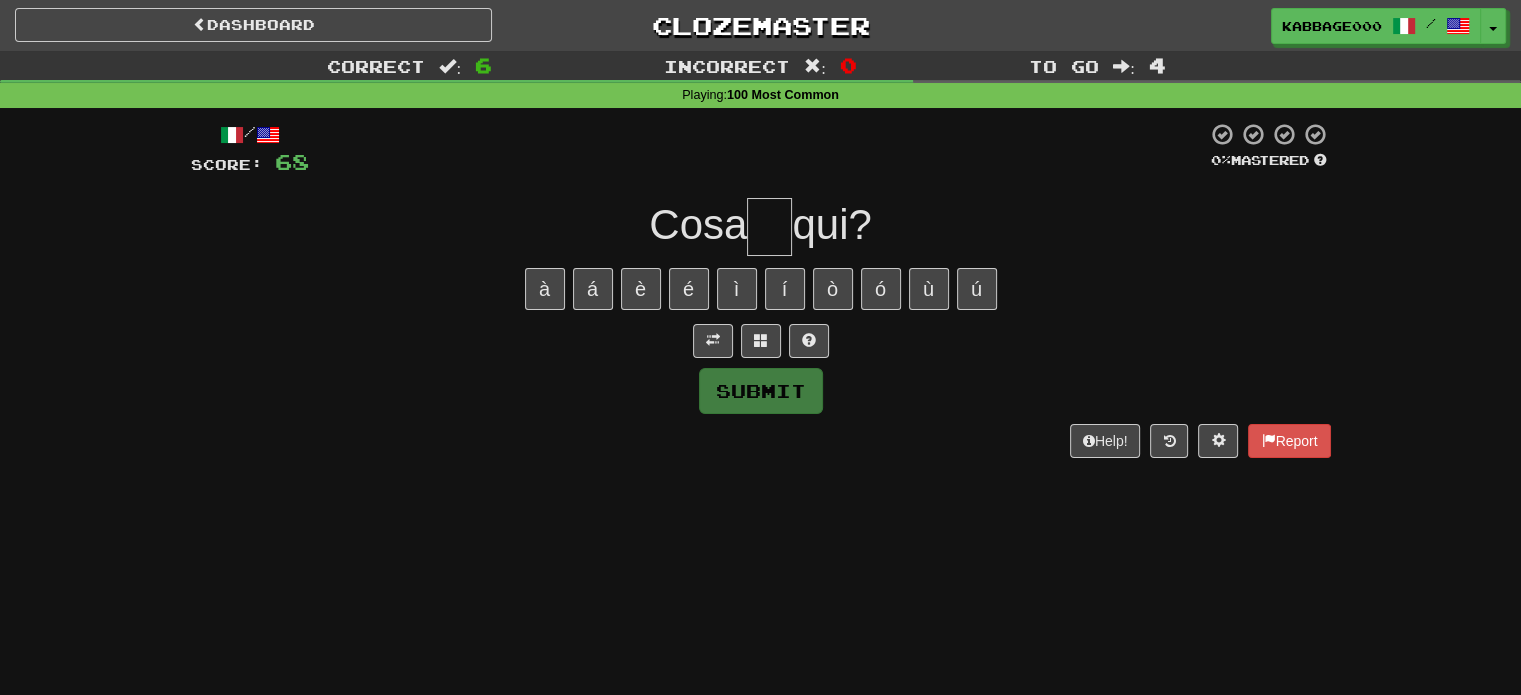 type on "*" 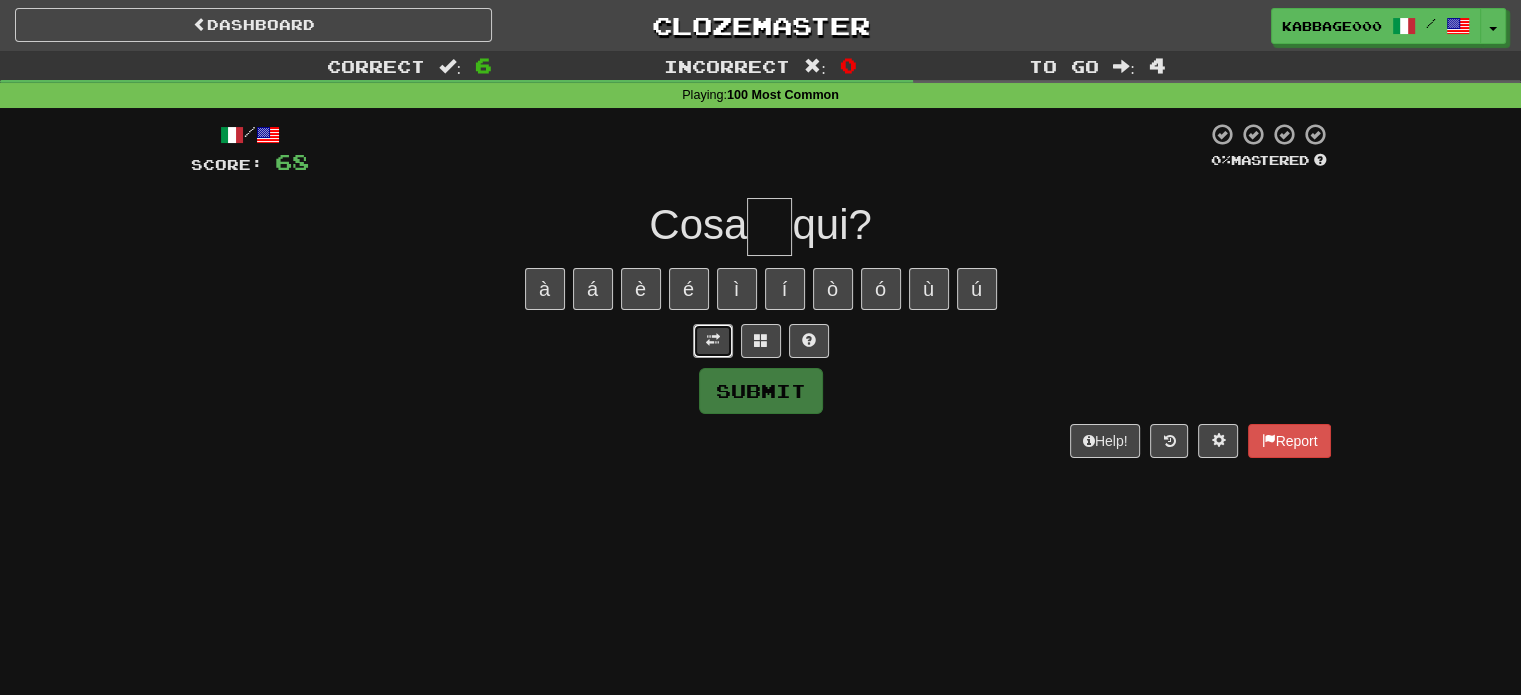click at bounding box center [713, 341] 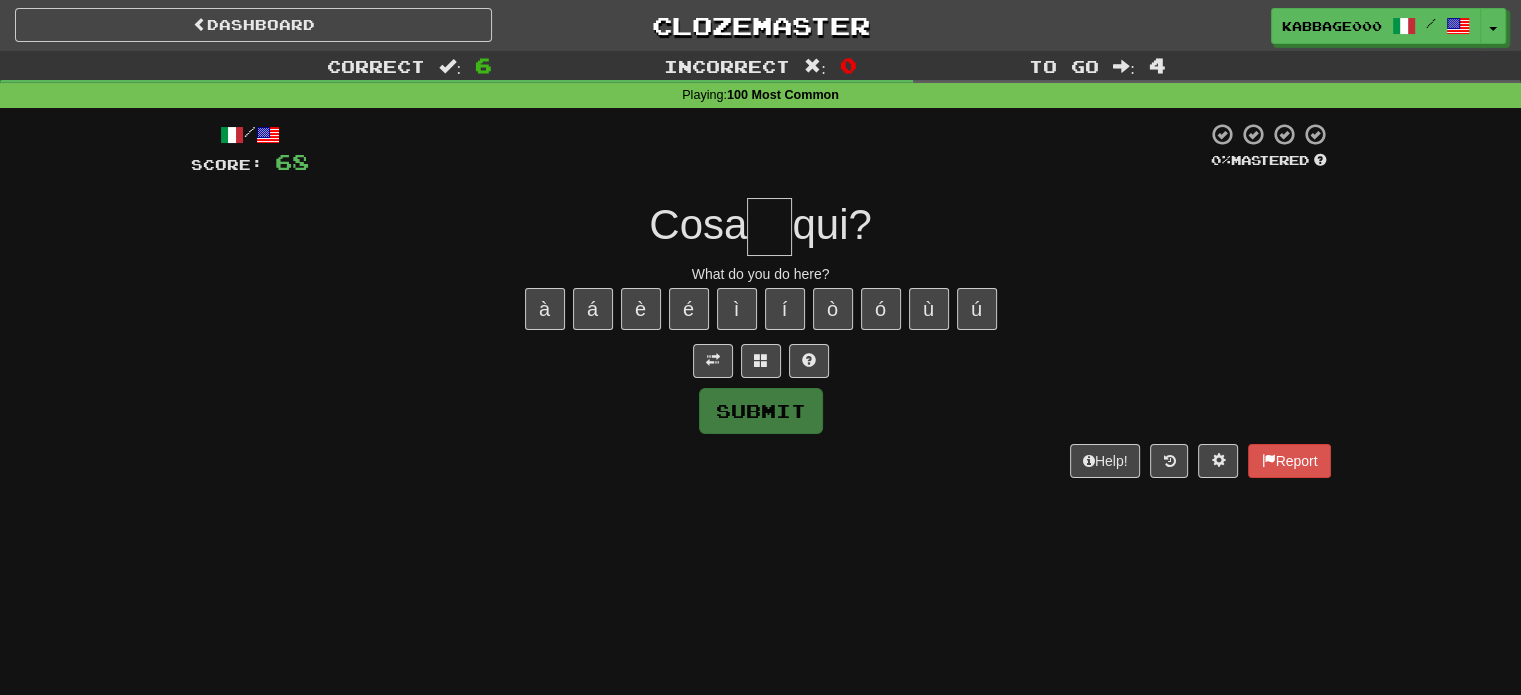 click at bounding box center [769, 227] 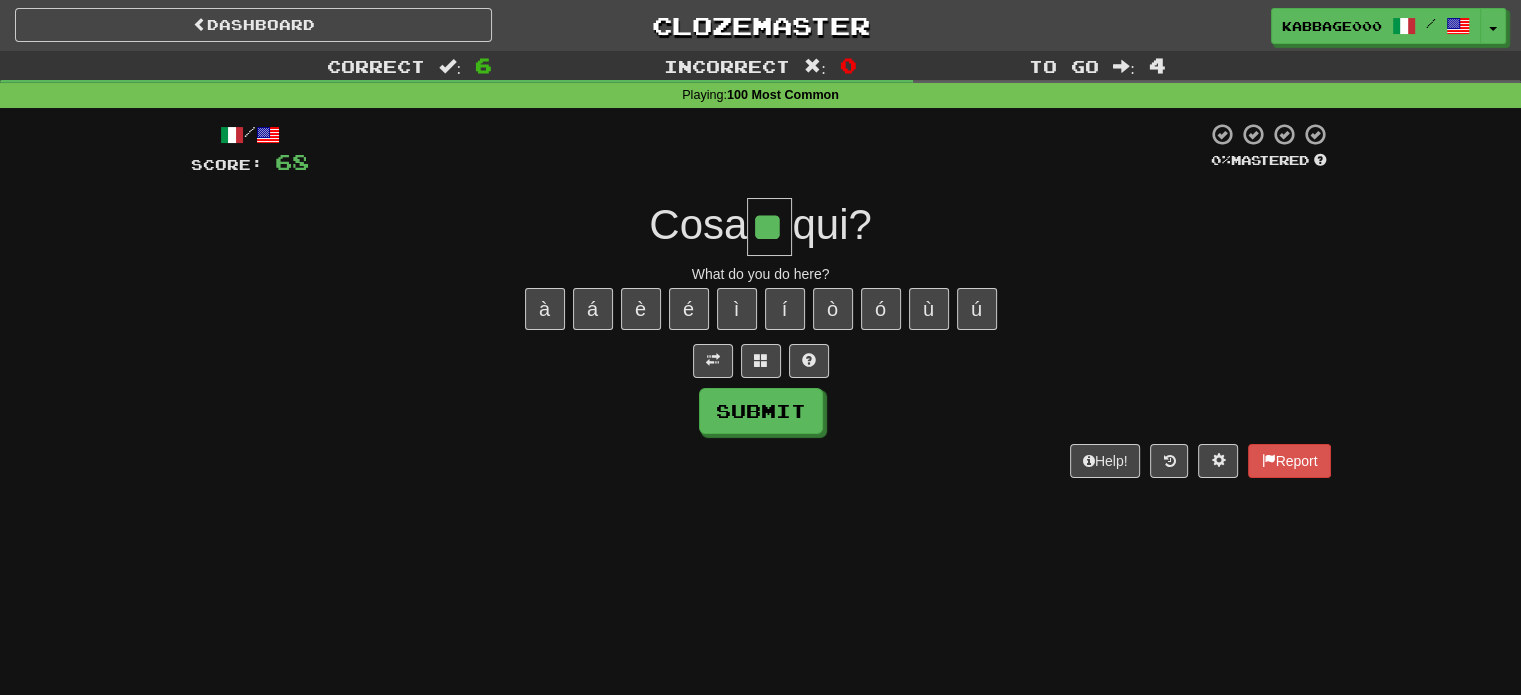 type on "**" 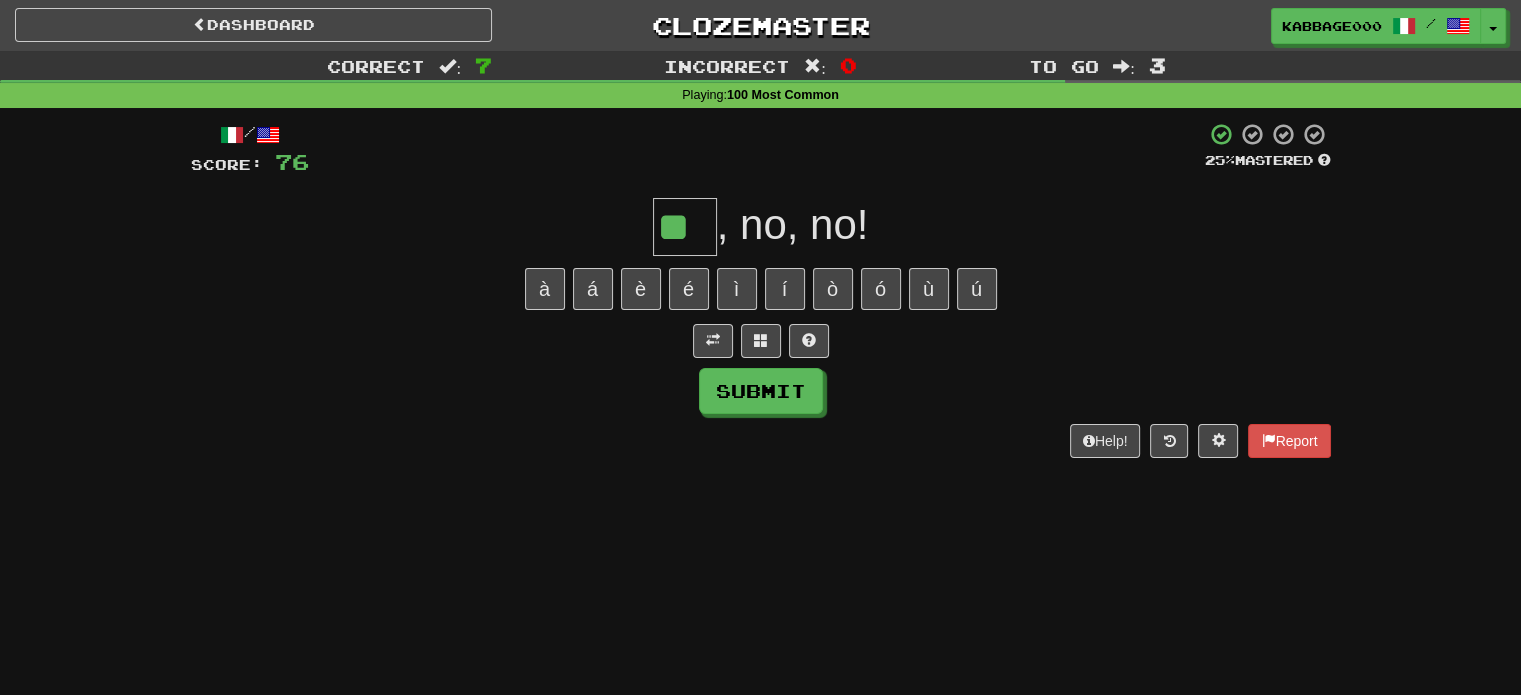 type on "**" 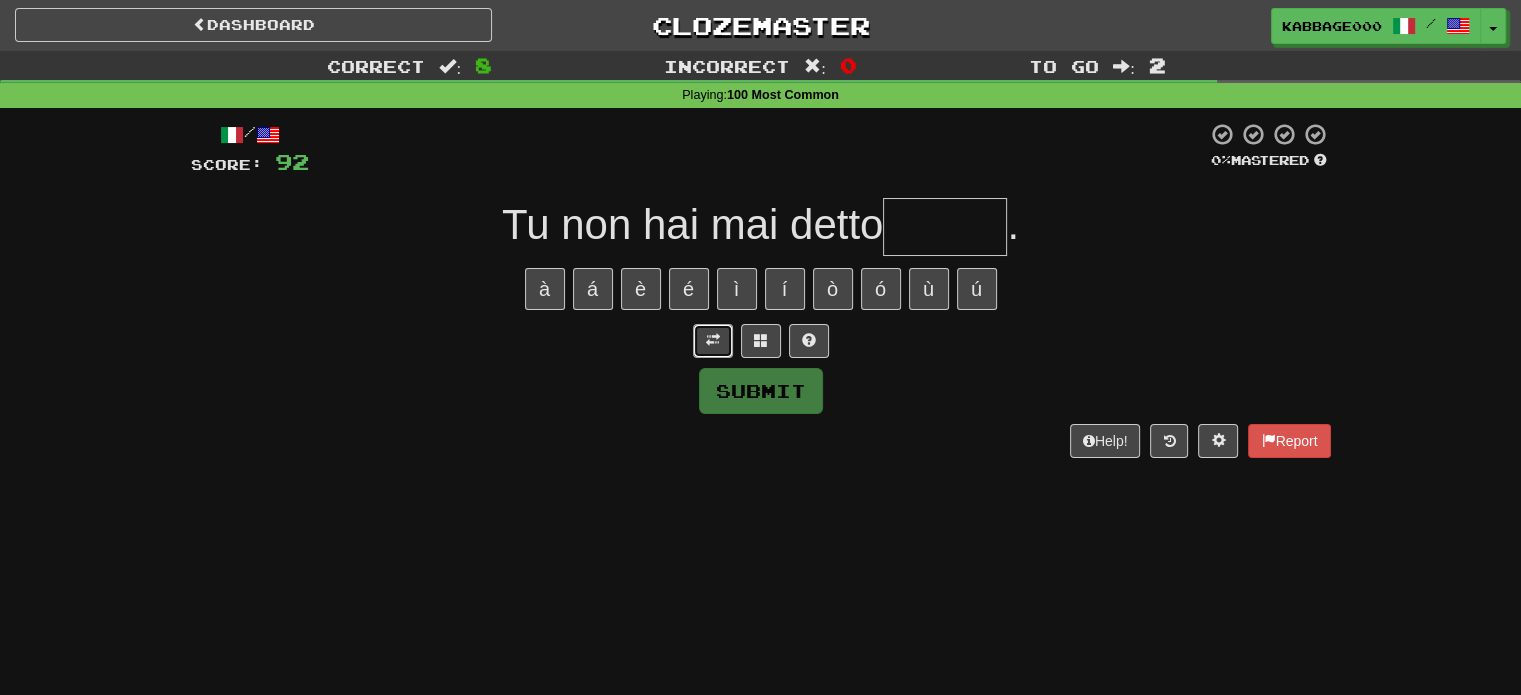click at bounding box center [713, 341] 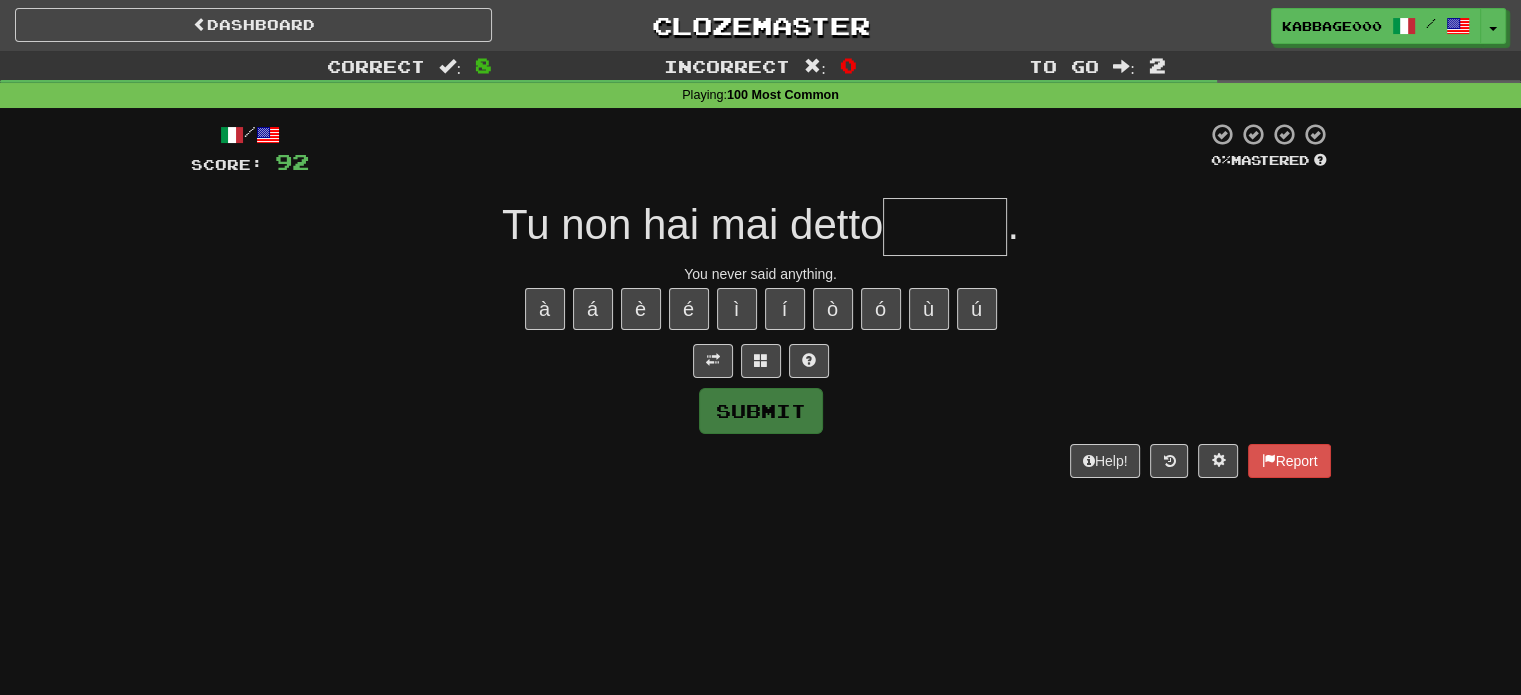 click at bounding box center [945, 227] 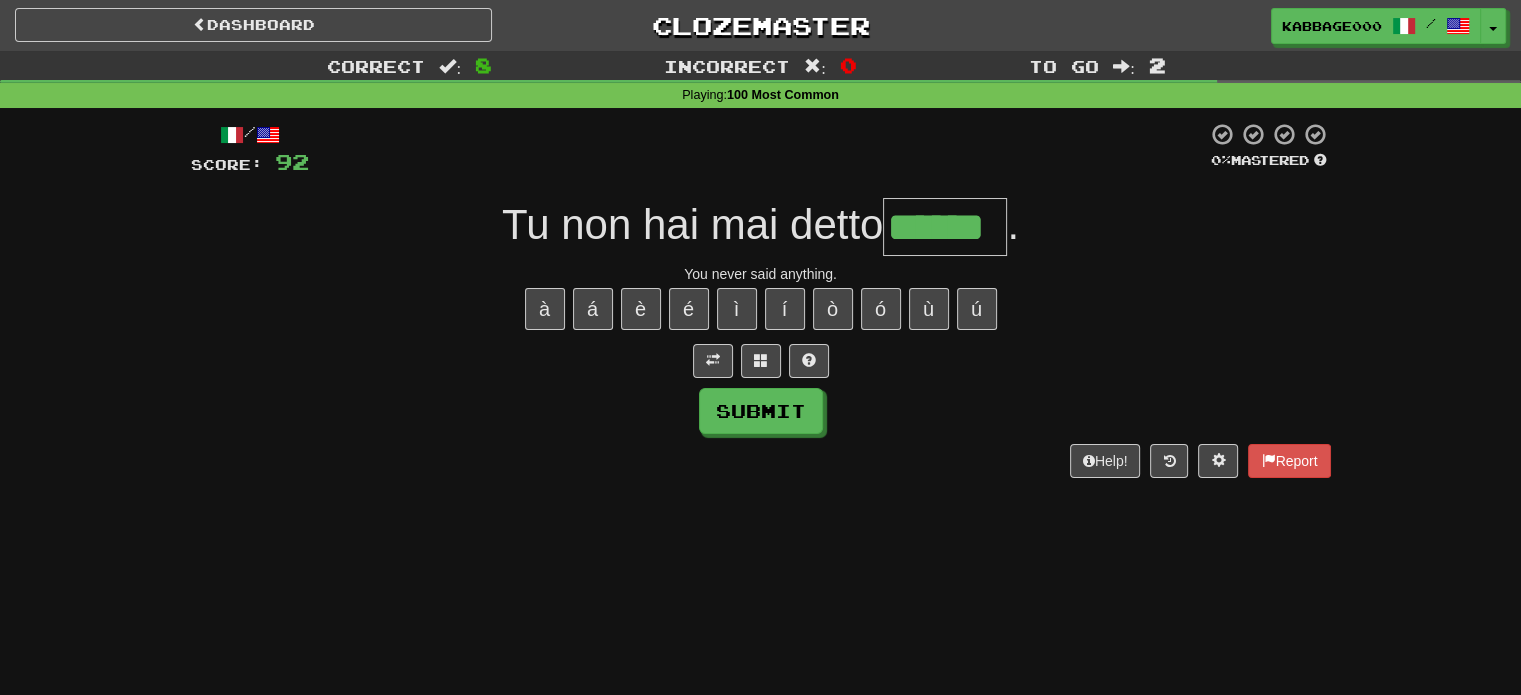 type on "******" 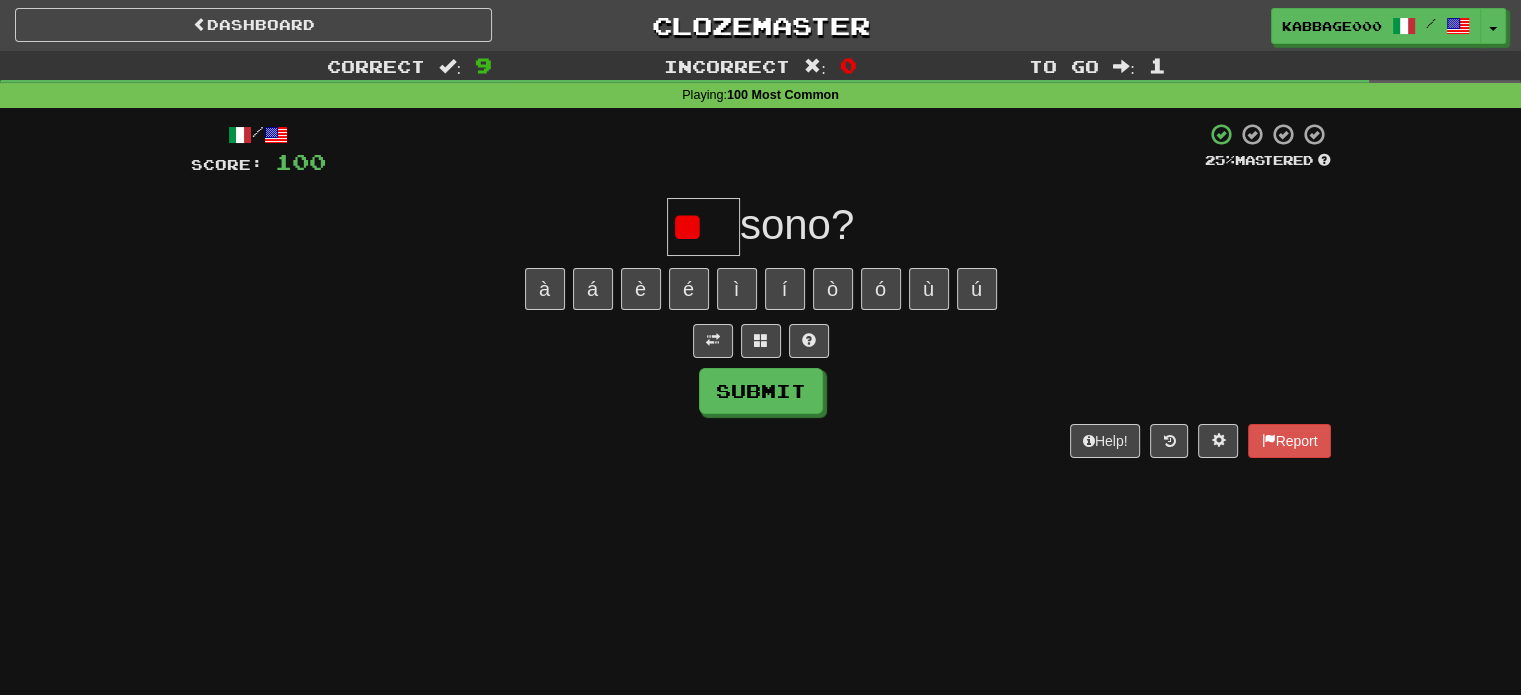 type on "*" 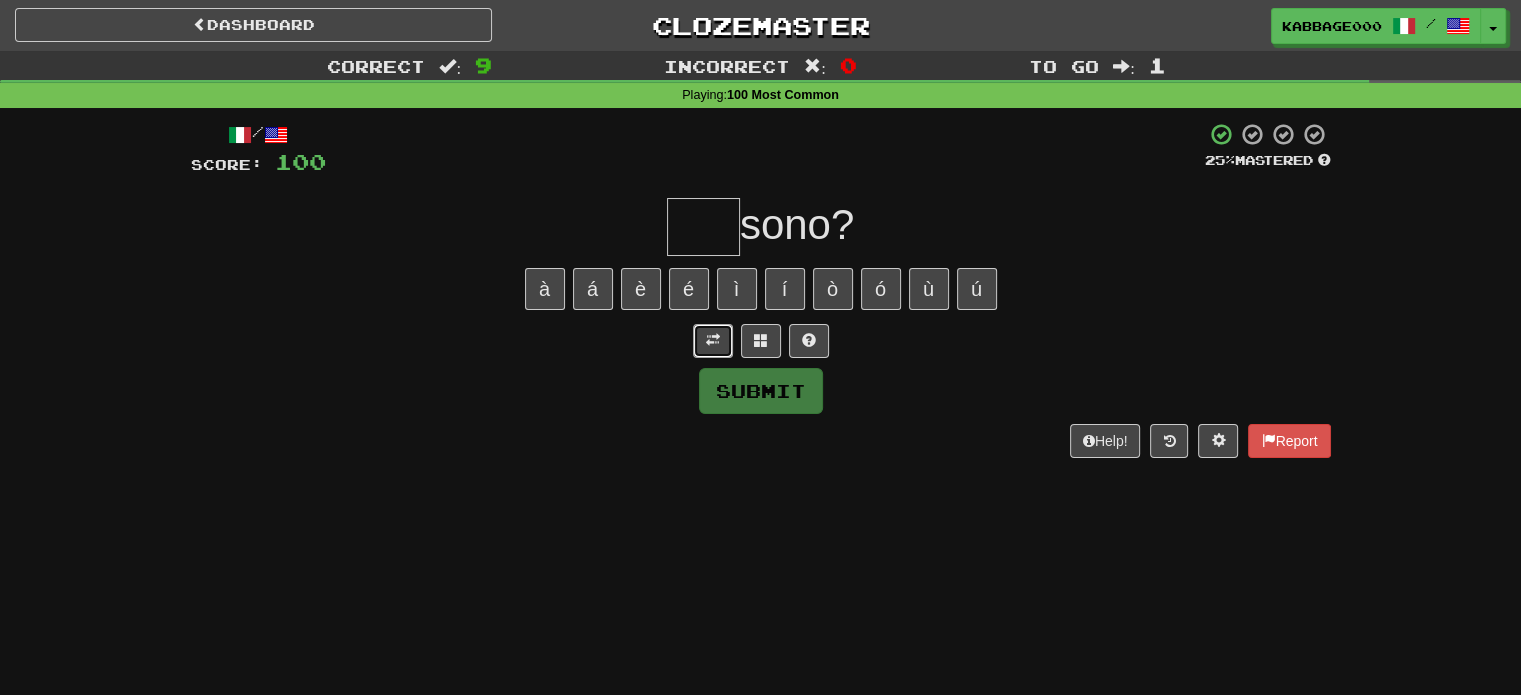 click at bounding box center (713, 341) 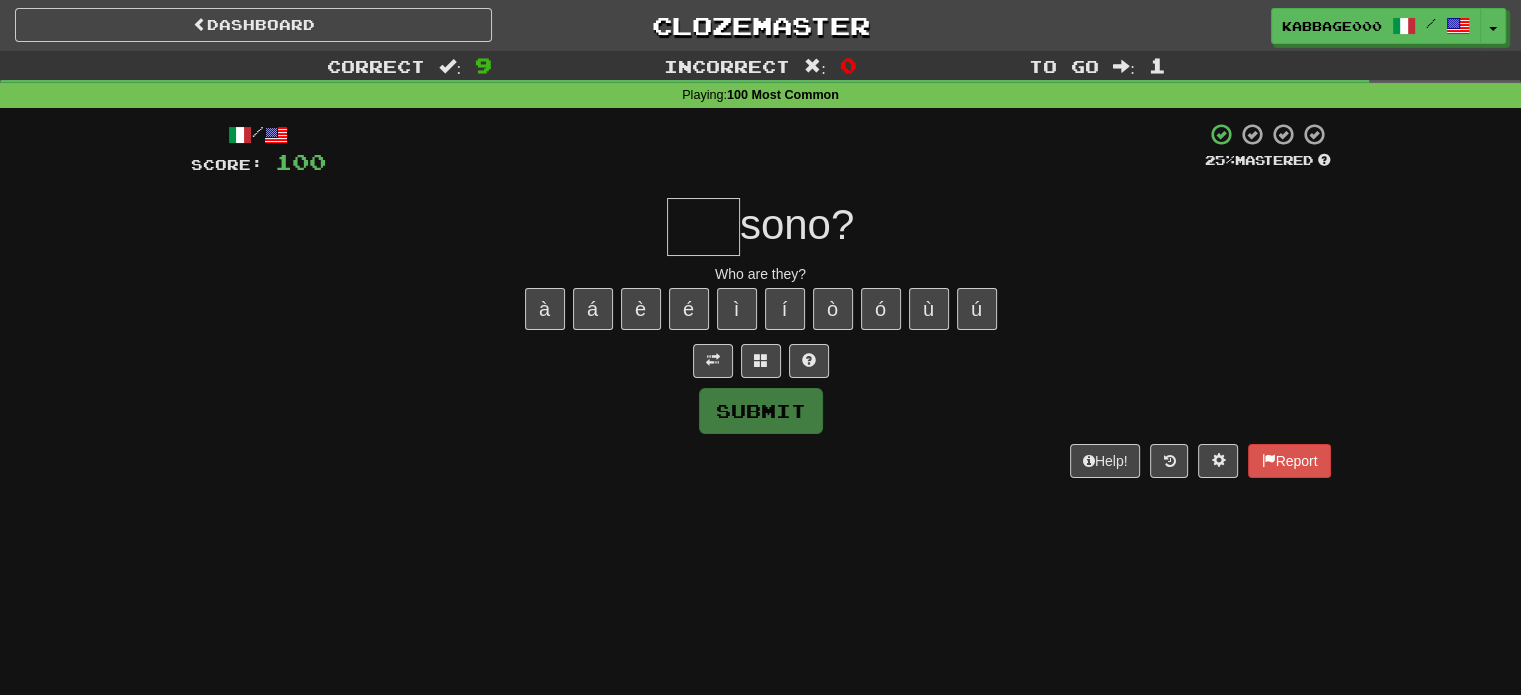 click at bounding box center (703, 227) 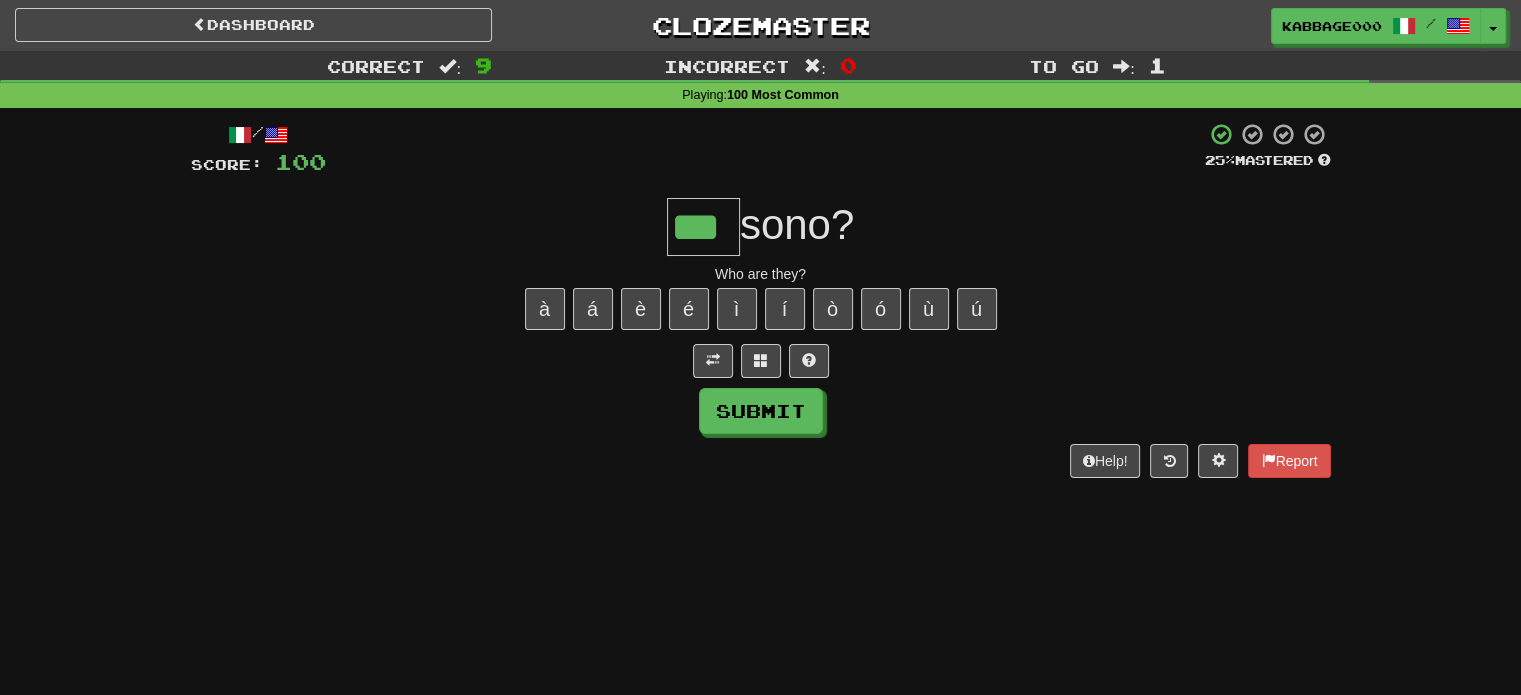 type on "***" 